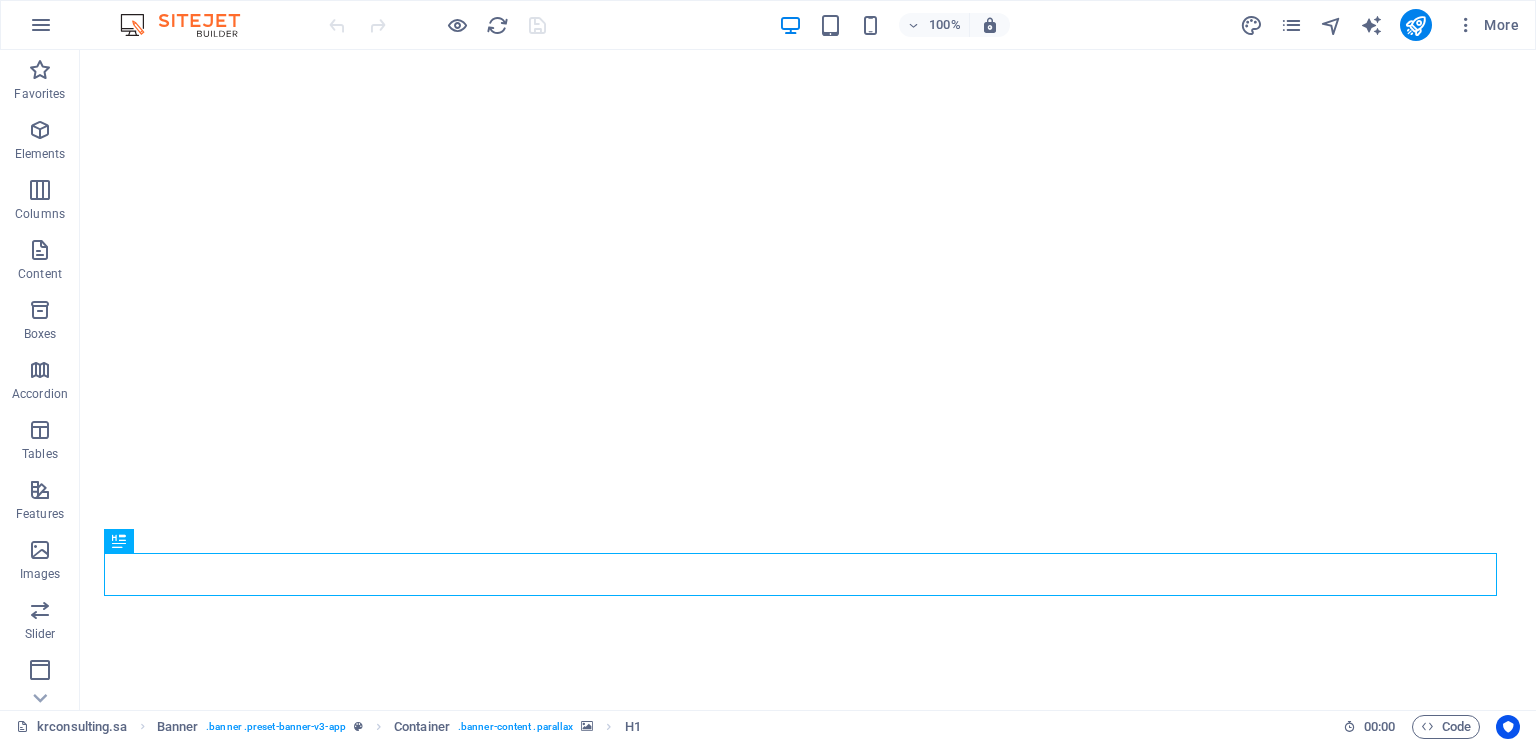 scroll, scrollTop: 0, scrollLeft: 0, axis: both 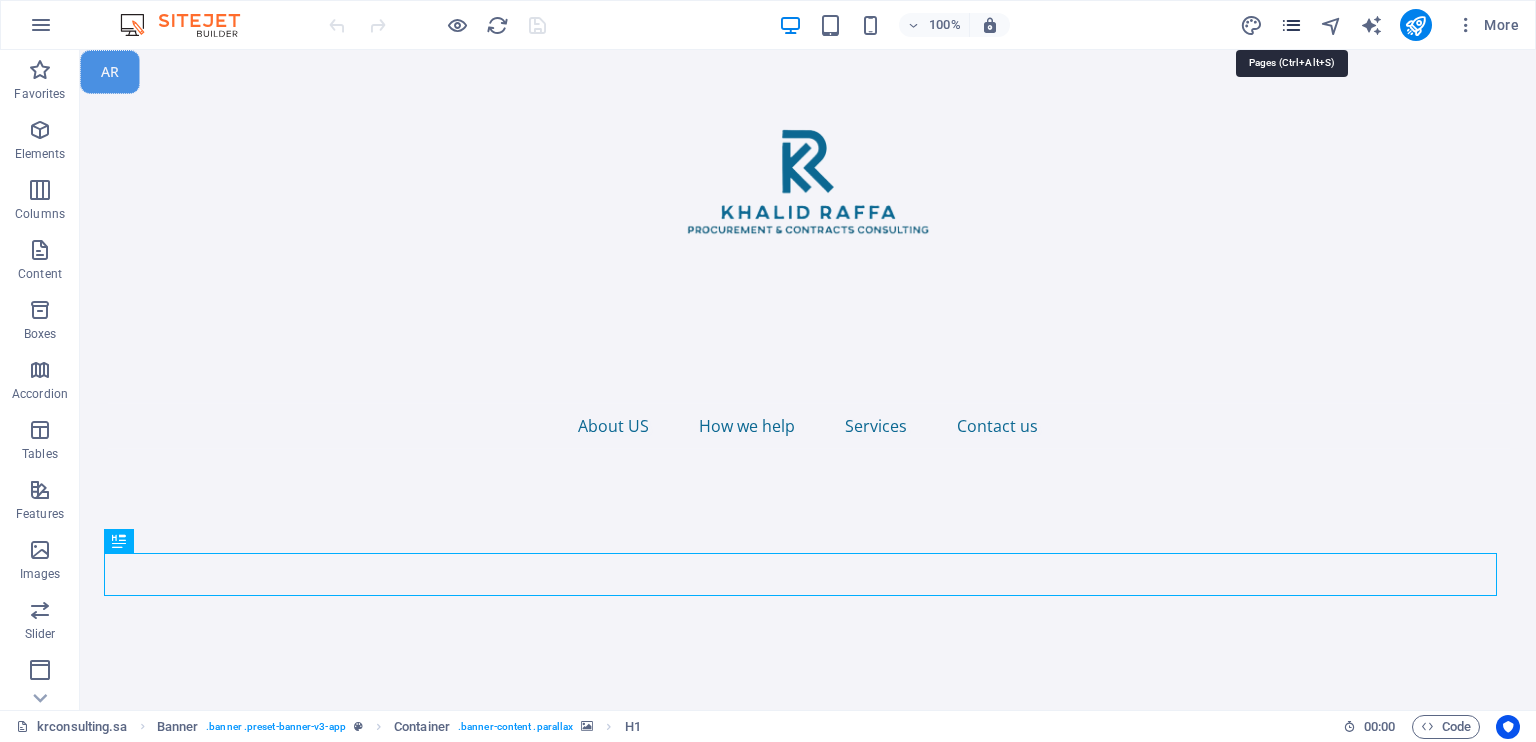 click at bounding box center (1291, 25) 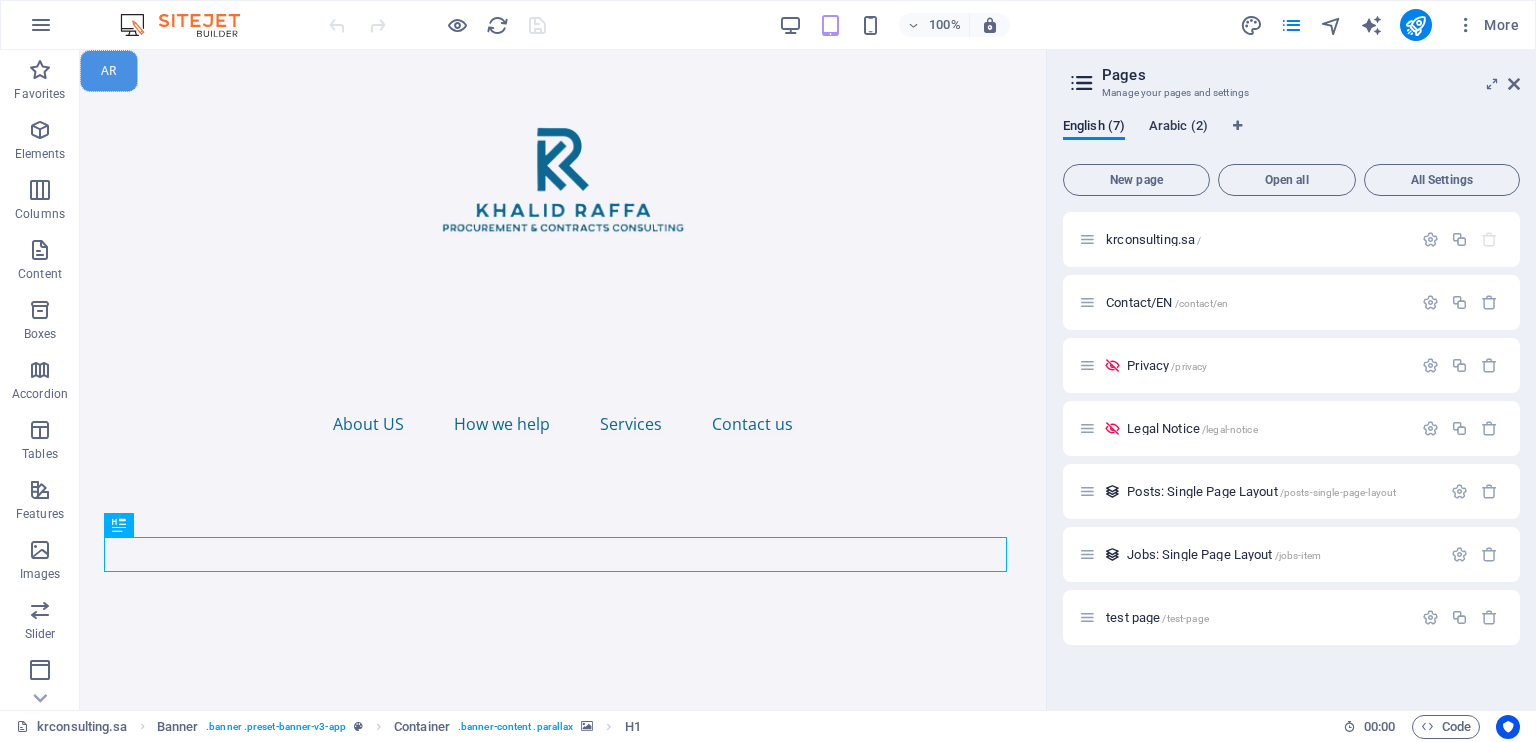 click on "Arabic (2)" at bounding box center [1178, 128] 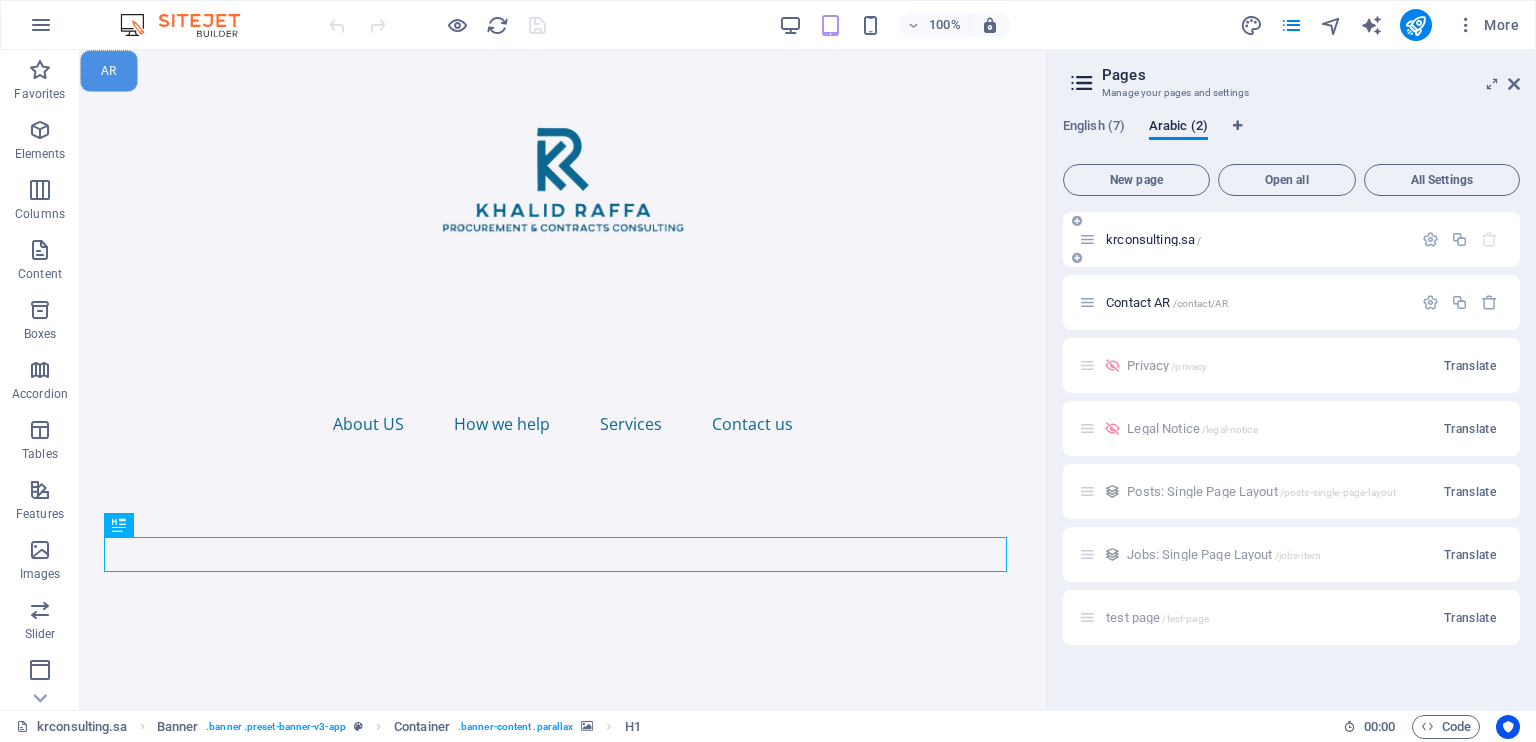click on "krconsulting.sa /" at bounding box center [1153, 239] 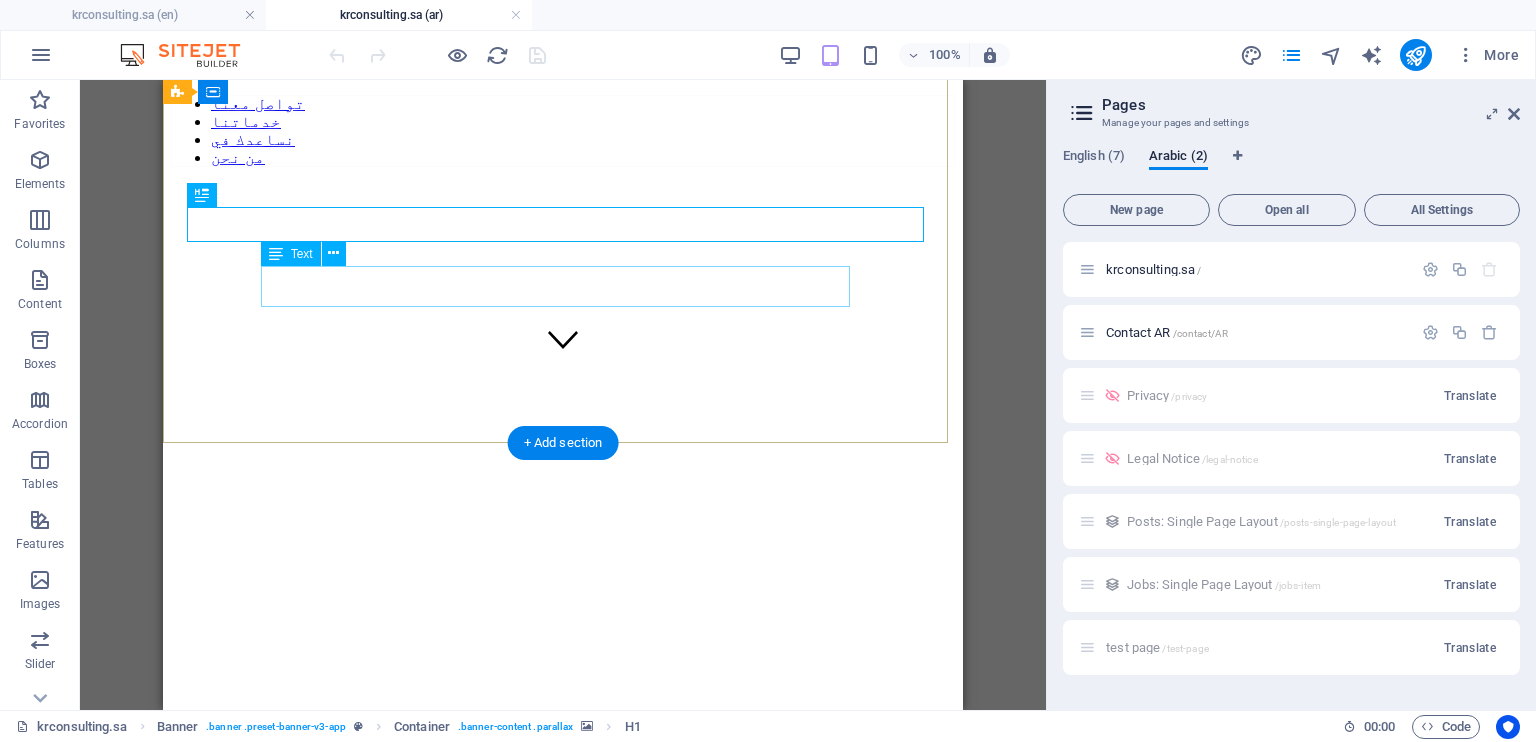 scroll, scrollTop: 338, scrollLeft: 0, axis: vertical 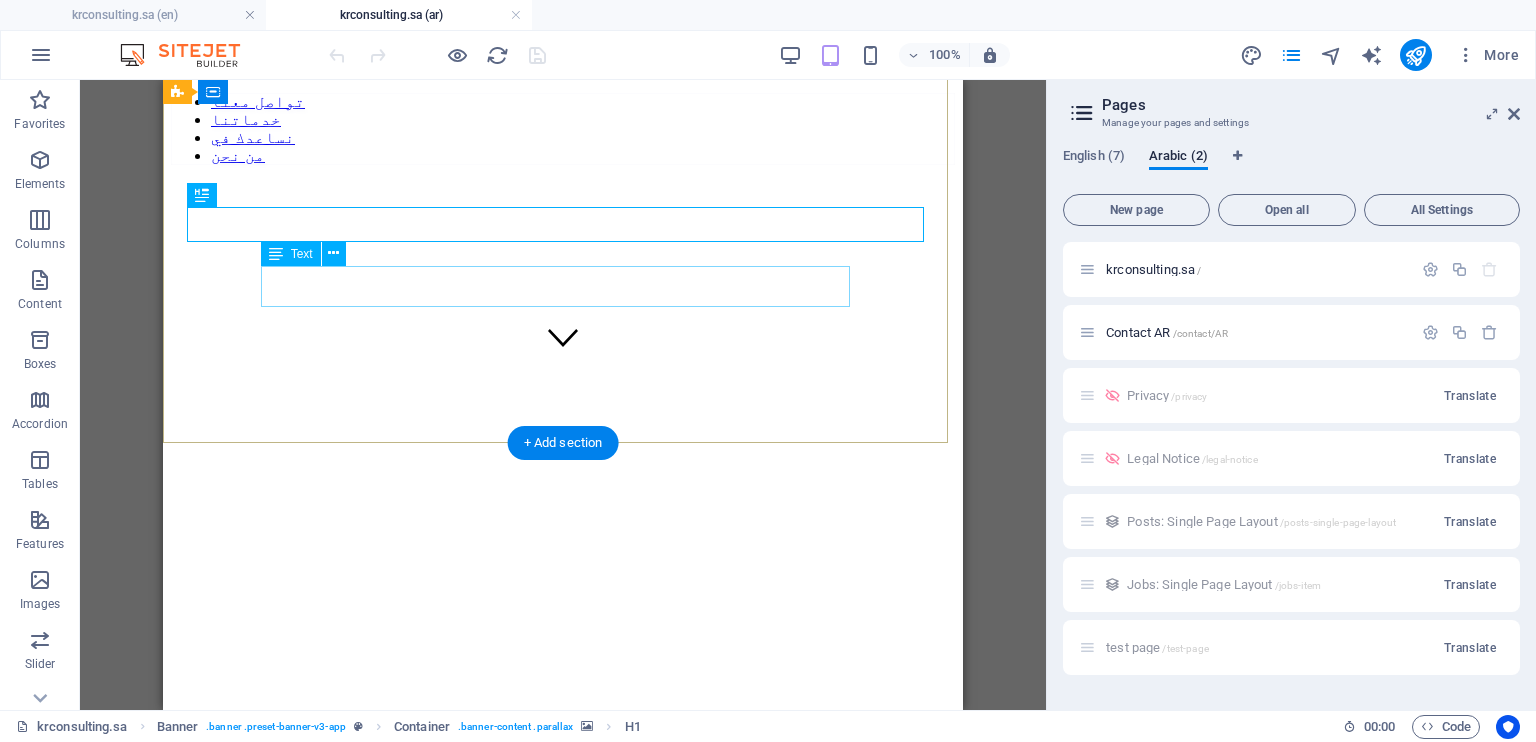 click on "We support our clients in realizing their procurement and contract ambitions." at bounding box center [563, 833] 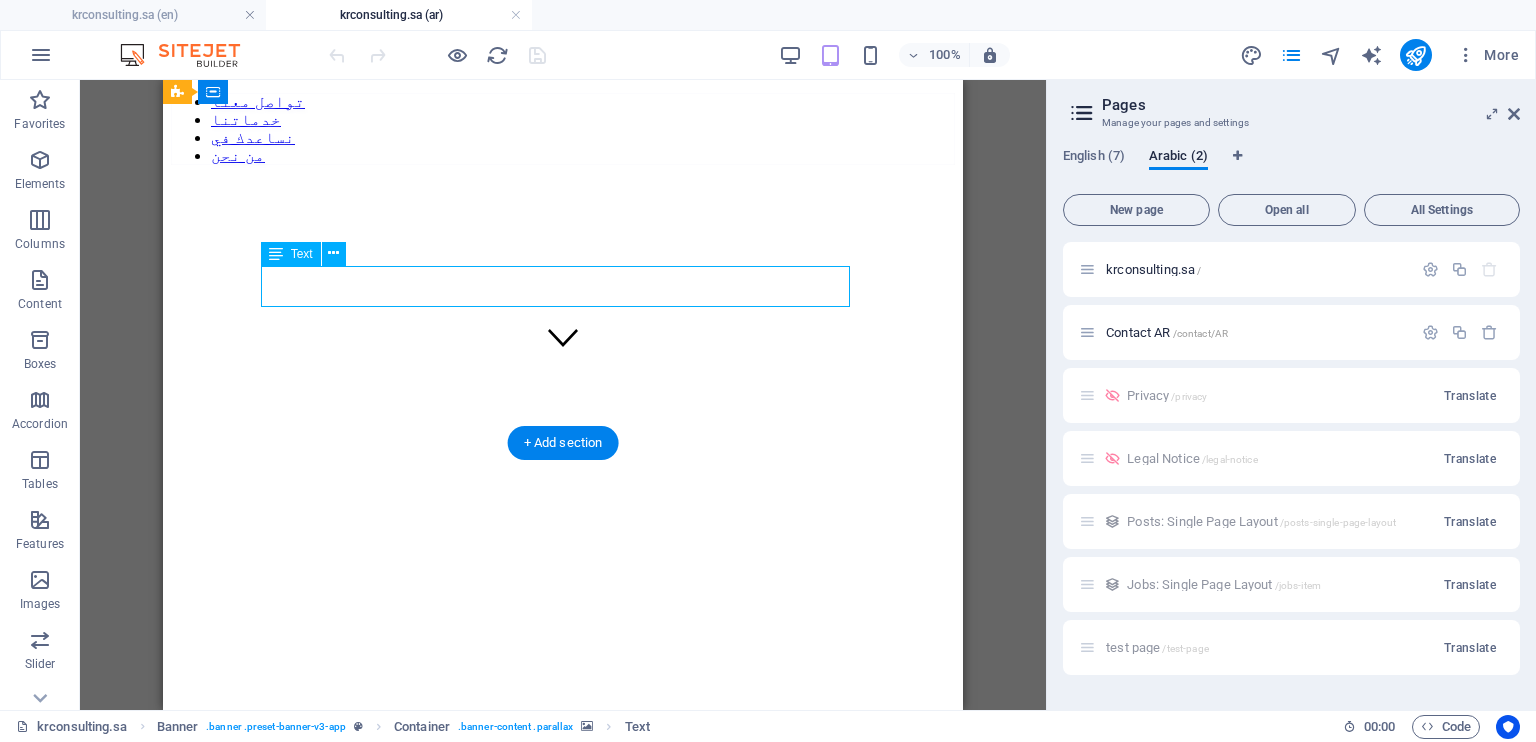click on "We support our clients in realizing their procurement and contract ambitions." at bounding box center (563, 833) 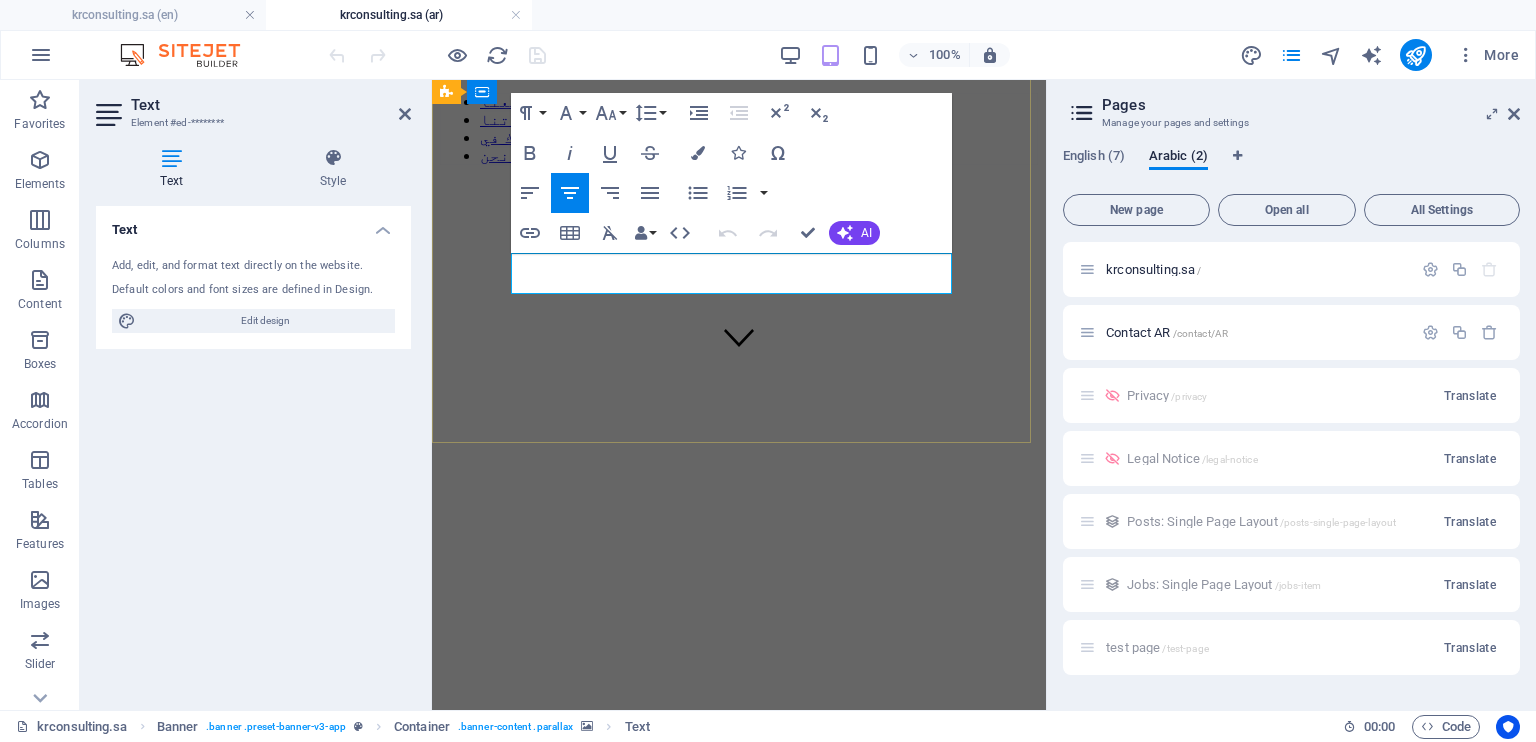 click on "We support our clients in realizing their procurement and contract ambitions." at bounding box center (739, 843) 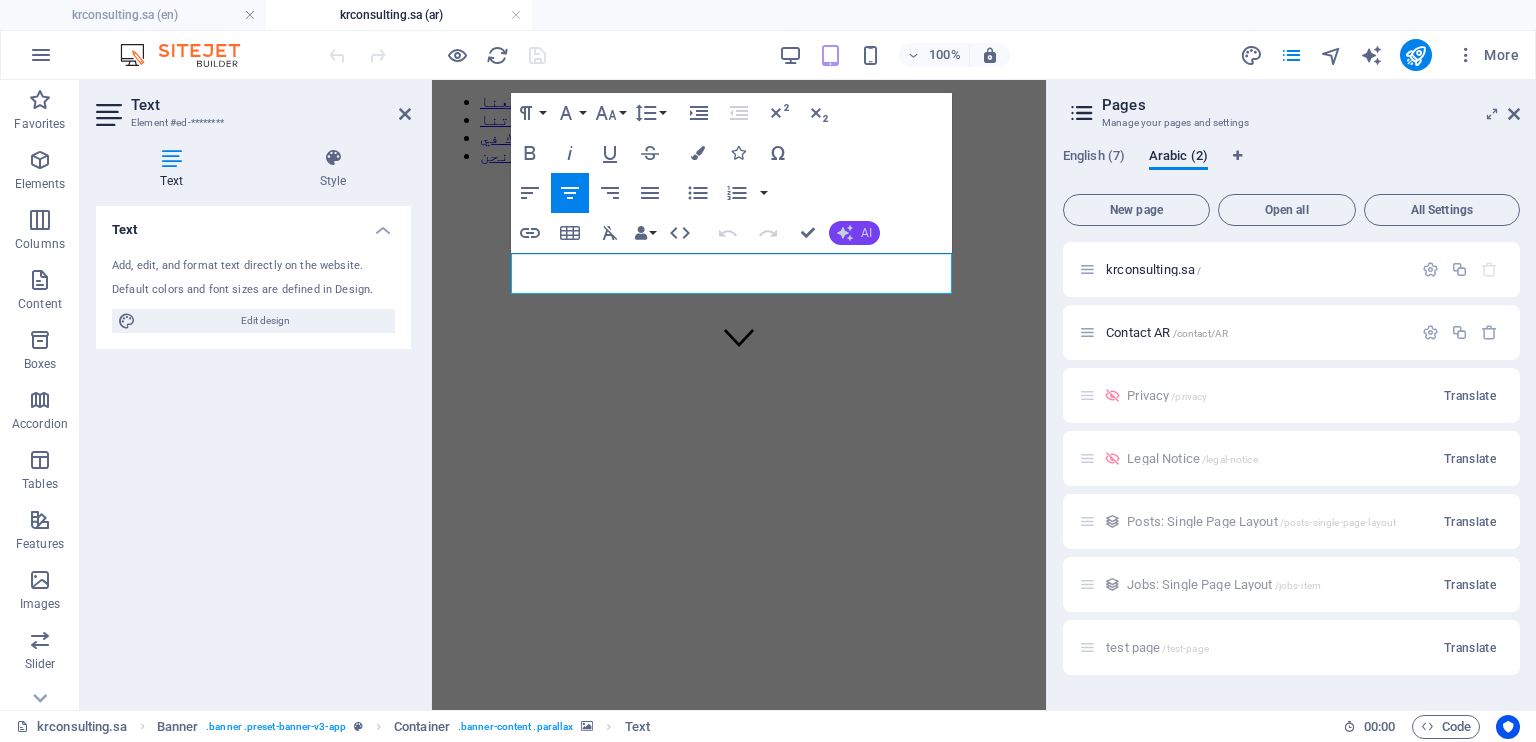 click on "AI" at bounding box center [866, 233] 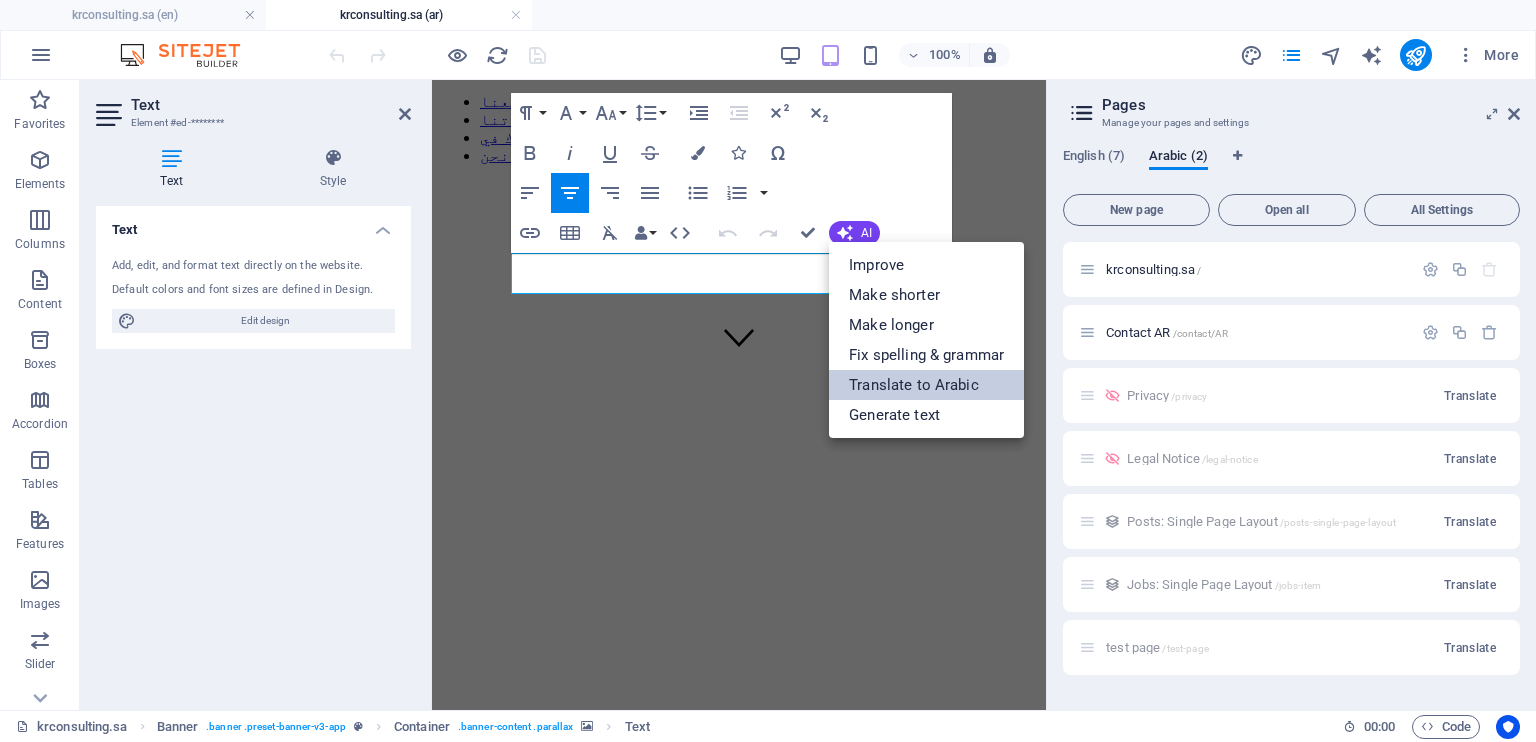 click on "Translate to Arabic" at bounding box center [926, 385] 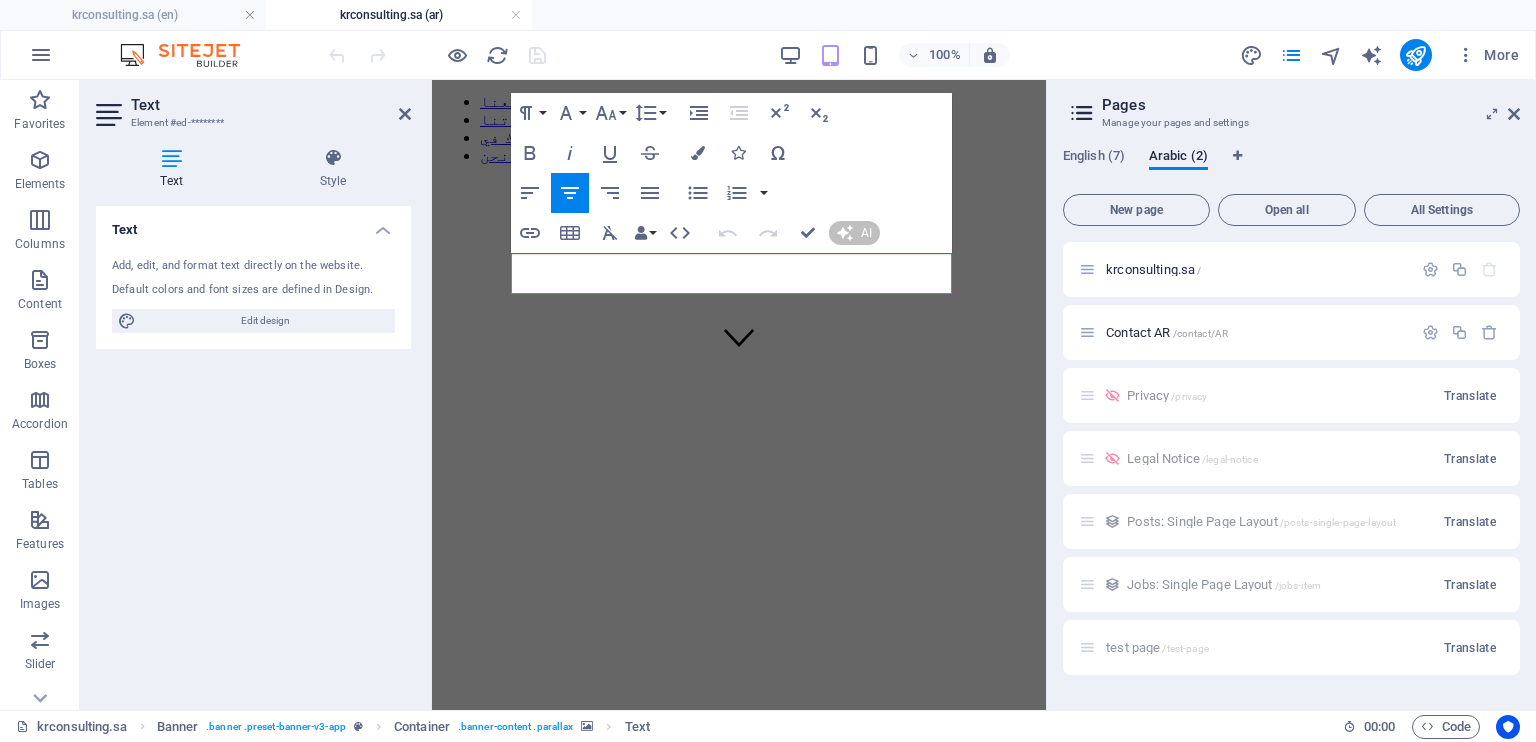type 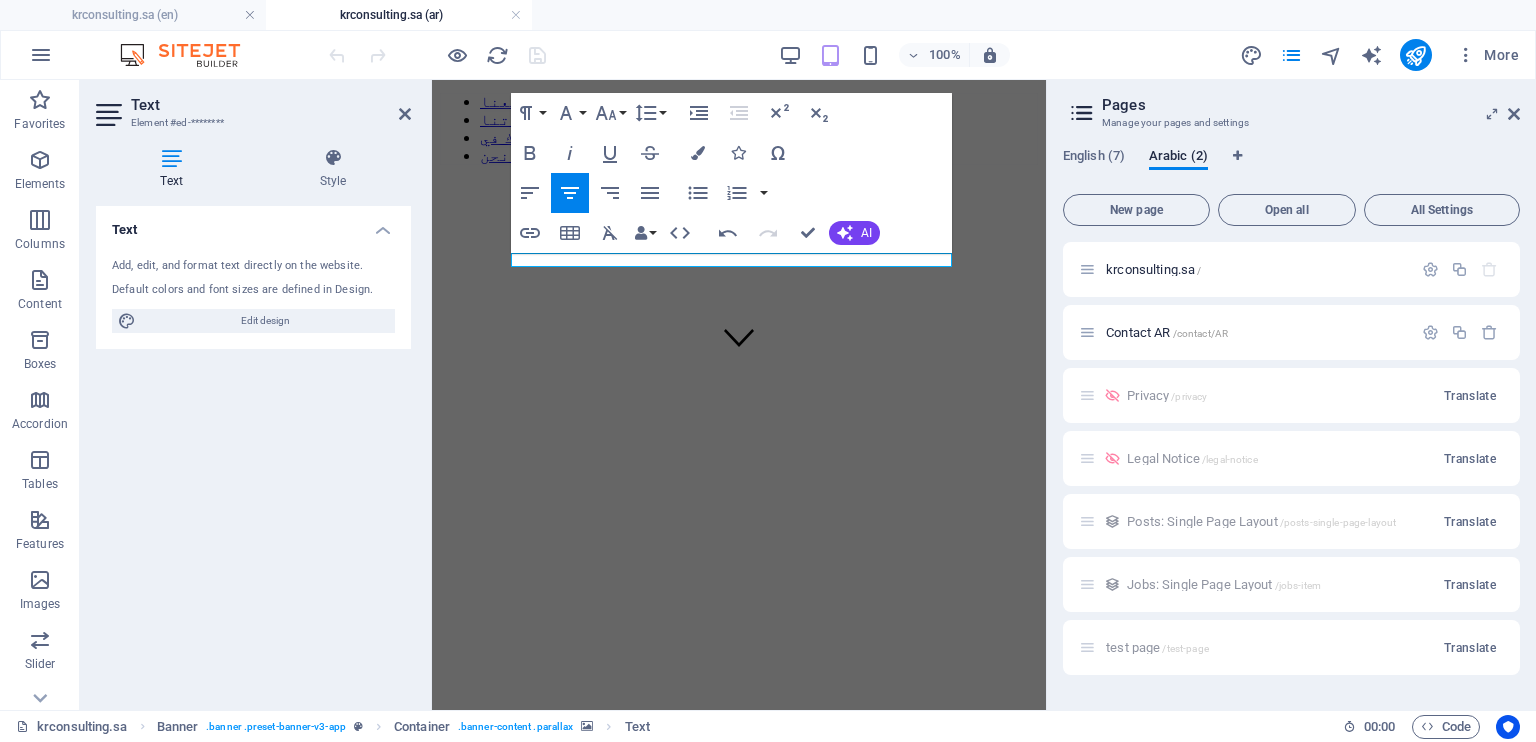 scroll, scrollTop: 352, scrollLeft: 0, axis: vertical 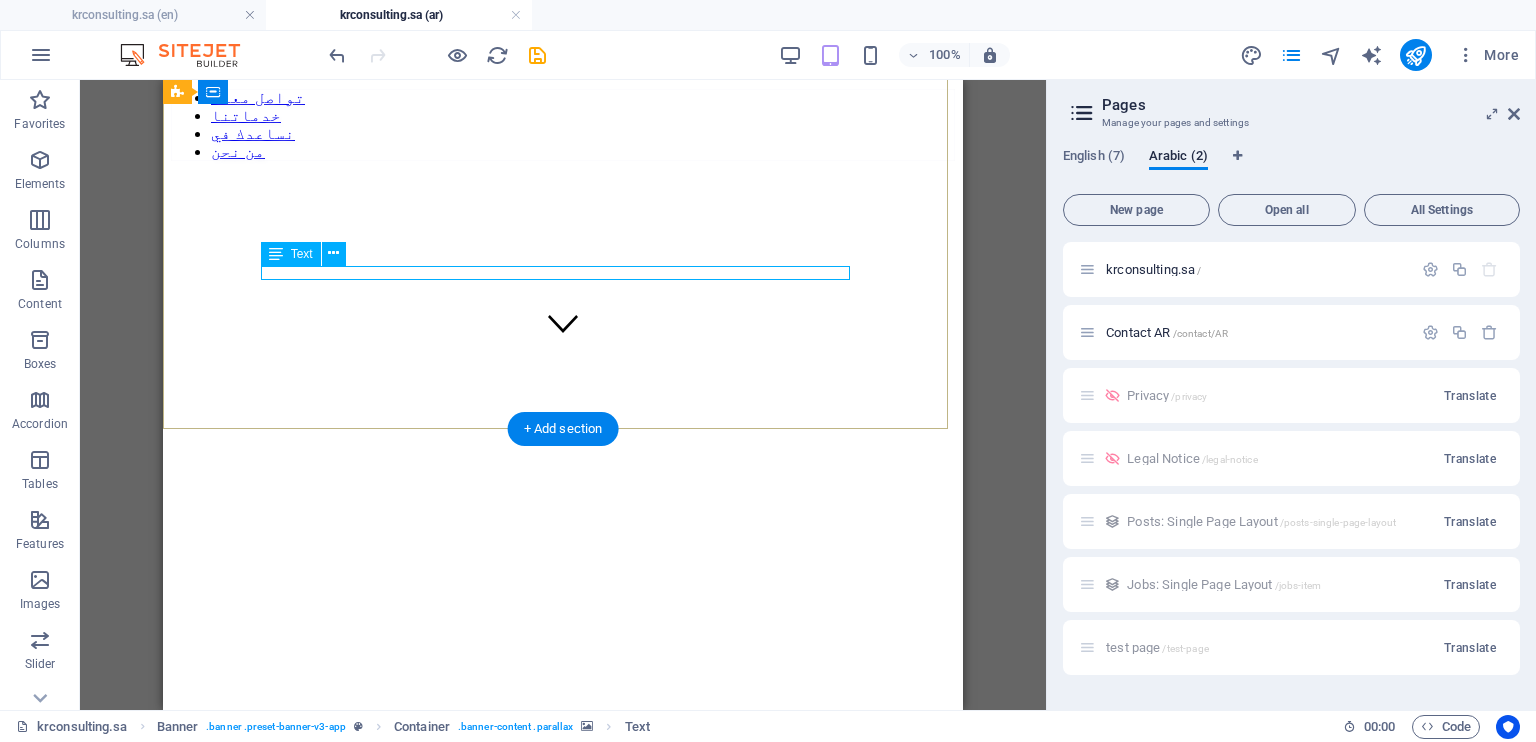 click on "نحن ندعم عملاءنا في تحقيق طموحاتهم في المشتريات والعقود." at bounding box center [563, 886] 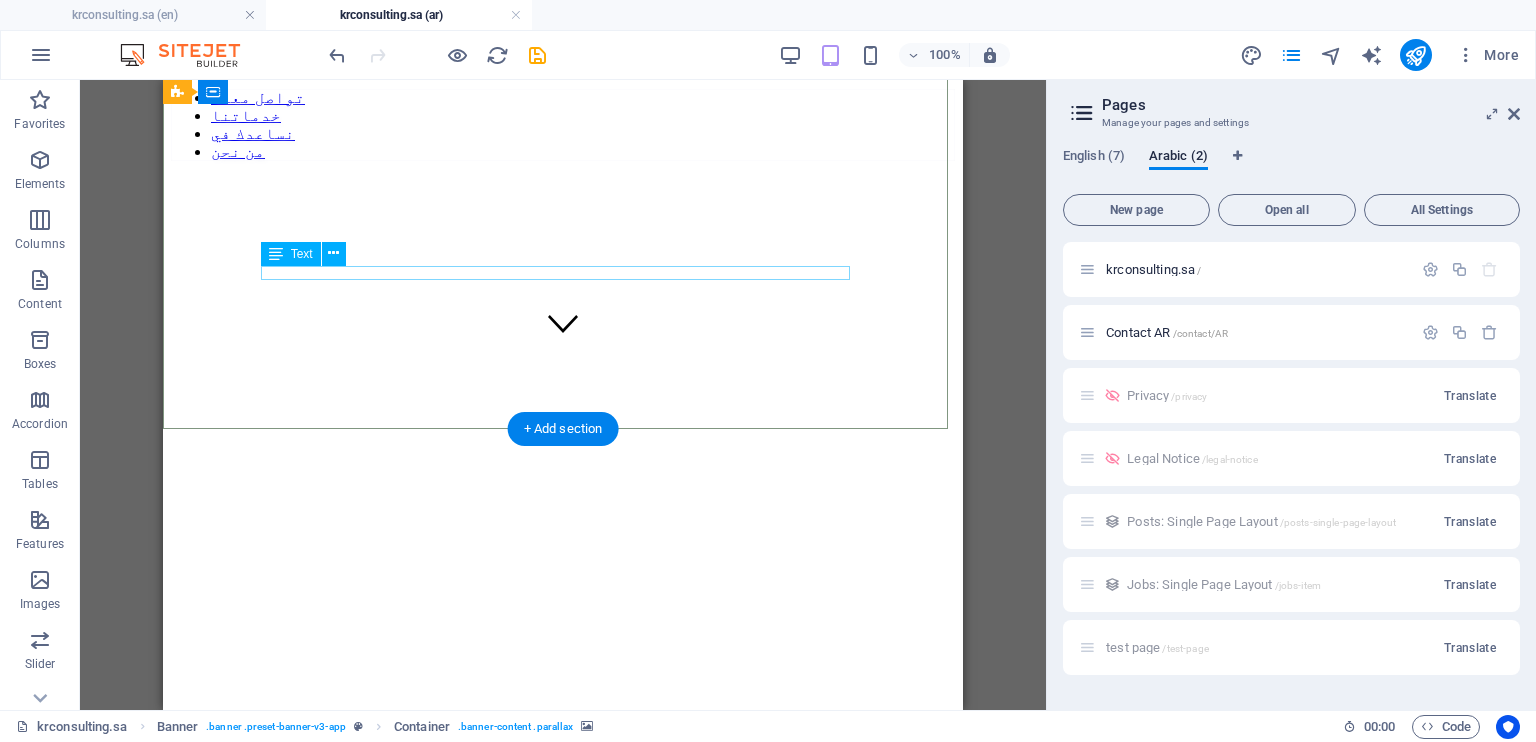 click on "نحن ندعم عملاءنا في تحقيق طموحاتهم في المشتريات والعقود." at bounding box center [563, 886] 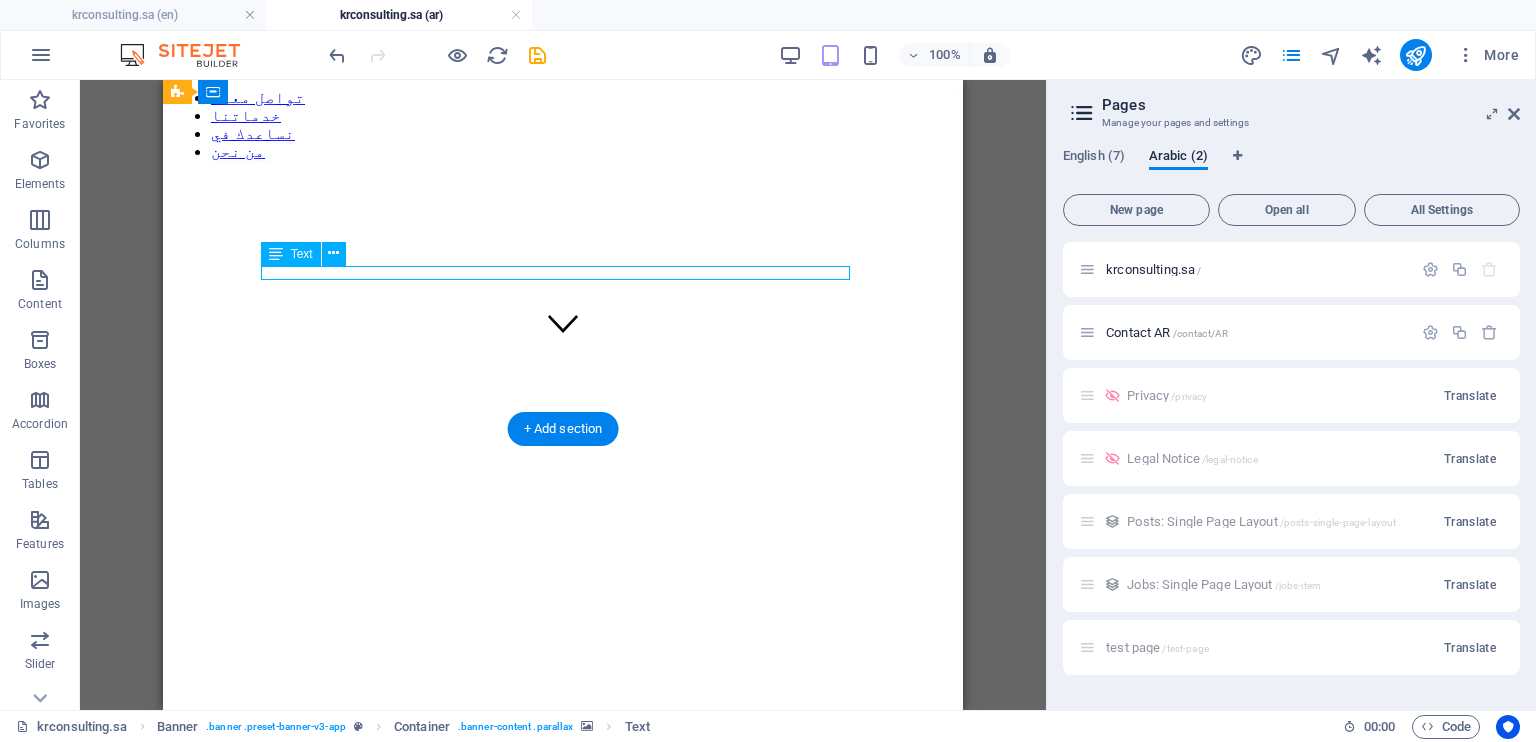click on "نحن ندعم عملاءنا في تحقيق طموحاتهم في المشتريات والعقود." at bounding box center (563, 886) 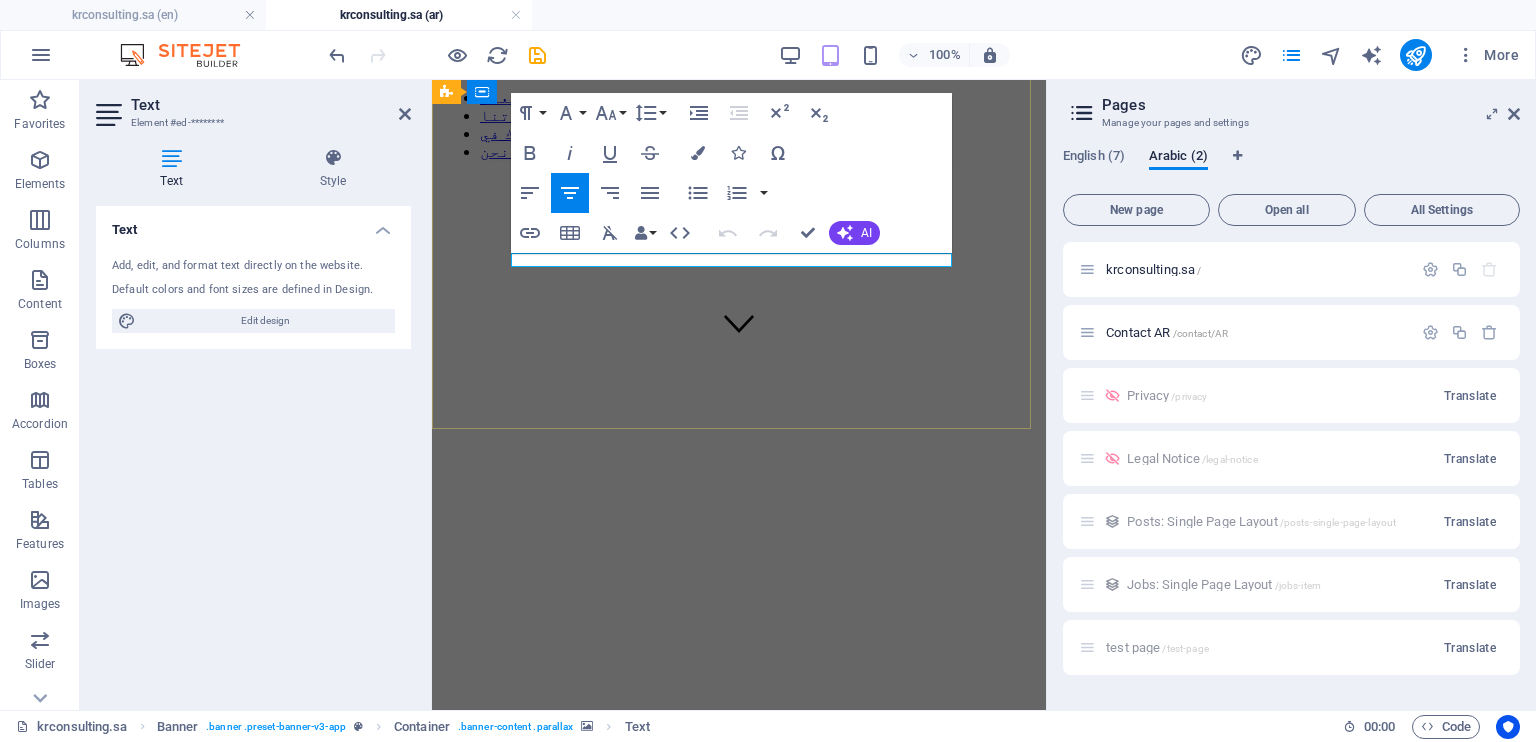 click on "نحن ندعم عملاءنا في تحقيق طموحاتهم في المشتريات والعقود." at bounding box center (739, 886) 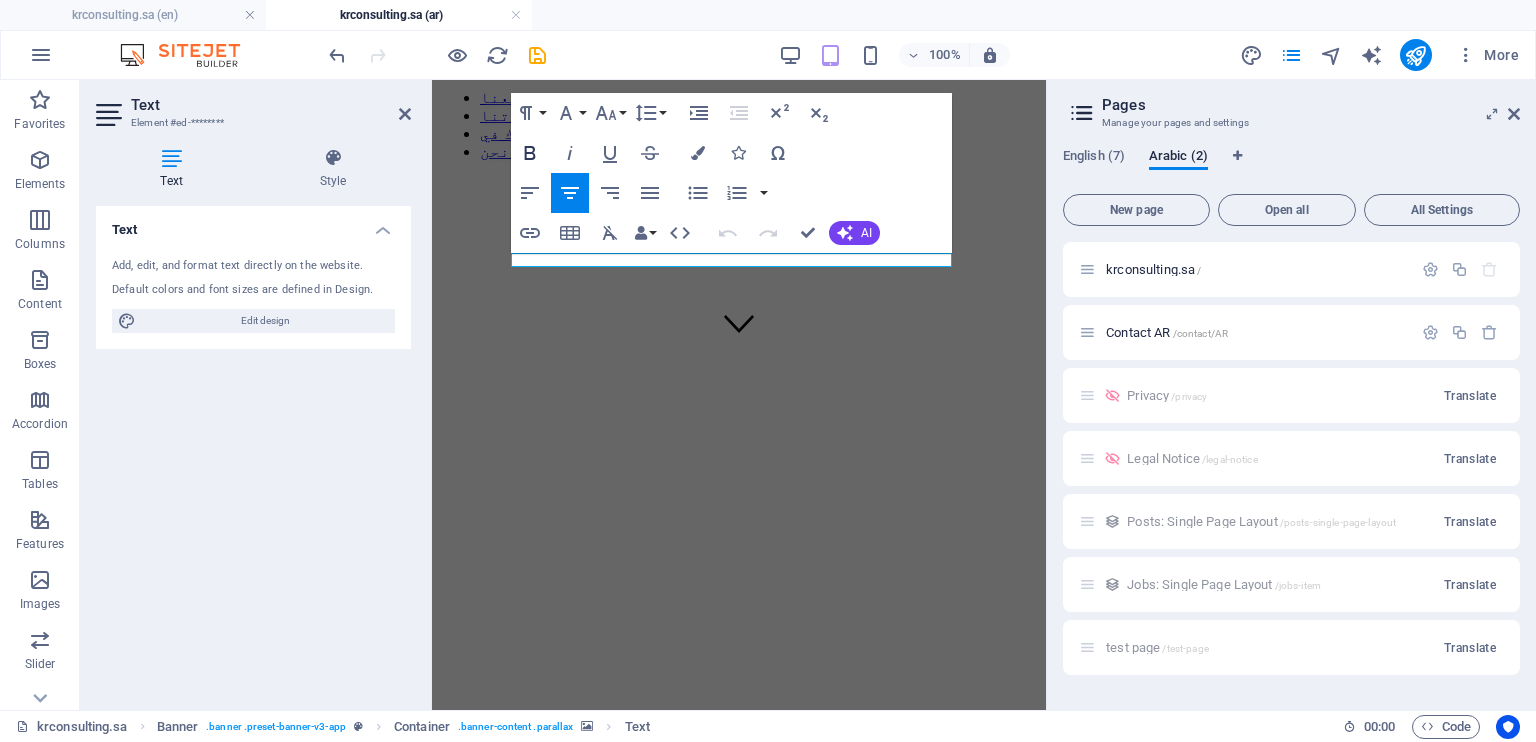 click 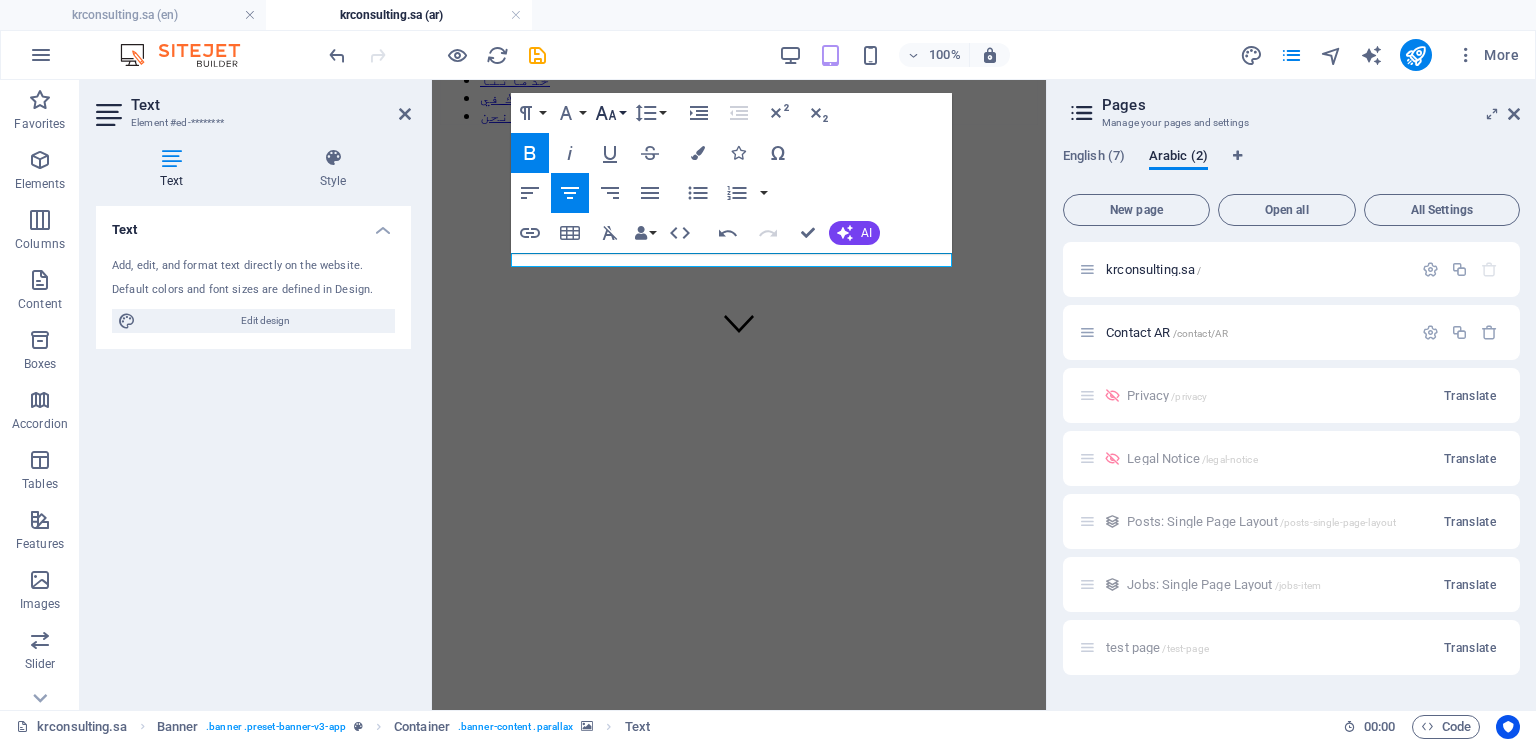 click 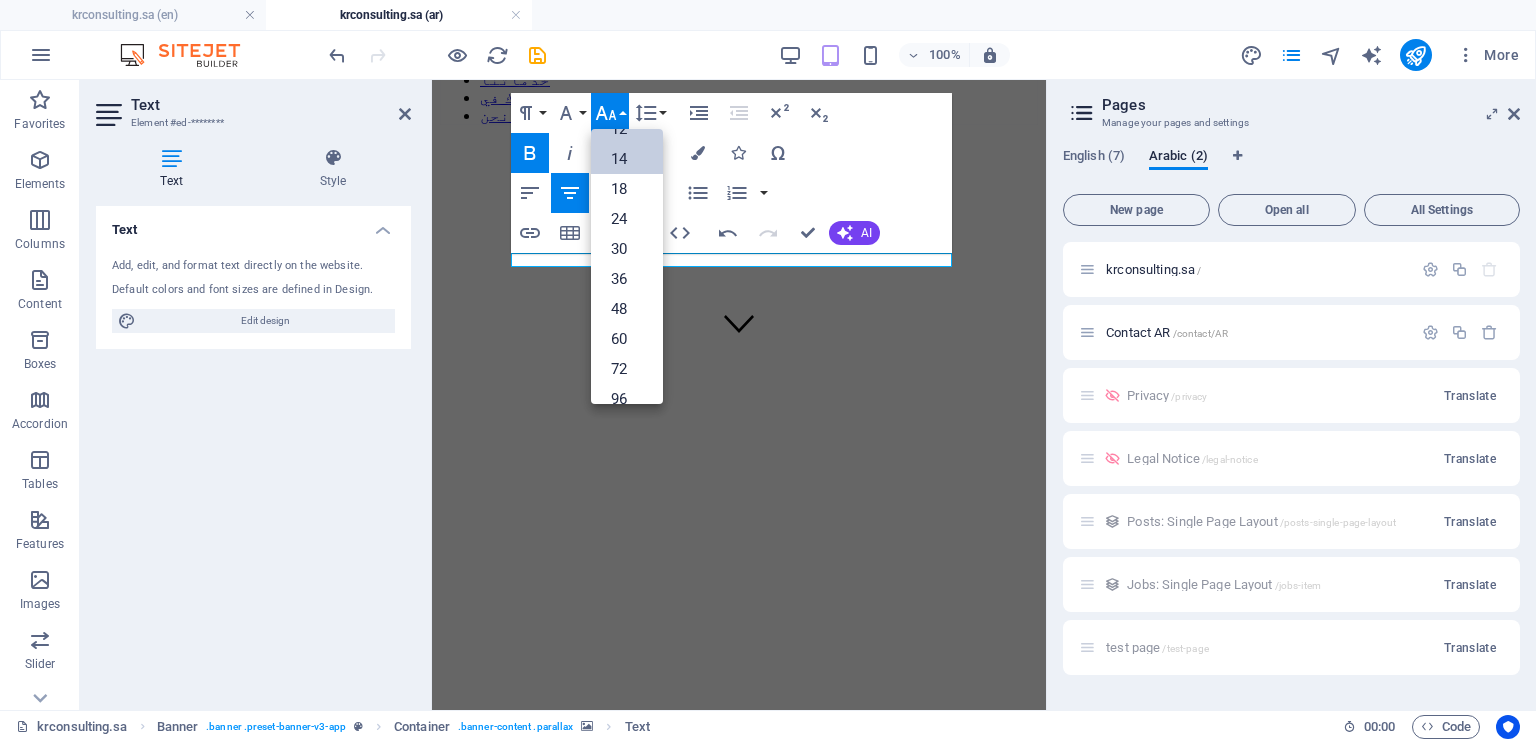 click on "14" at bounding box center (627, 159) 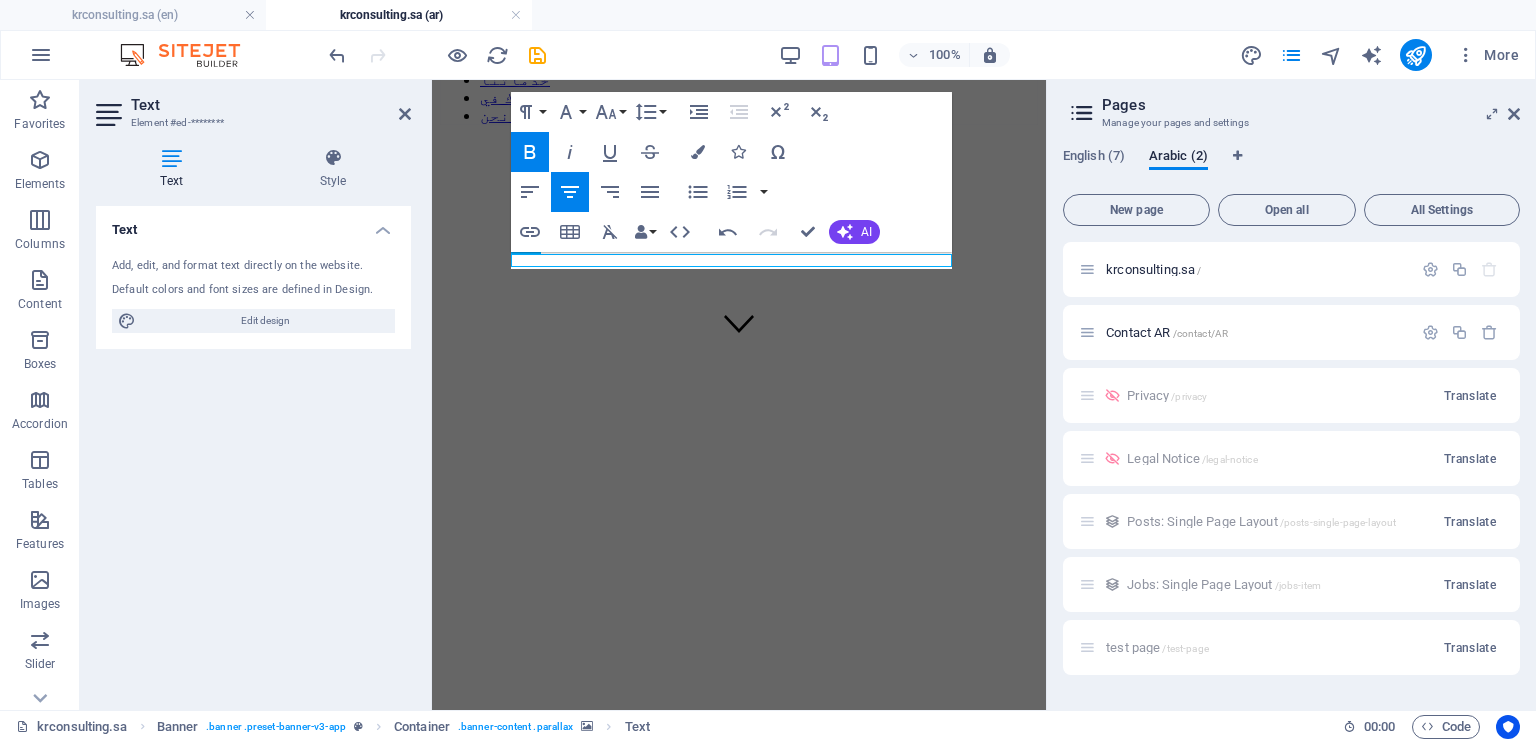 scroll, scrollTop: 351, scrollLeft: 0, axis: vertical 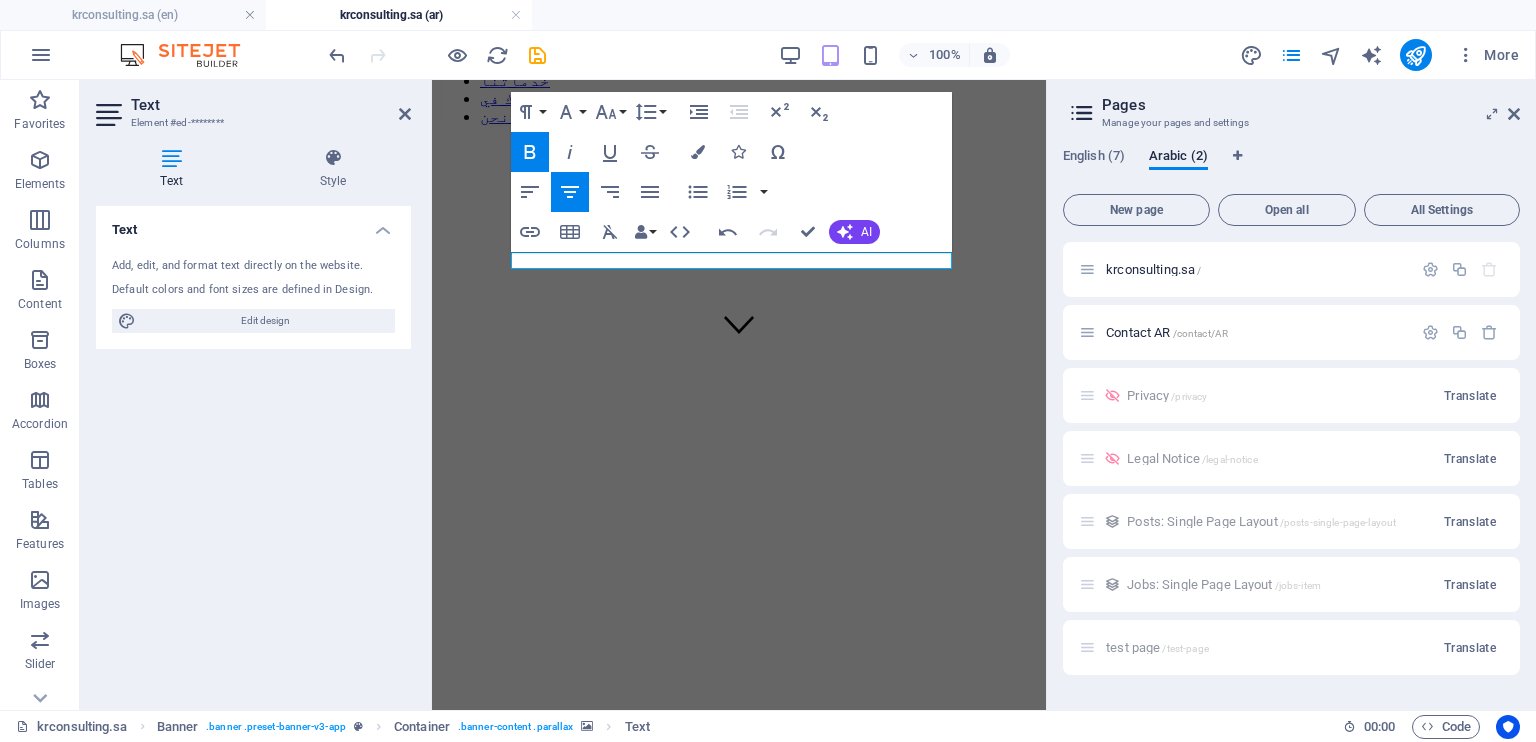click at bounding box center (739, 341) 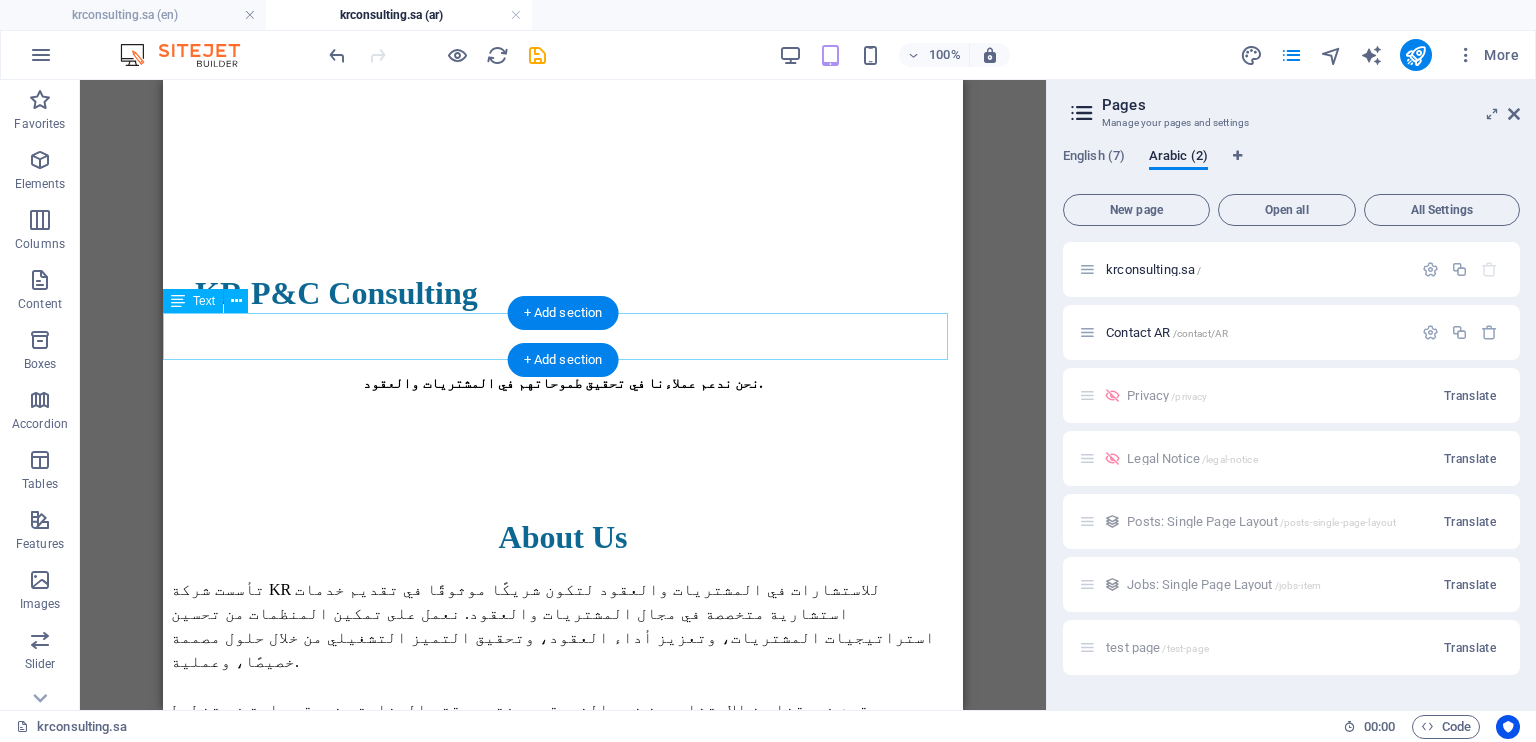 scroll, scrollTop: 867, scrollLeft: 0, axis: vertical 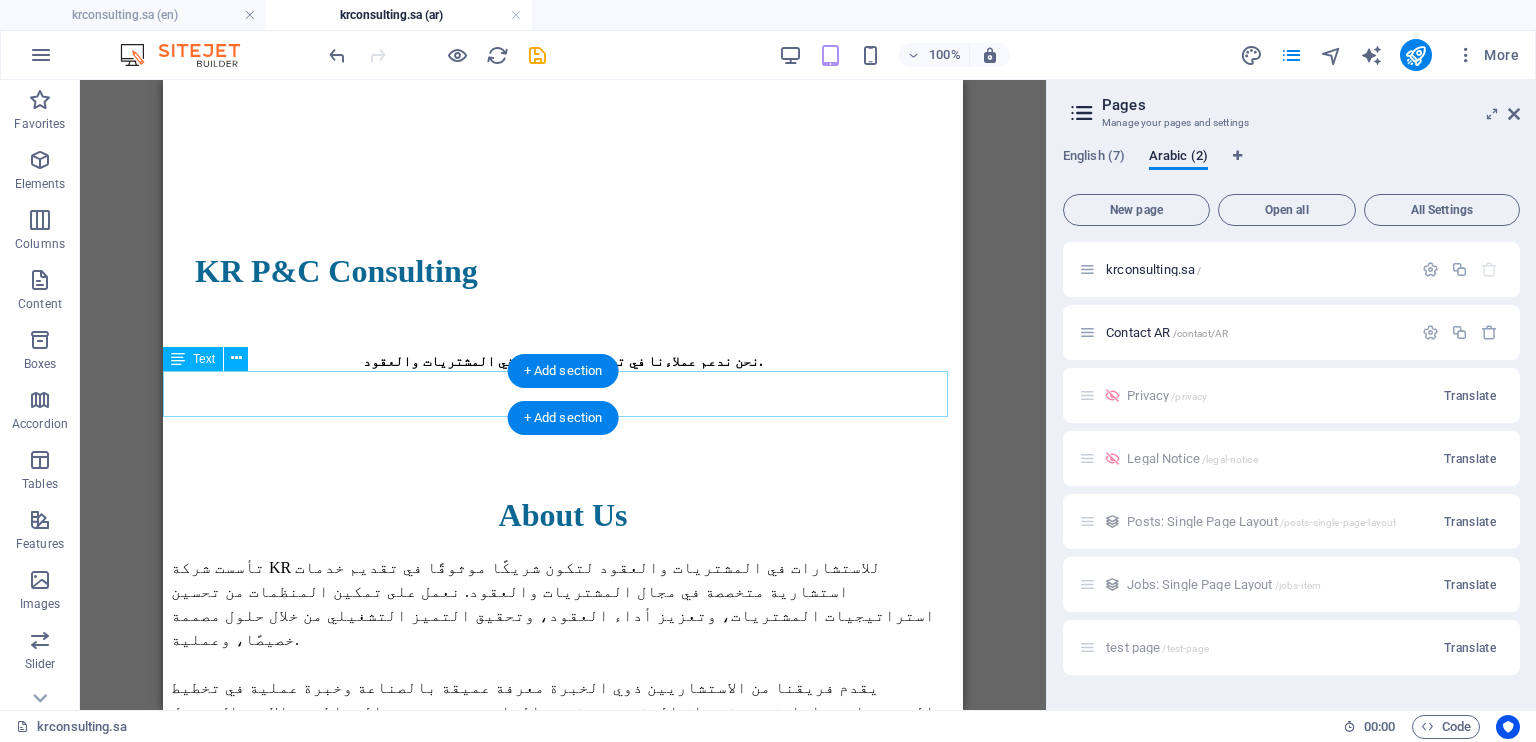 click on "Specialists in contract assessment and procurement." at bounding box center [563, 1041] 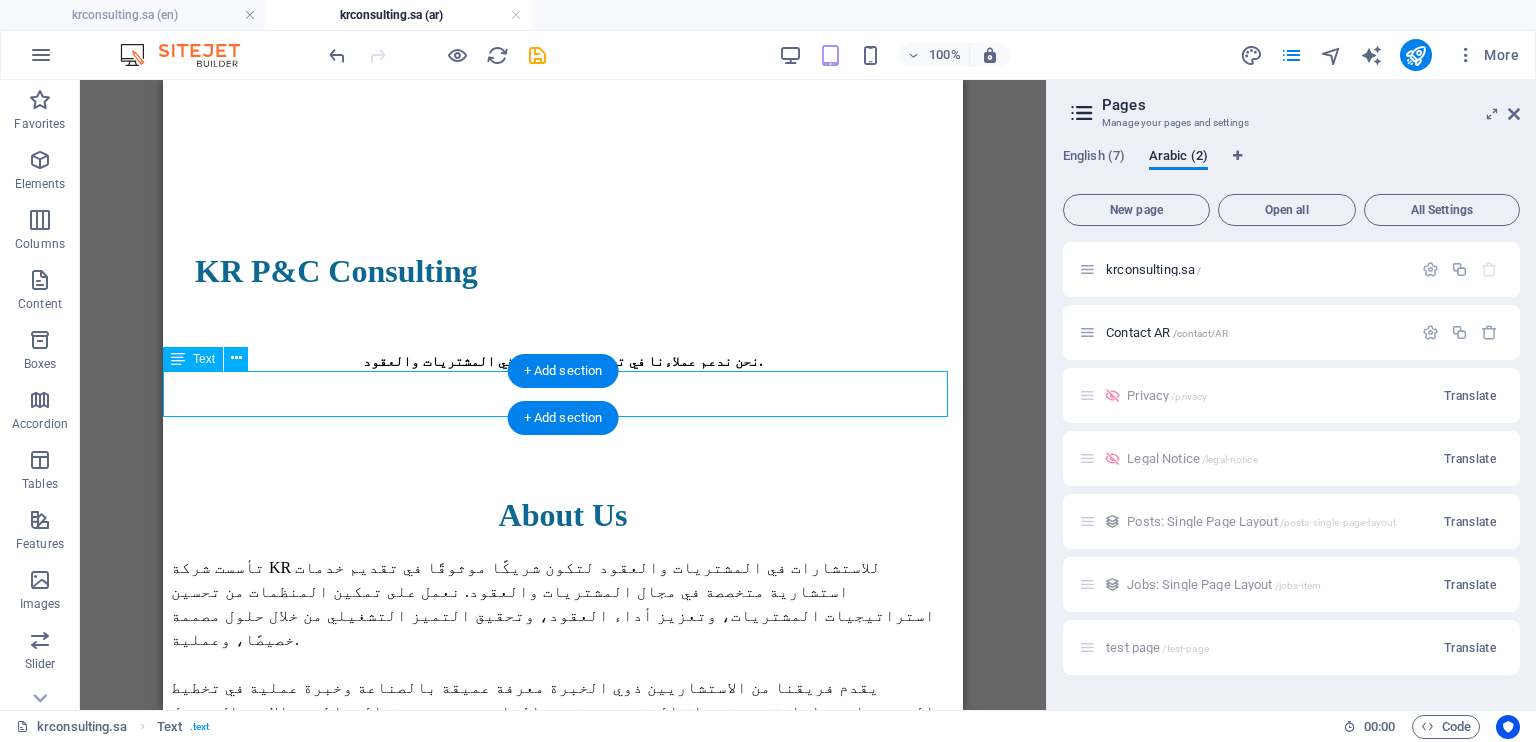 click on "Specialists in contract assessment and procurement." at bounding box center (563, 1041) 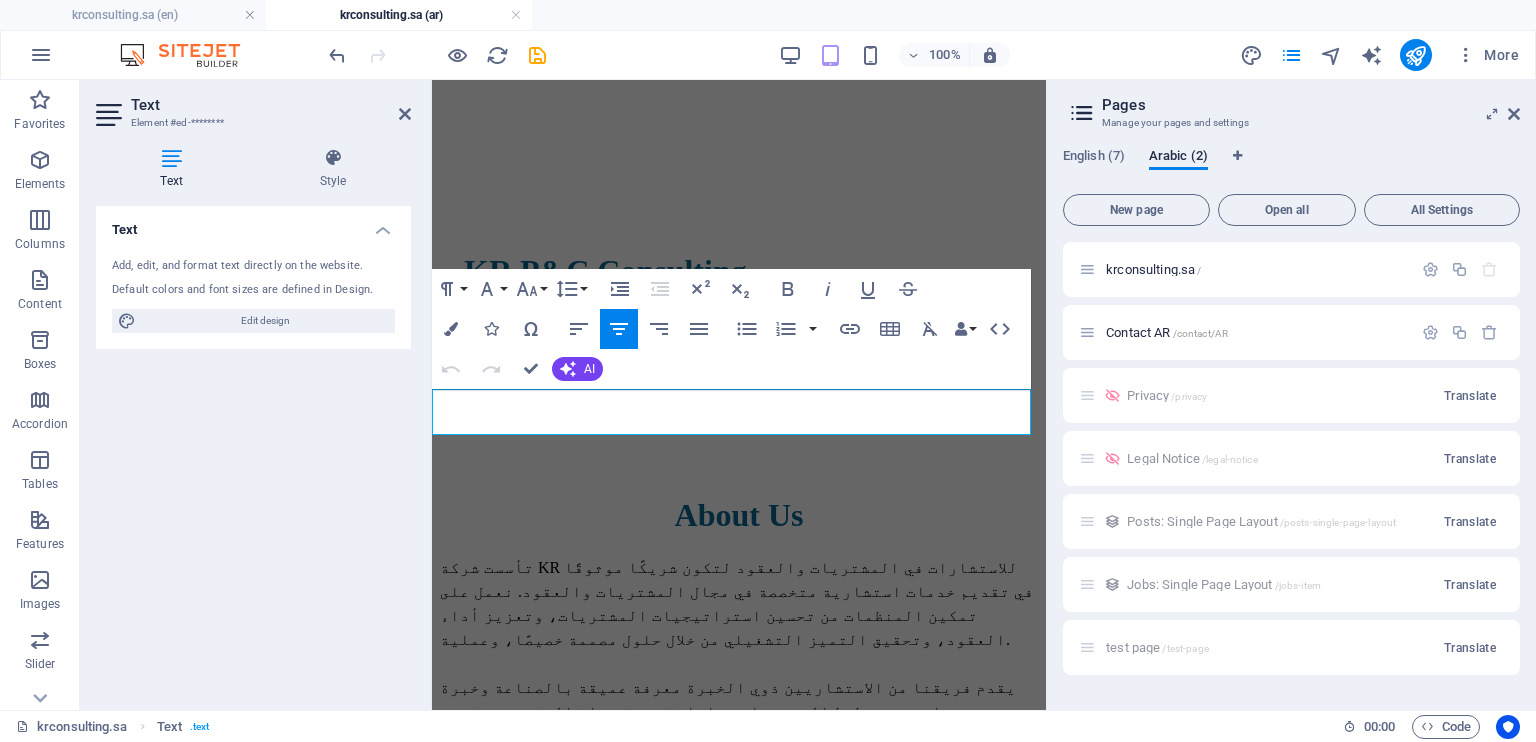 click on "Specialists in contract assessment and procurement." at bounding box center [739, 1065] 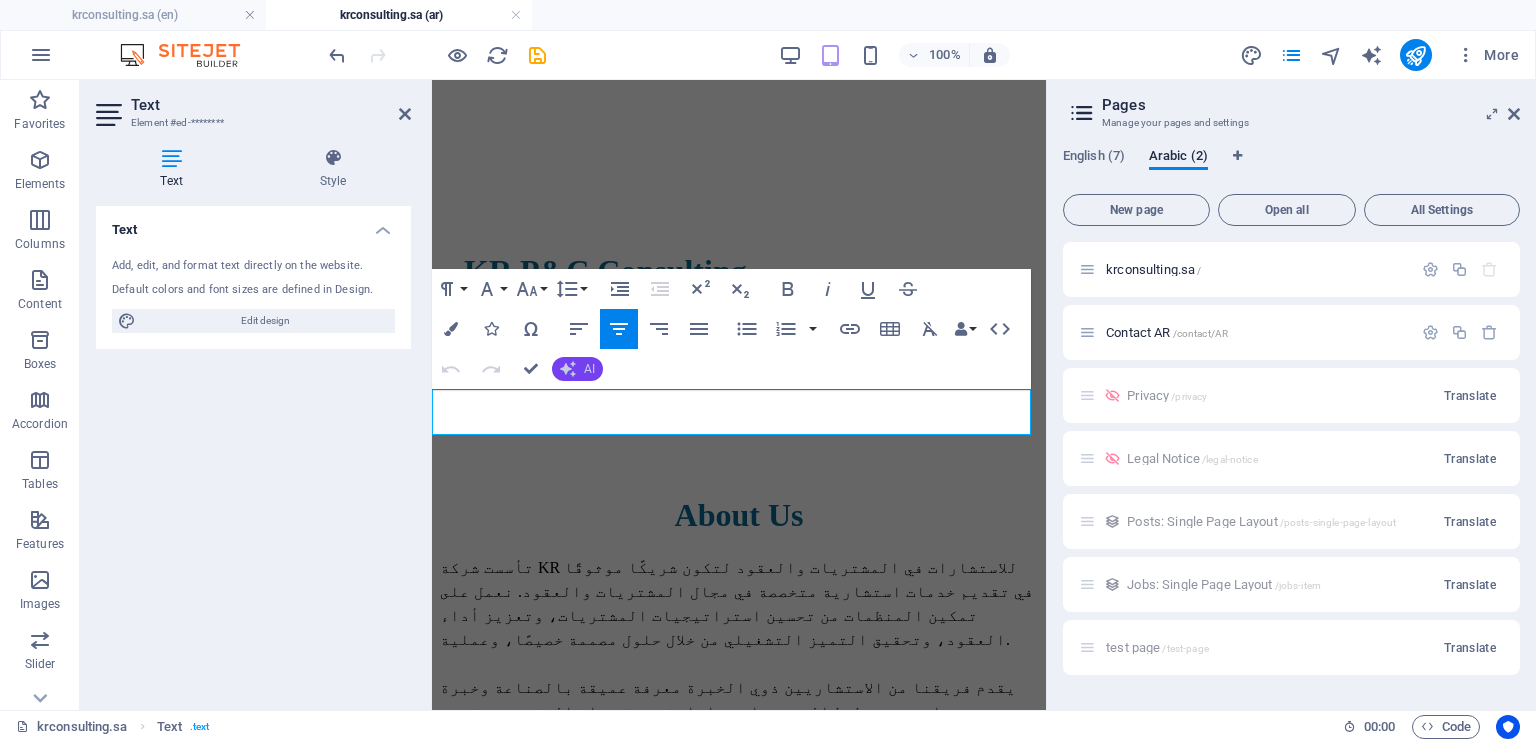 click 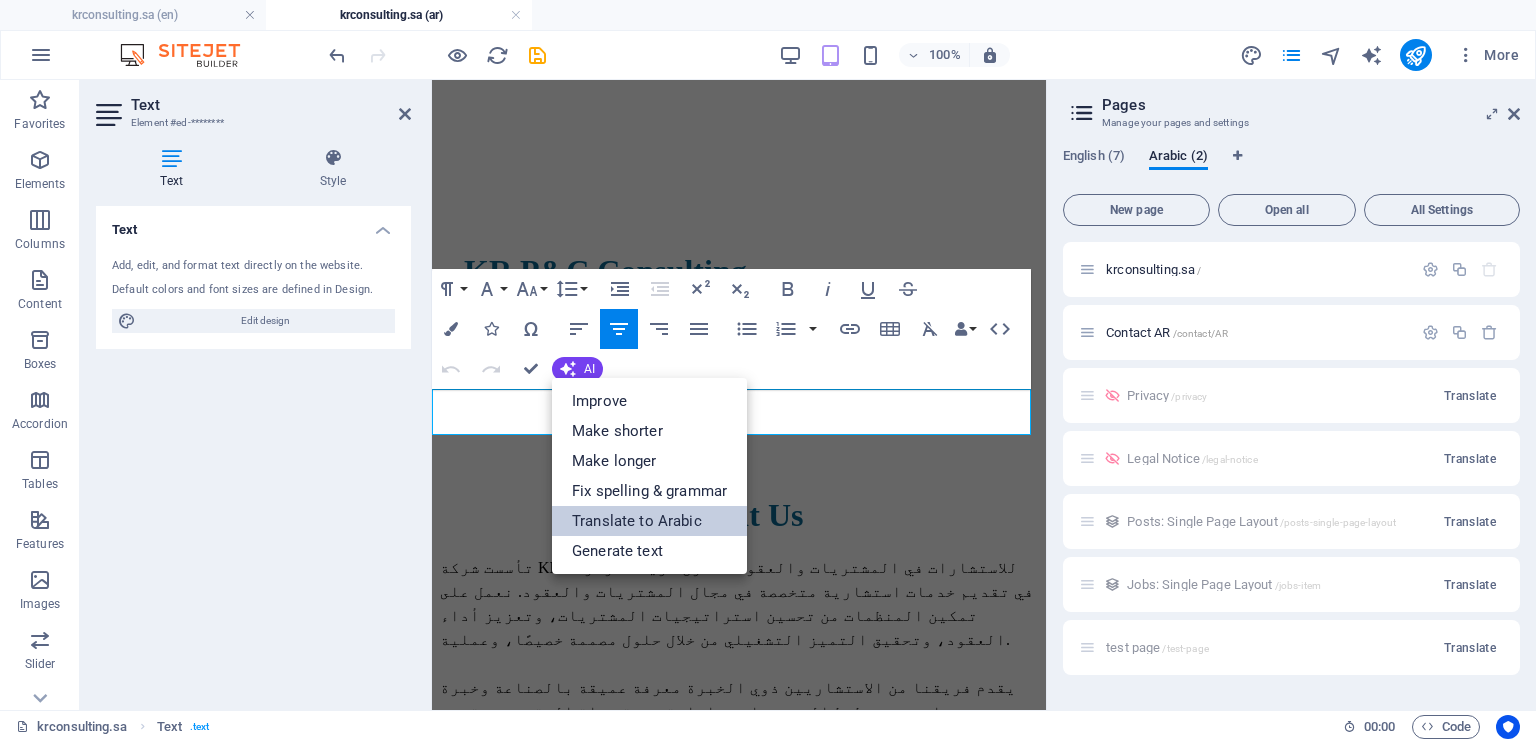 click on "Translate to Arabic" at bounding box center (649, 521) 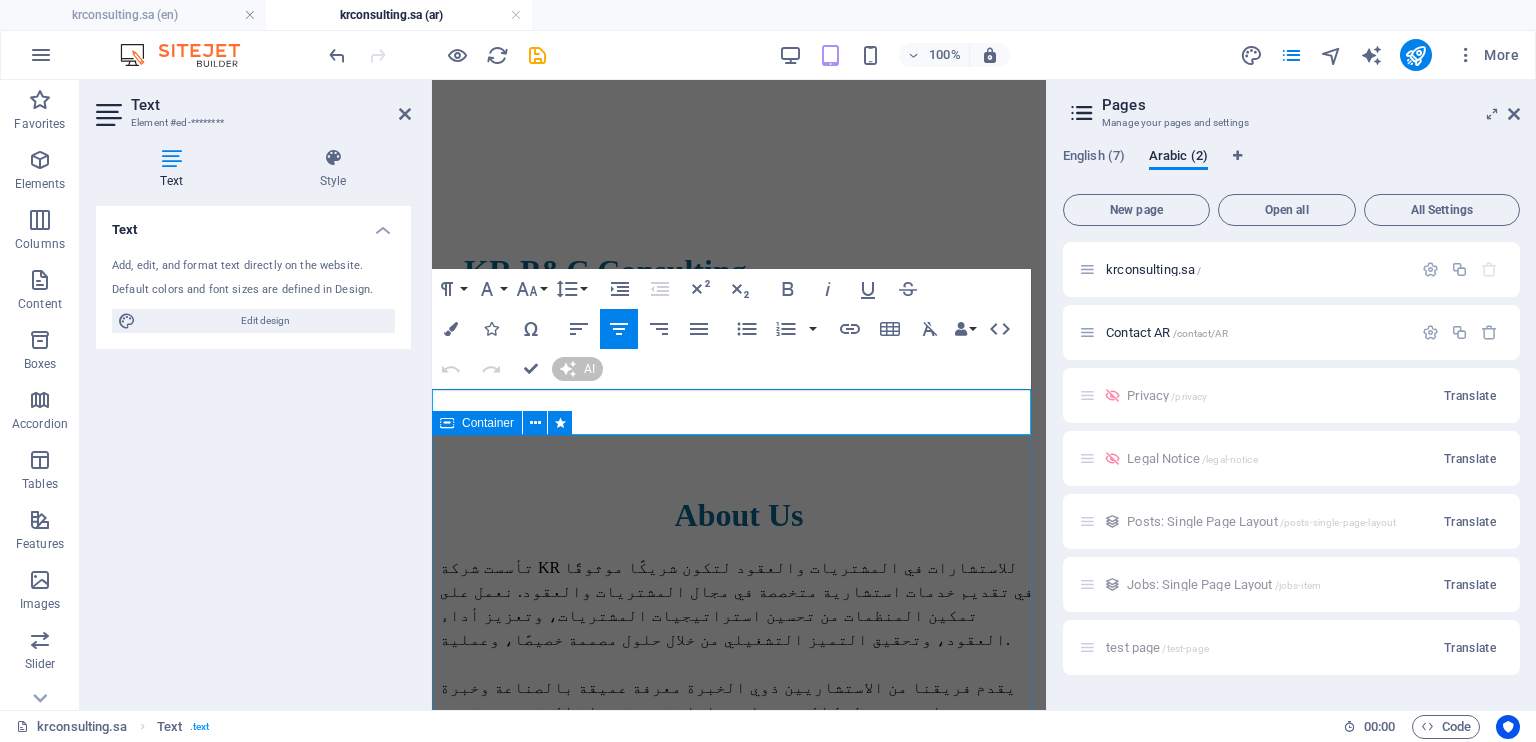 type 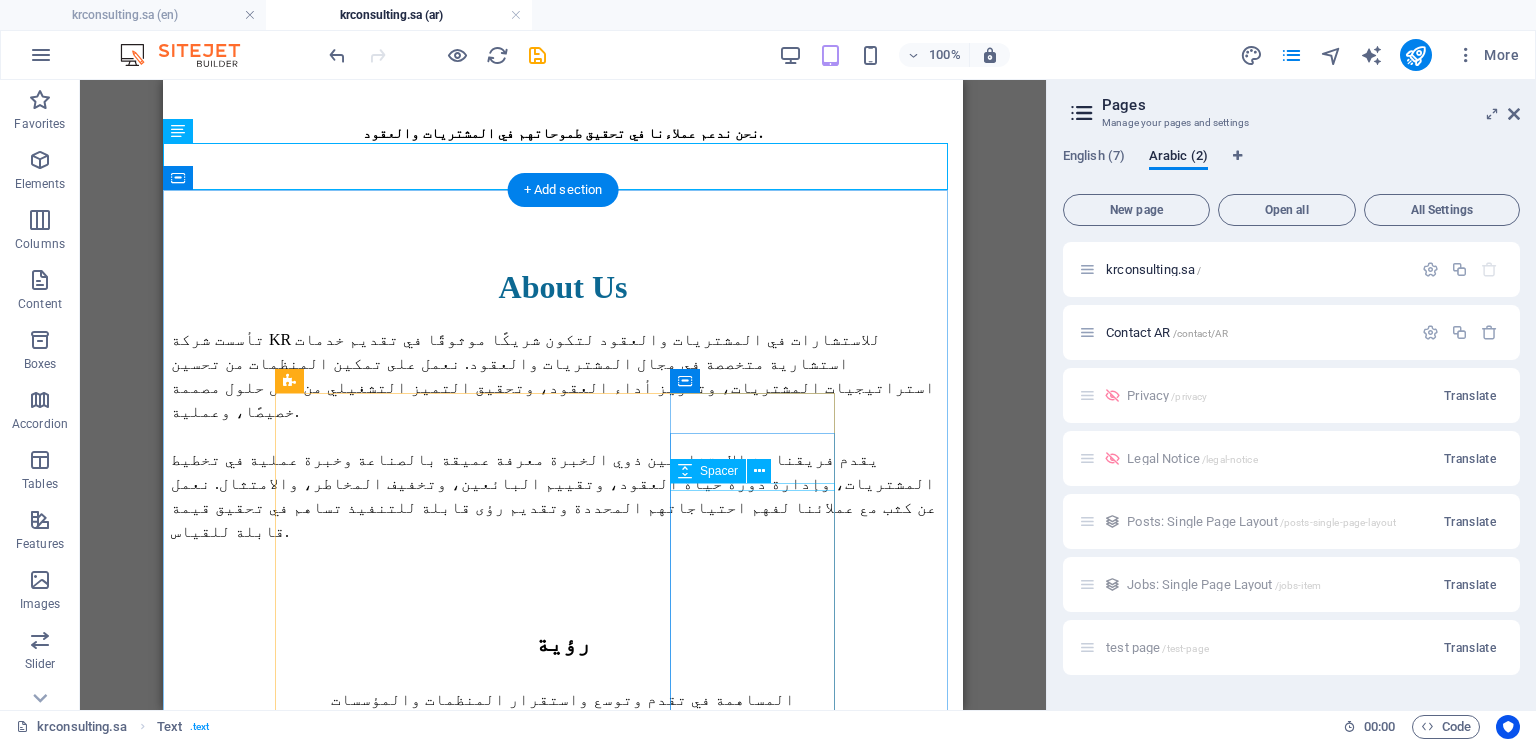 scroll, scrollTop: 1097, scrollLeft: 0, axis: vertical 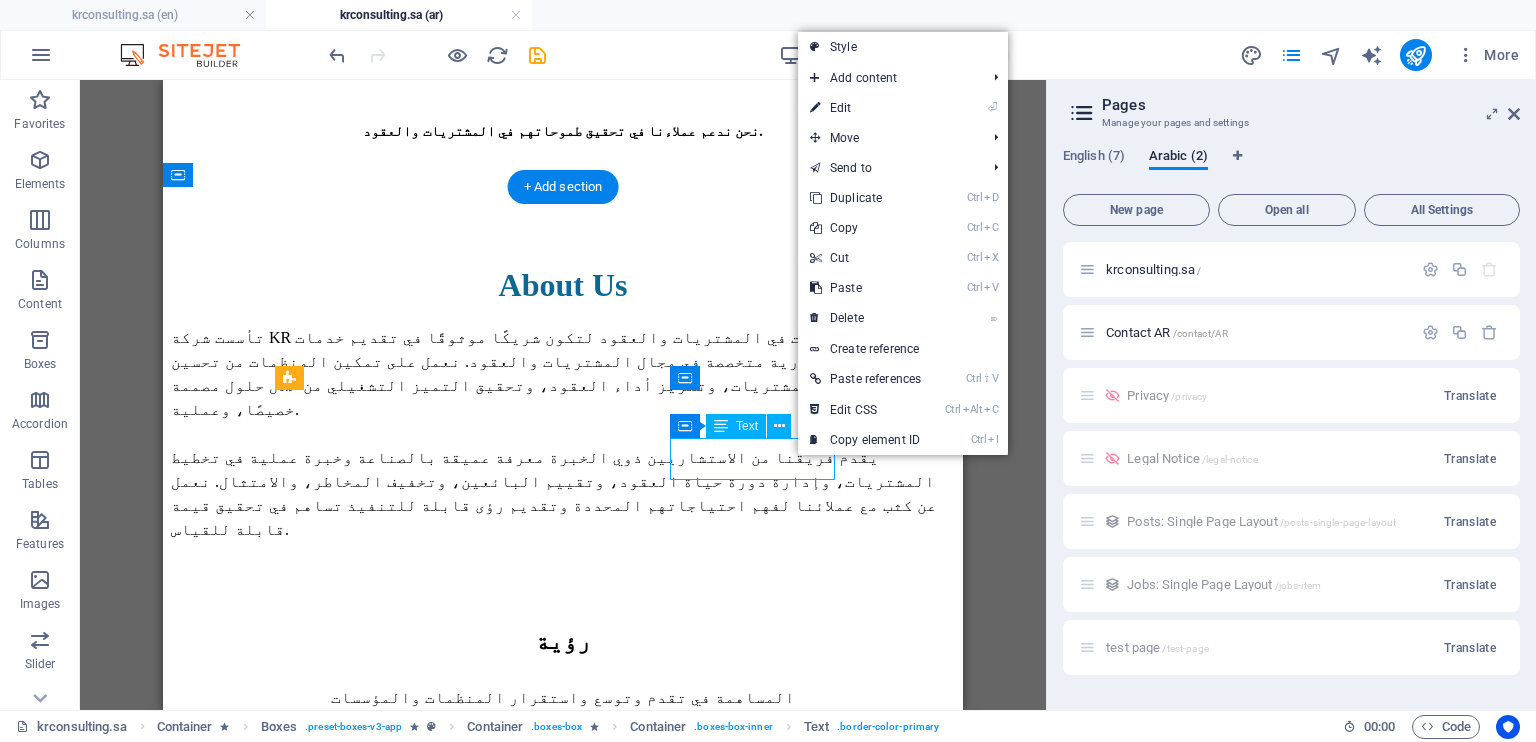 click on "Cost Optimization" at bounding box center [451, 2973] 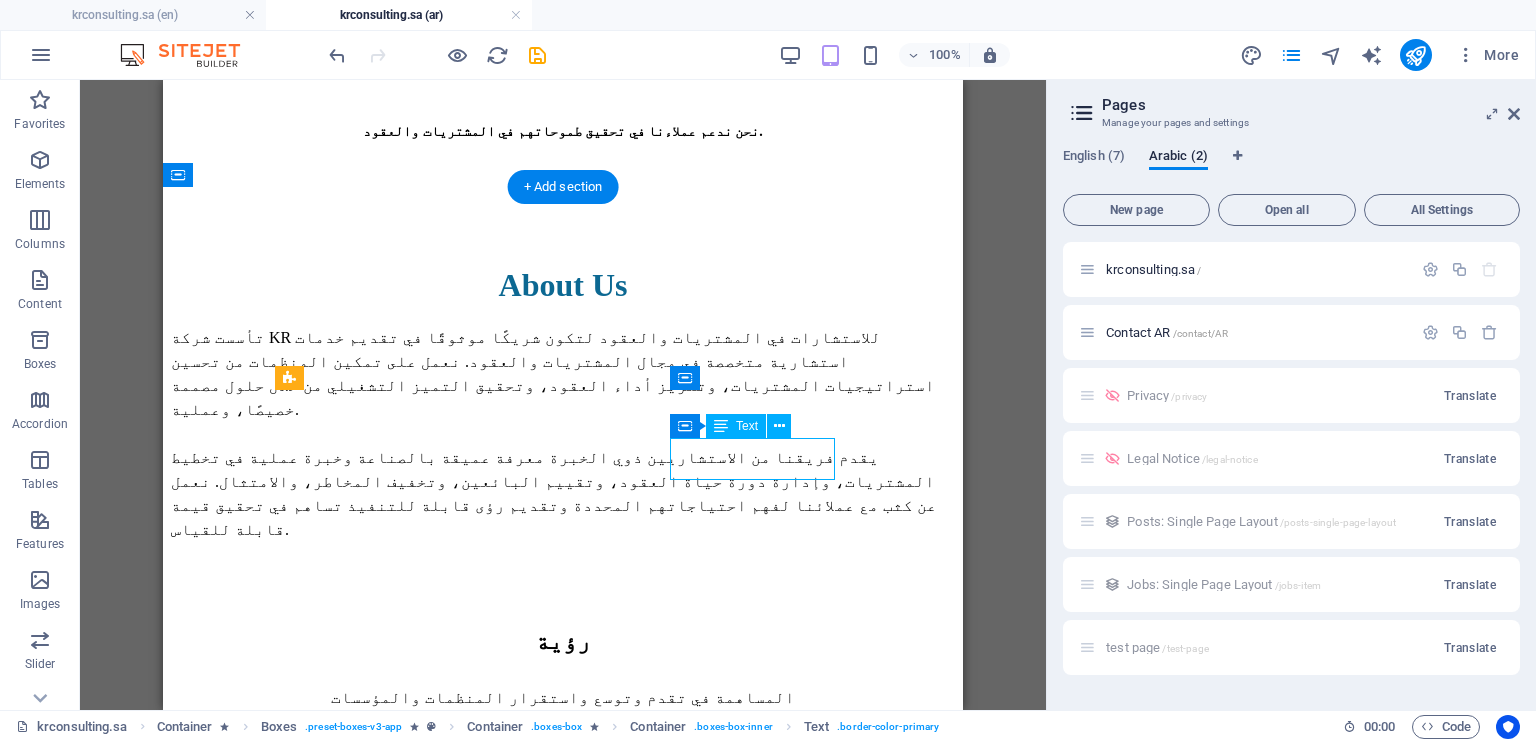 click on "Cost Optimization" at bounding box center (451, 2973) 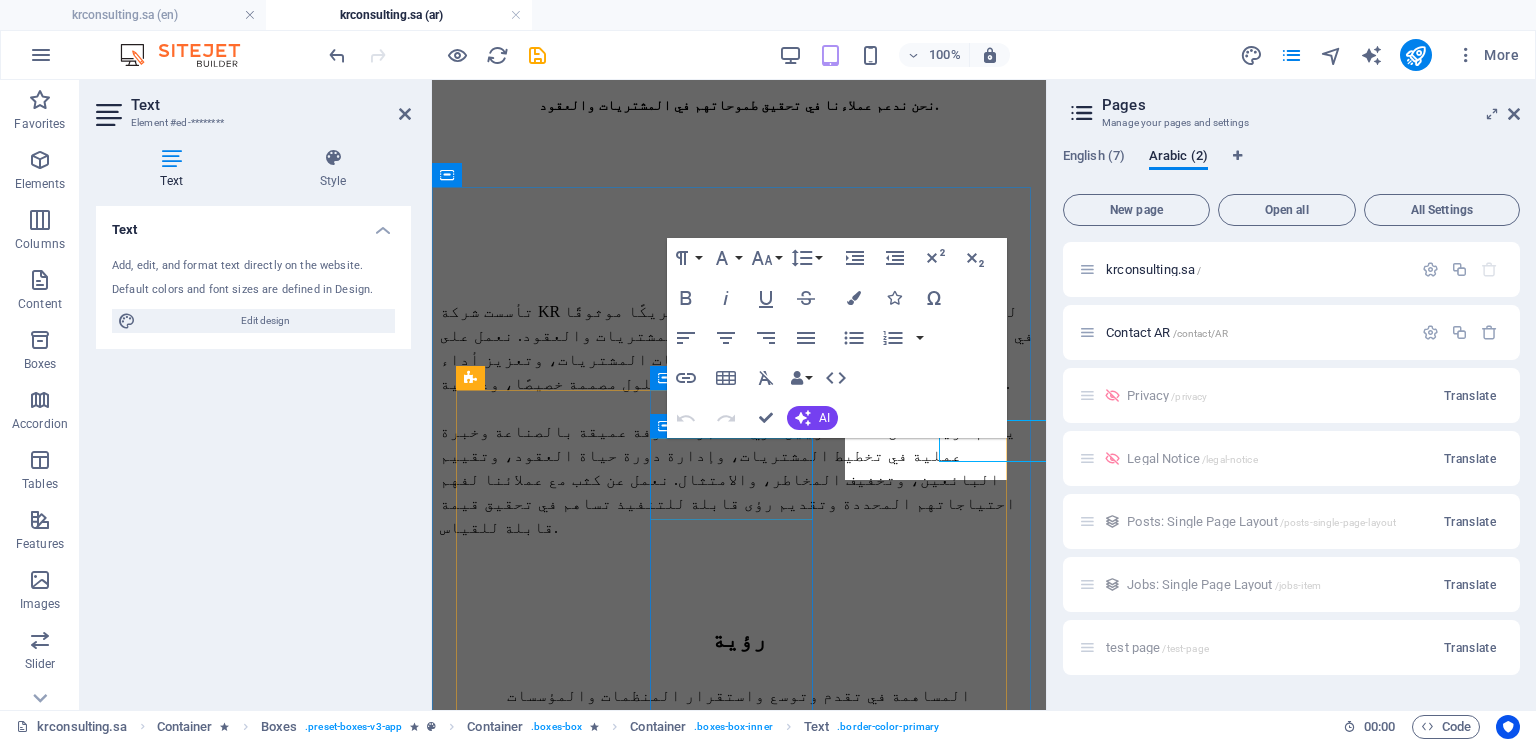 scroll, scrollTop: 1116, scrollLeft: 0, axis: vertical 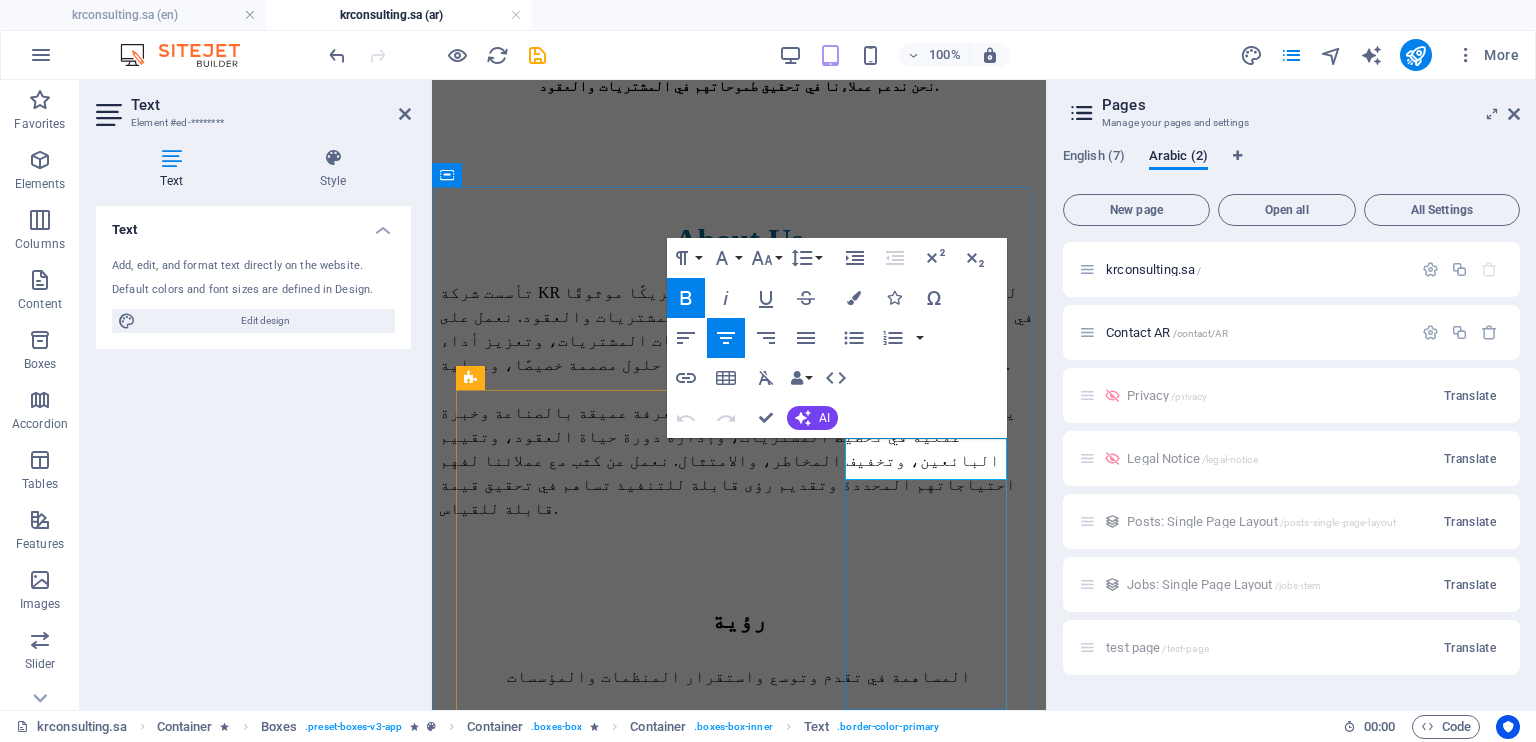 click on "Cost Optimization" at bounding box center [720, 2951] 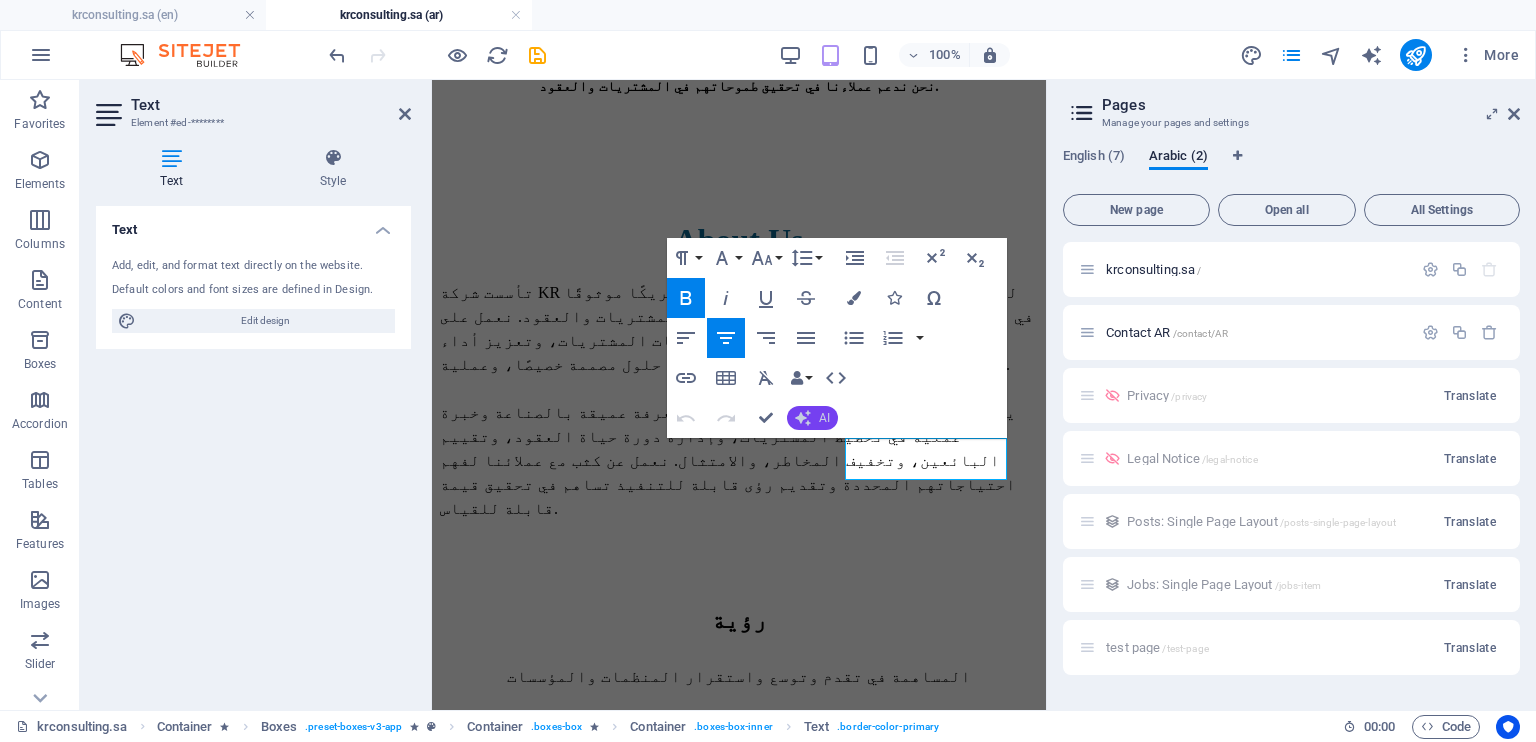 click on "AI" at bounding box center [824, 418] 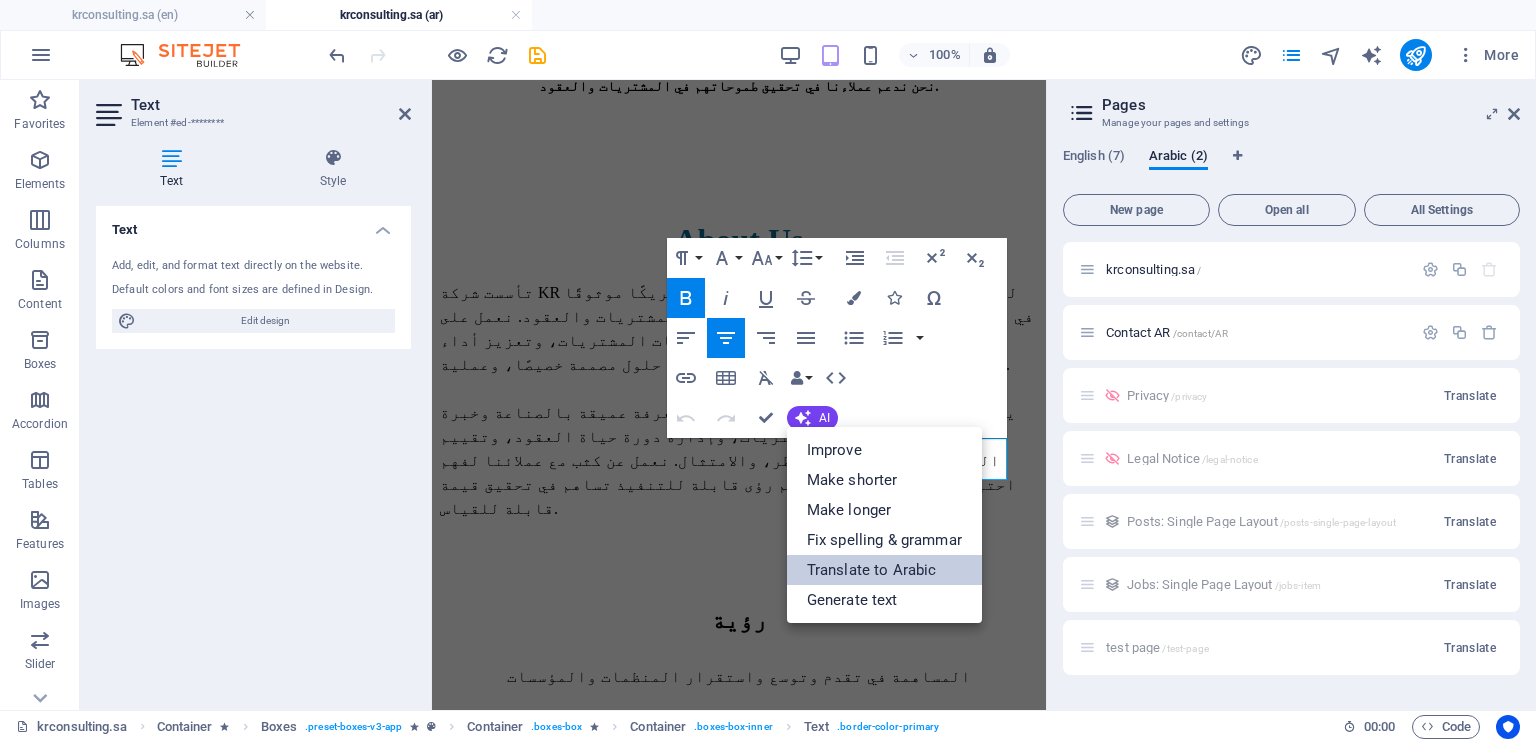 click on "Translate to Arabic" at bounding box center [884, 570] 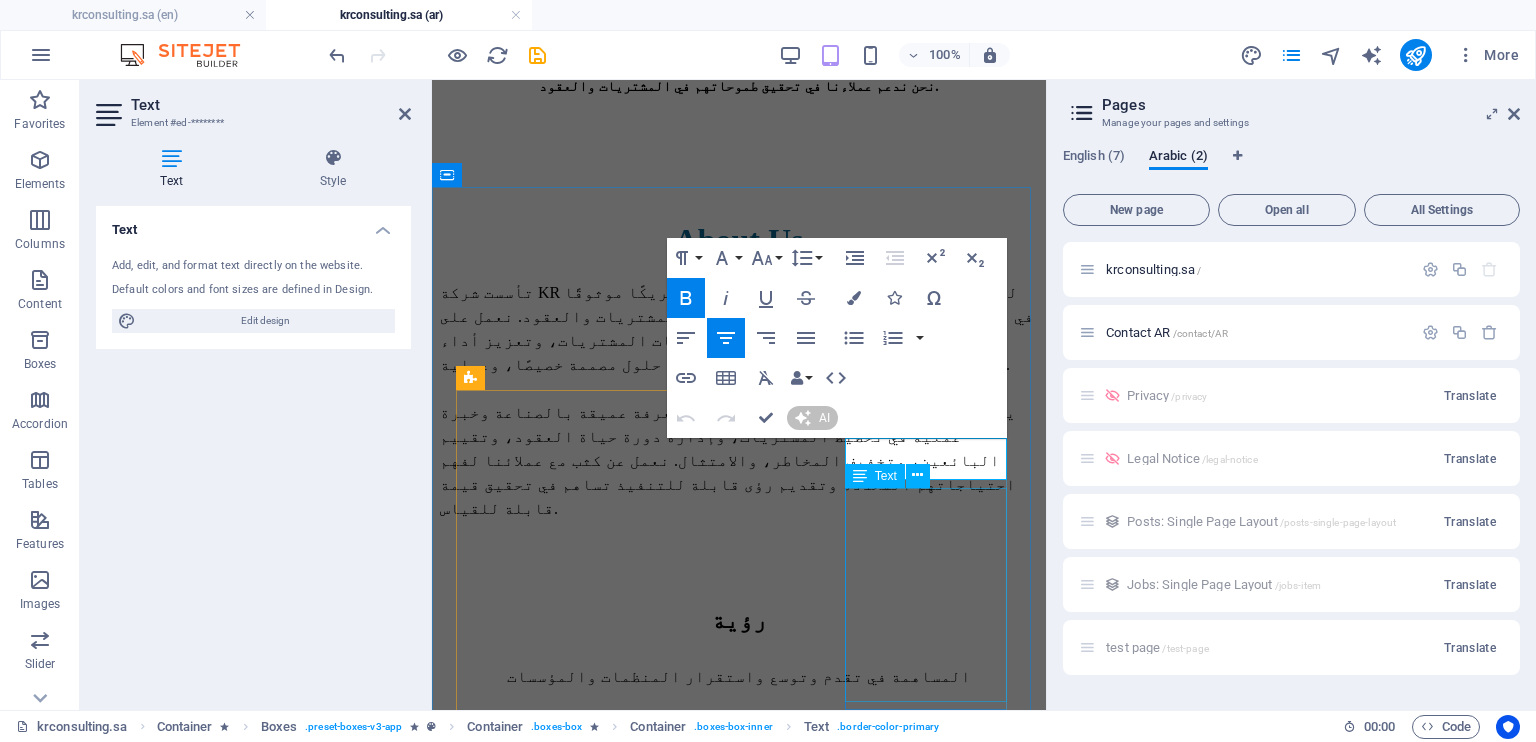 type 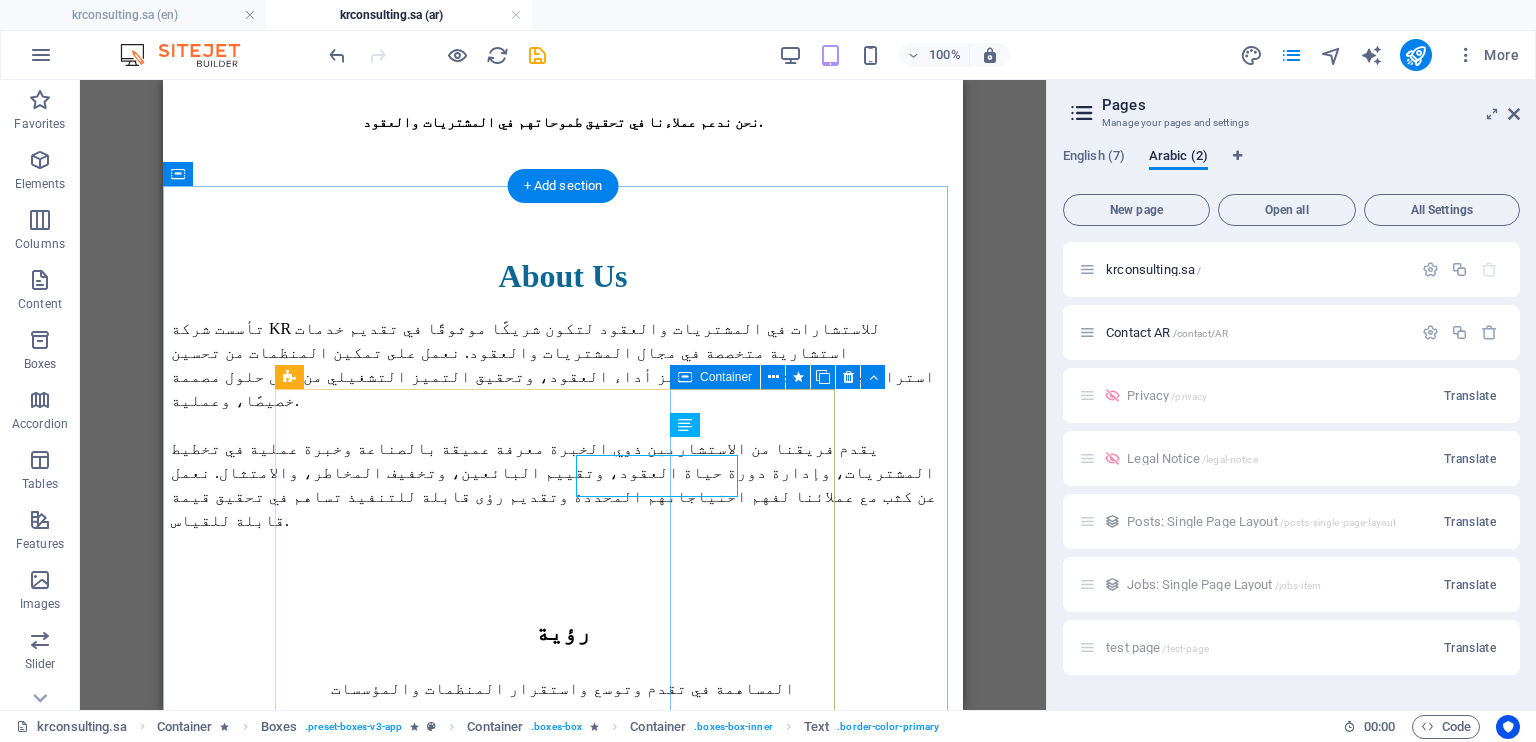 scroll, scrollTop: 1098, scrollLeft: 0, axis: vertical 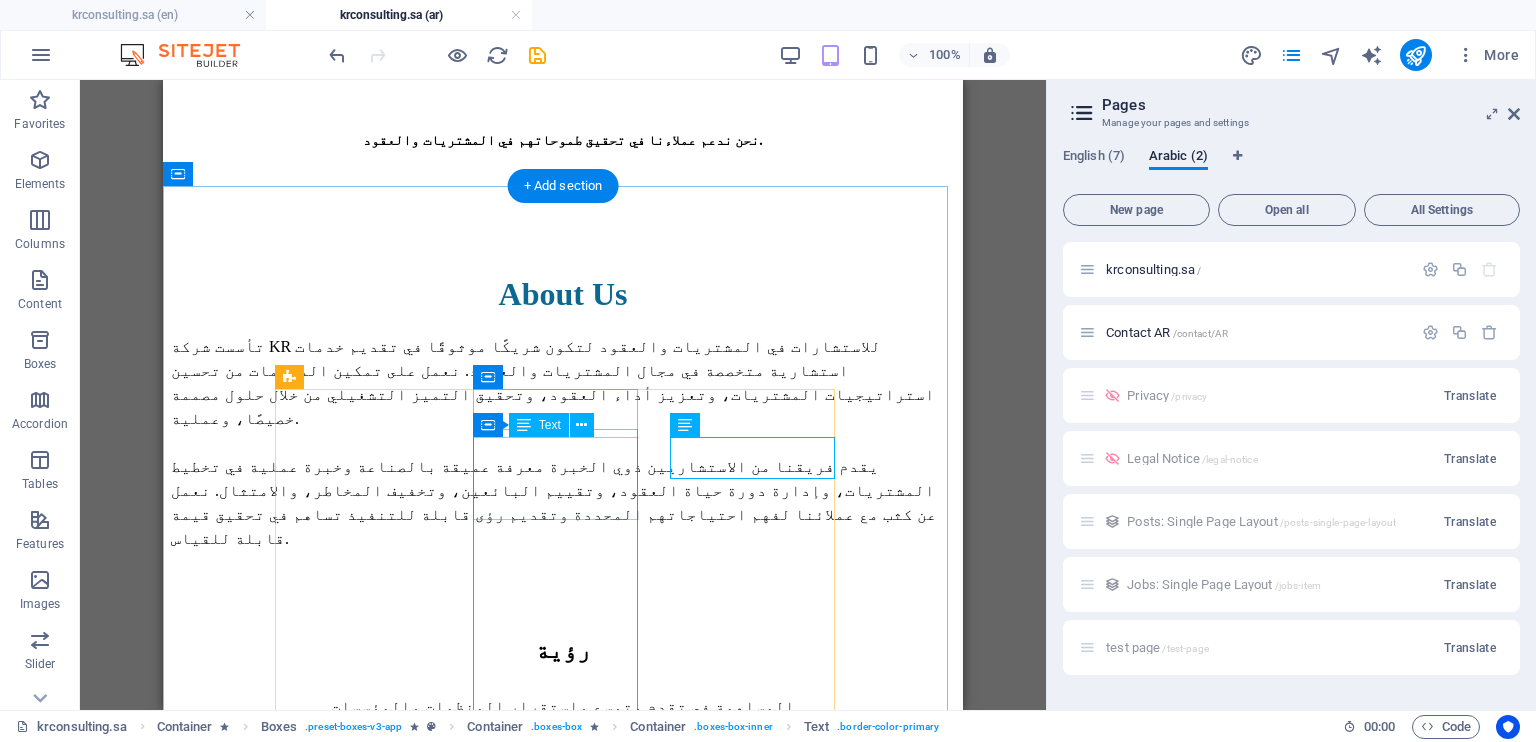 click on "Procurement Sustainability" at bounding box center [451, 2353] 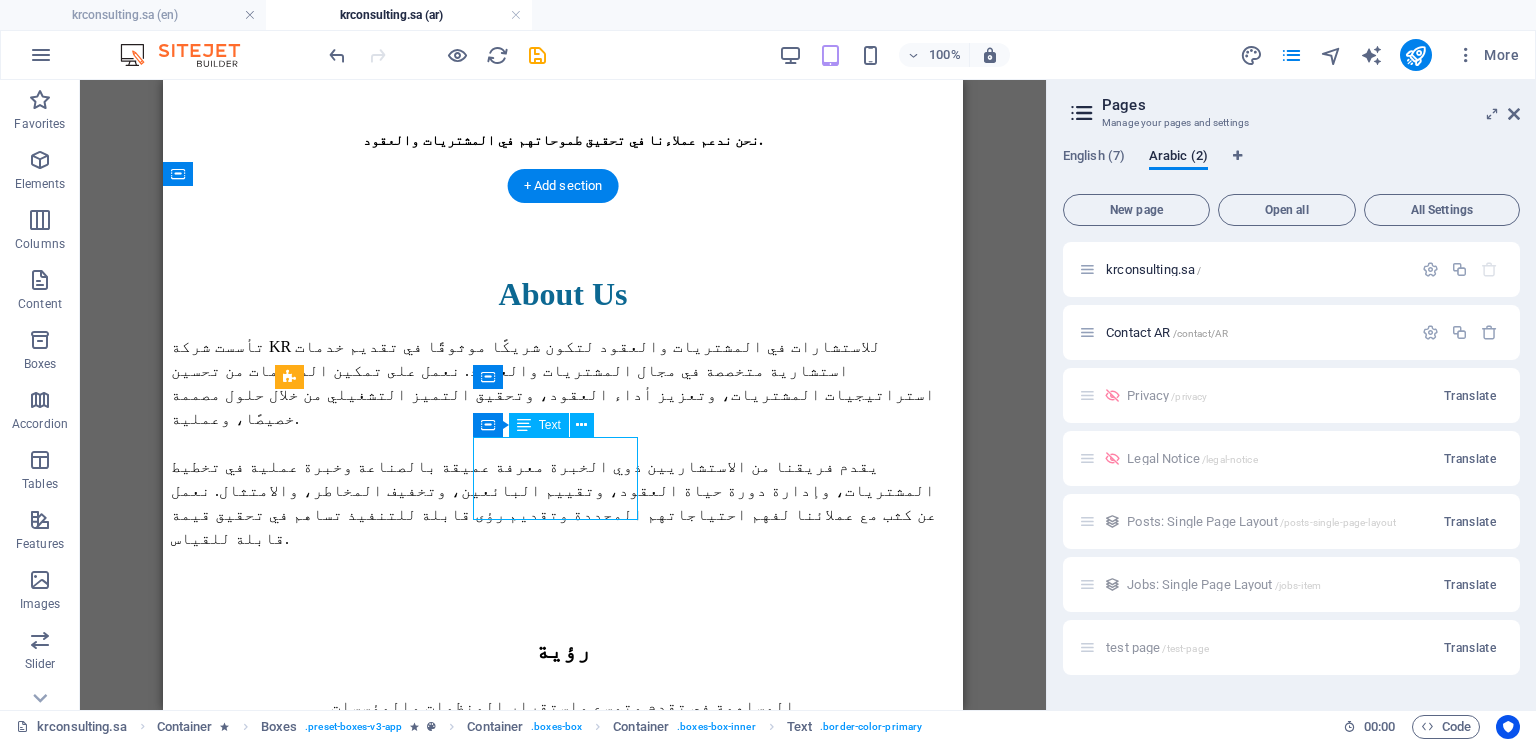 click on "Procurement Sustainability" at bounding box center [451, 2353] 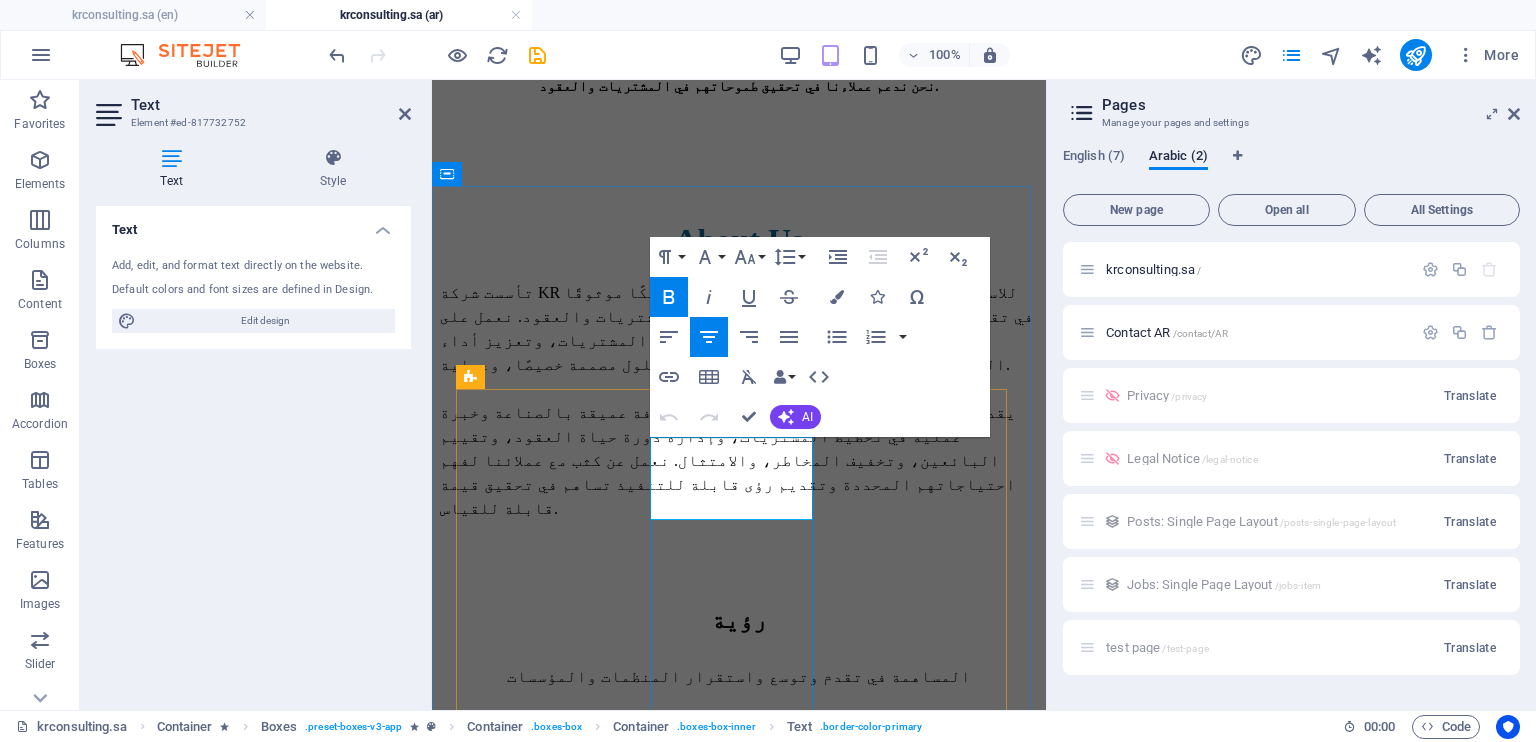 click on "Procurement Sustainability" at bounding box center (719, 2322) 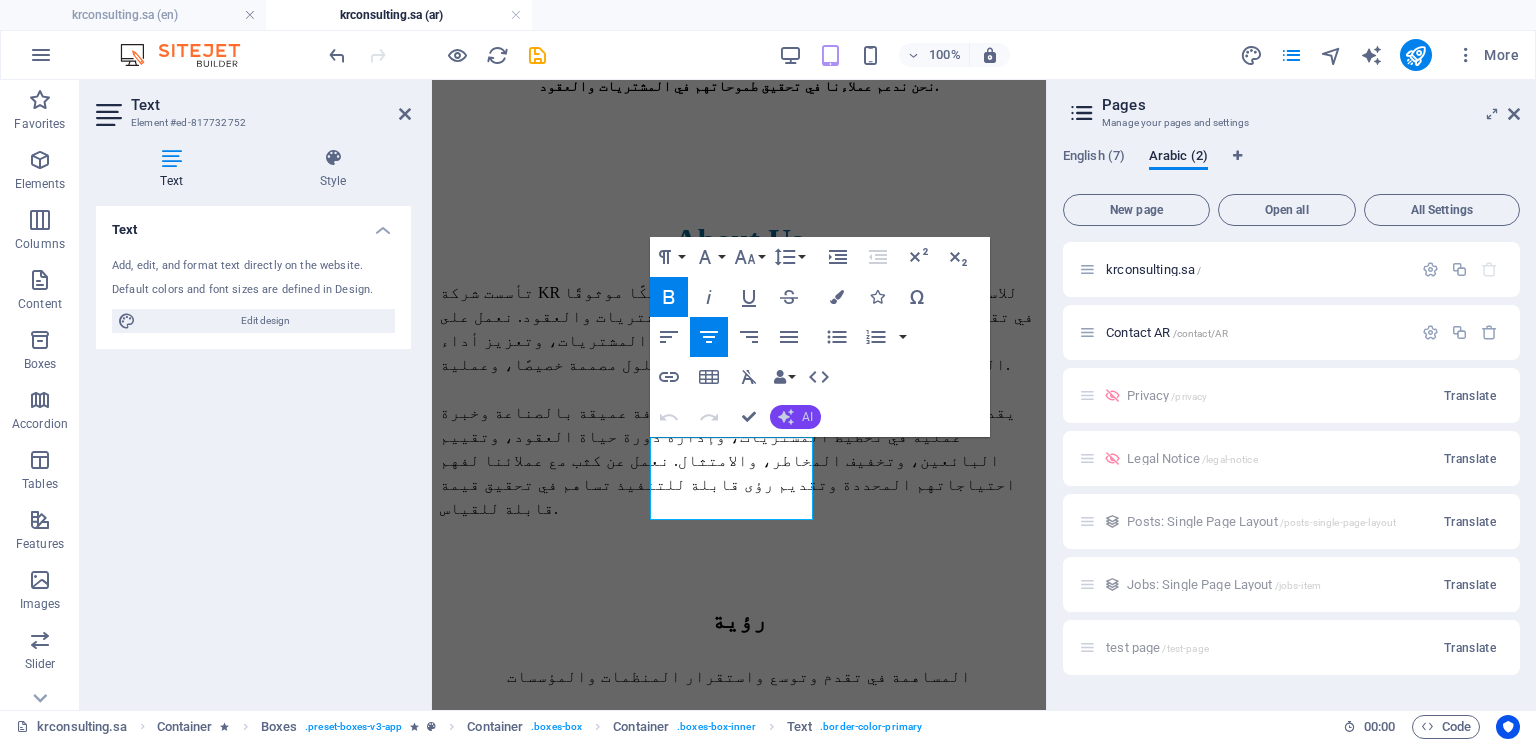 click on "AI" at bounding box center [795, 417] 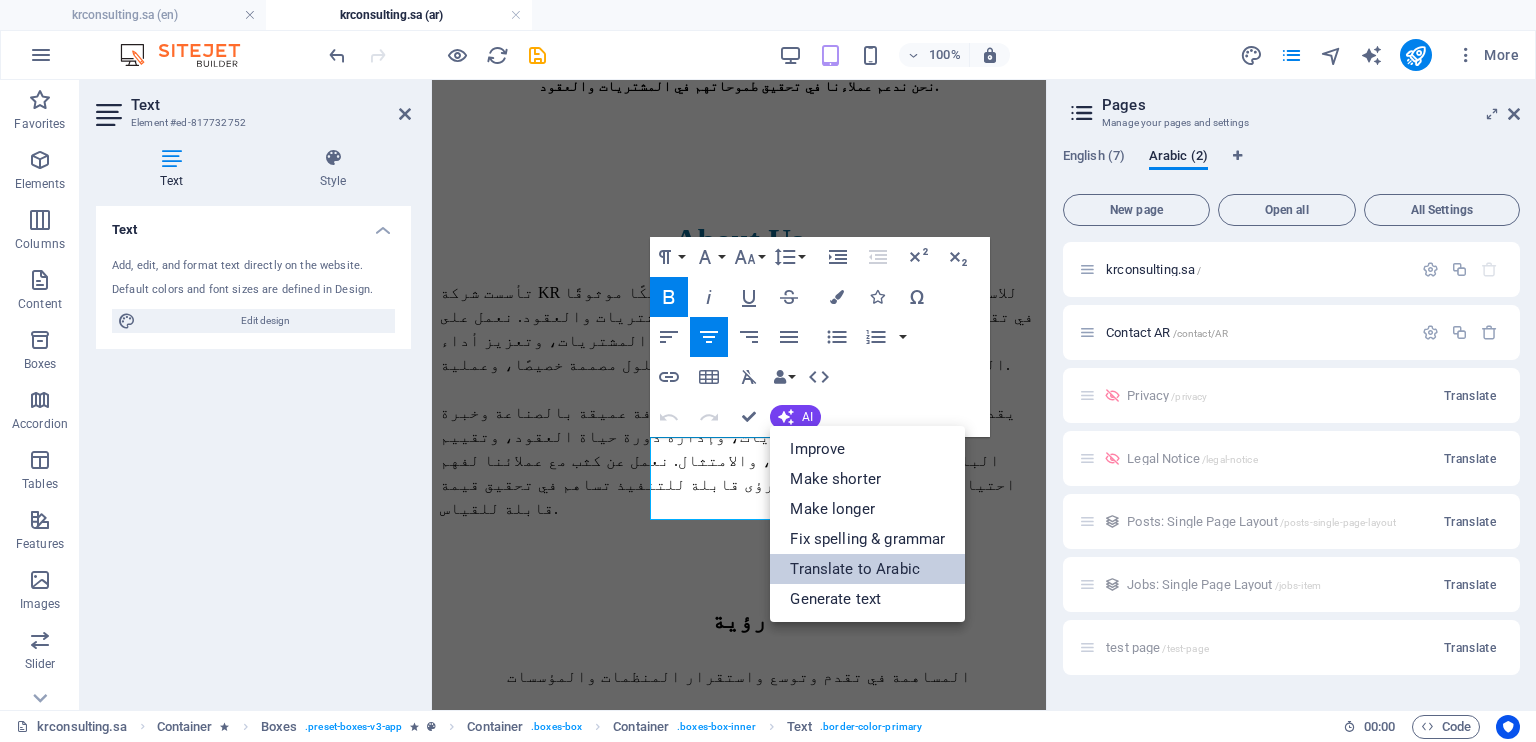 click on "Translate to Arabic" at bounding box center (867, 569) 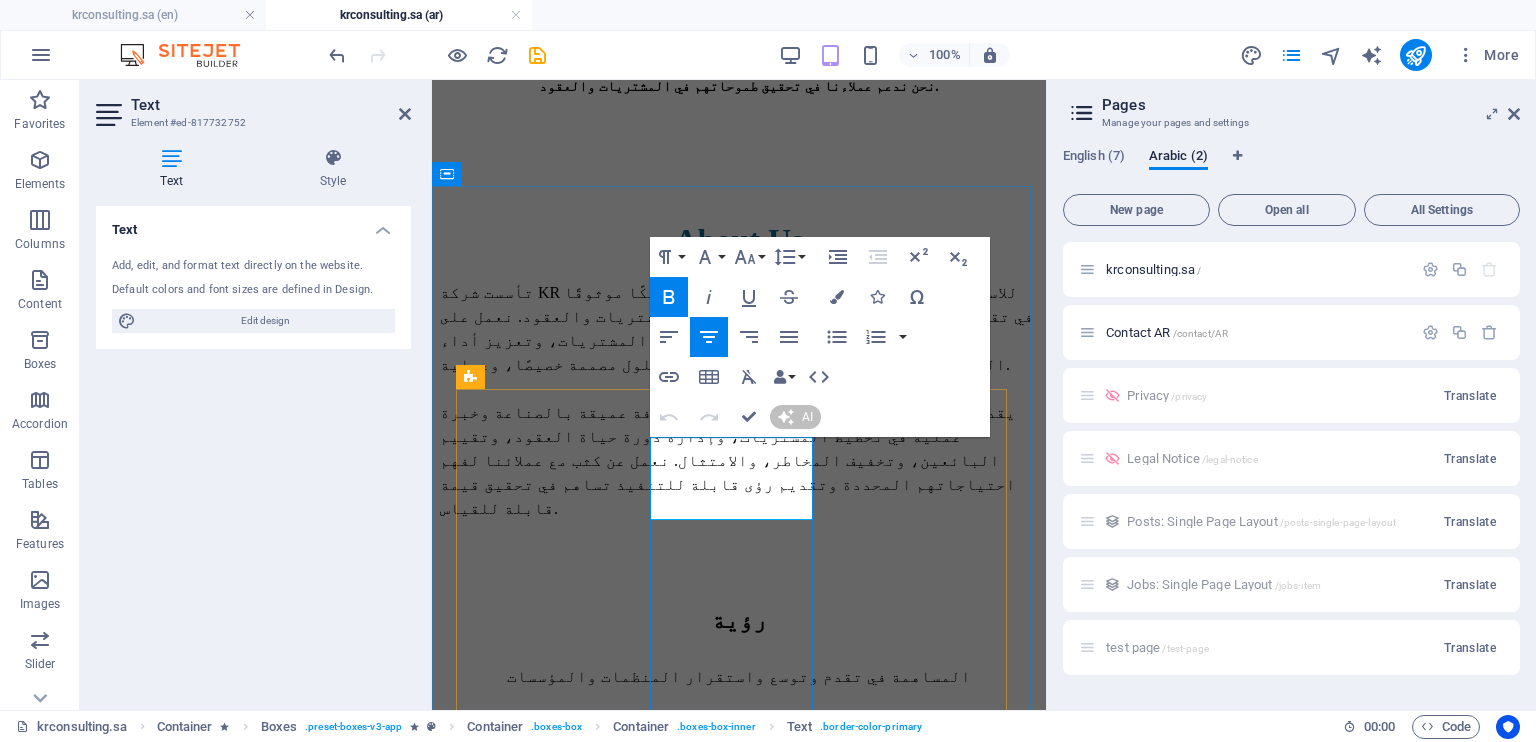 type 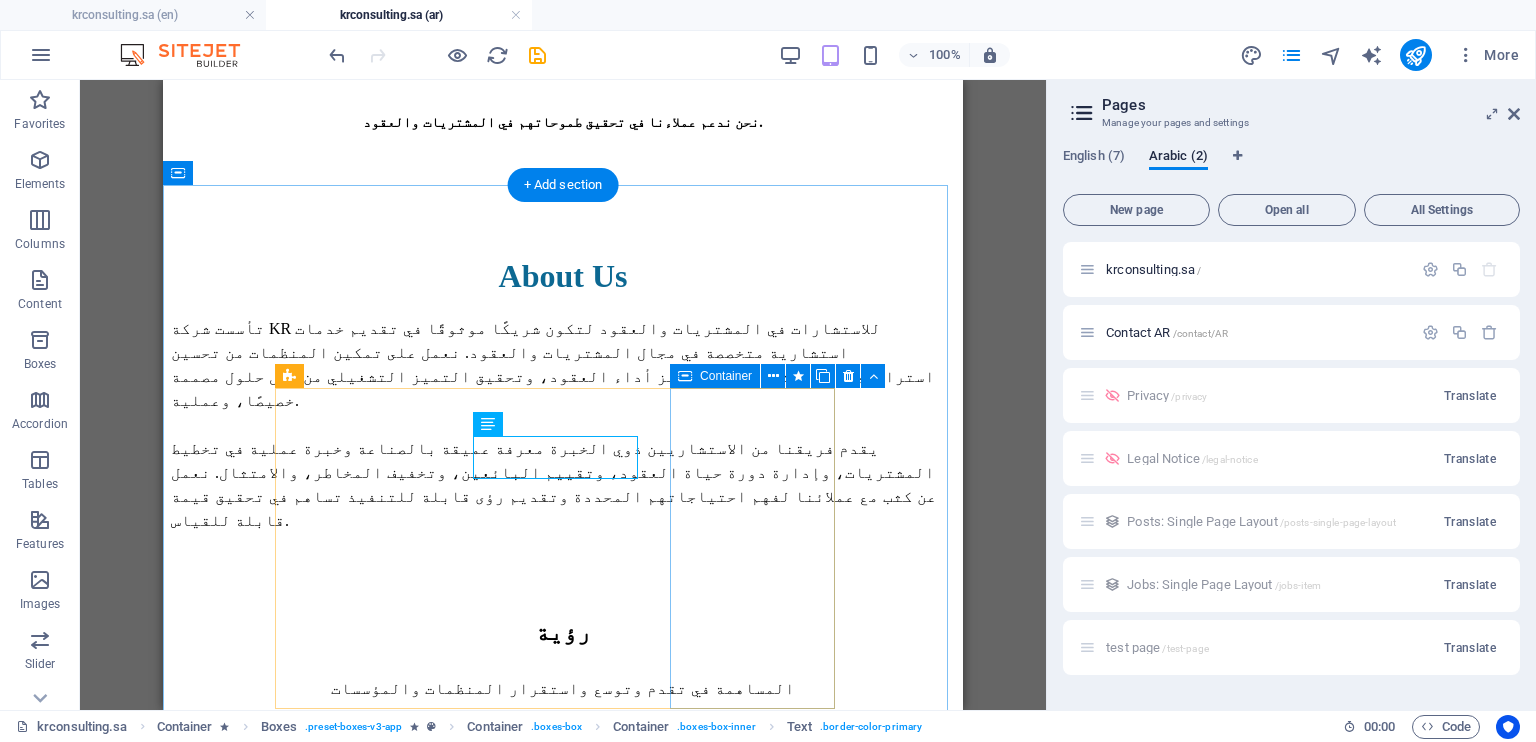 scroll, scrollTop: 1099, scrollLeft: 0, axis: vertical 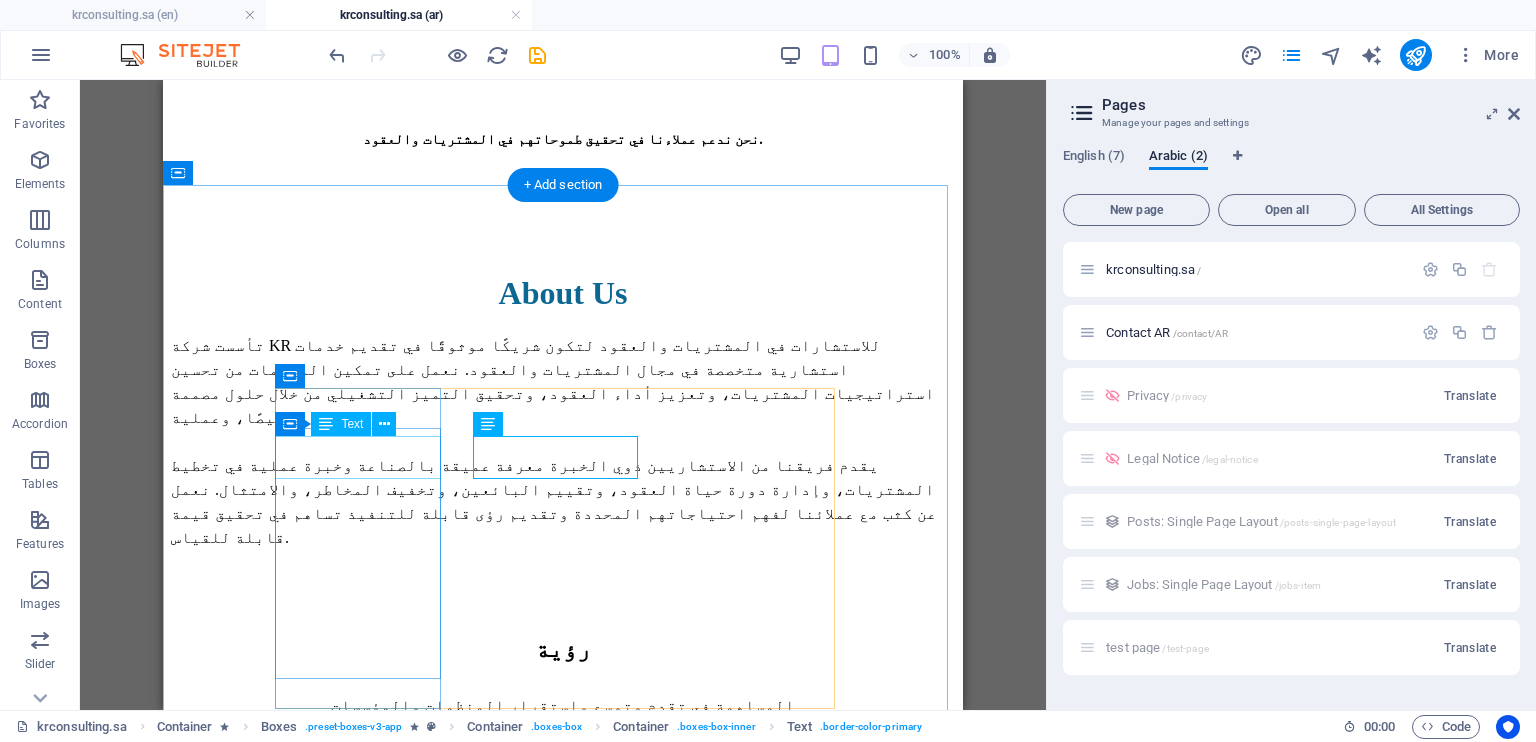 click on "Procurement Excellence" at bounding box center [451, 1660] 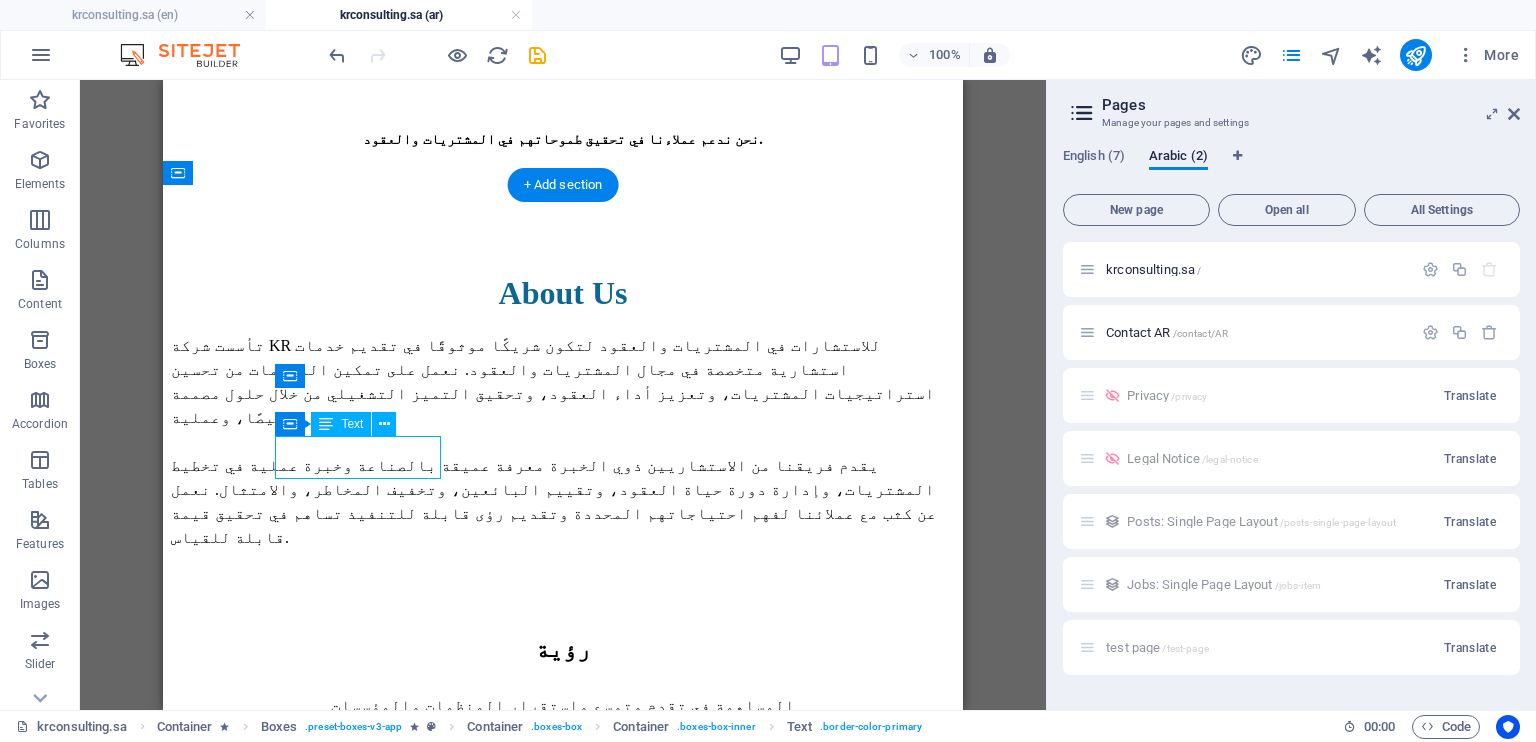 click on "Procurement Excellence" at bounding box center [451, 1660] 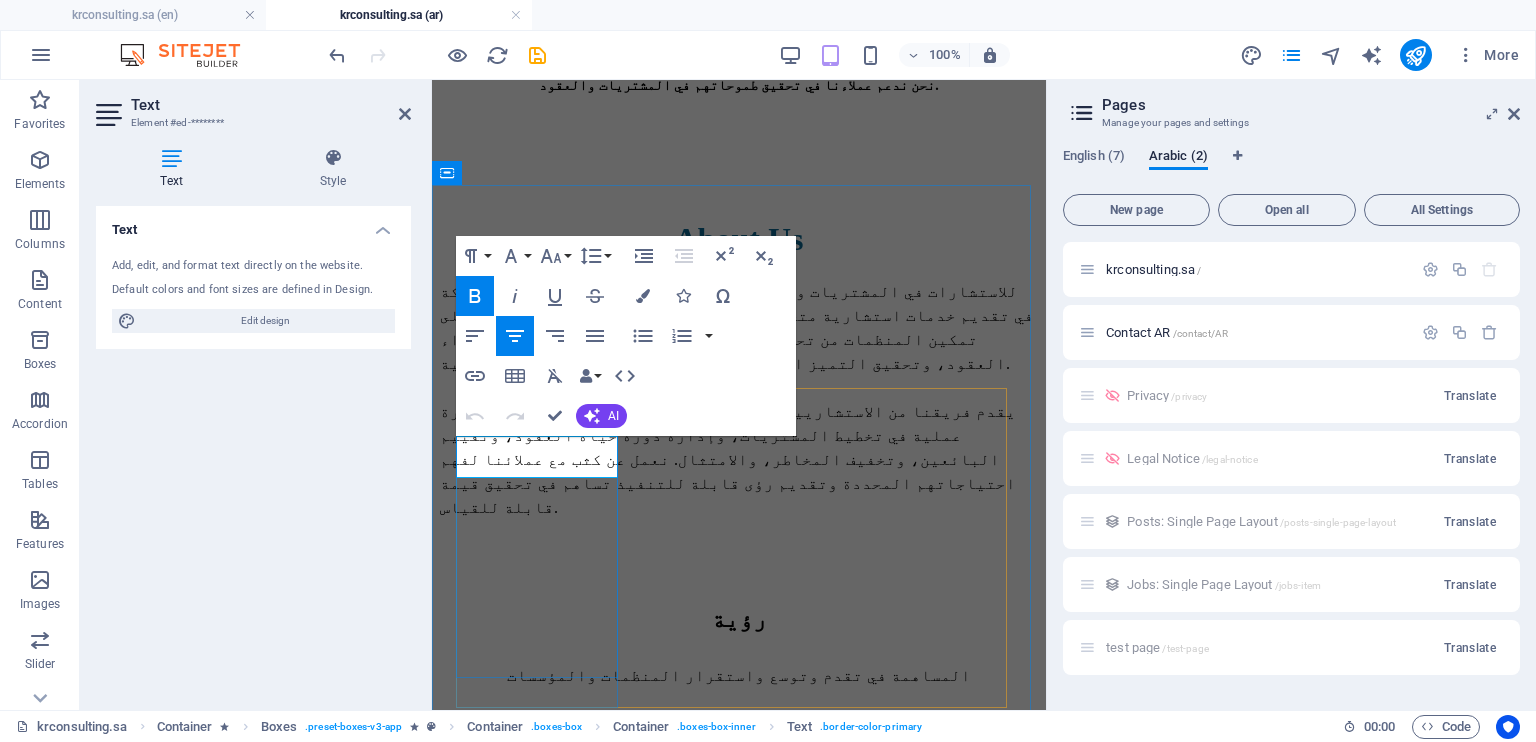 click on "Procurement Excellence" at bounding box center (719, 1629) 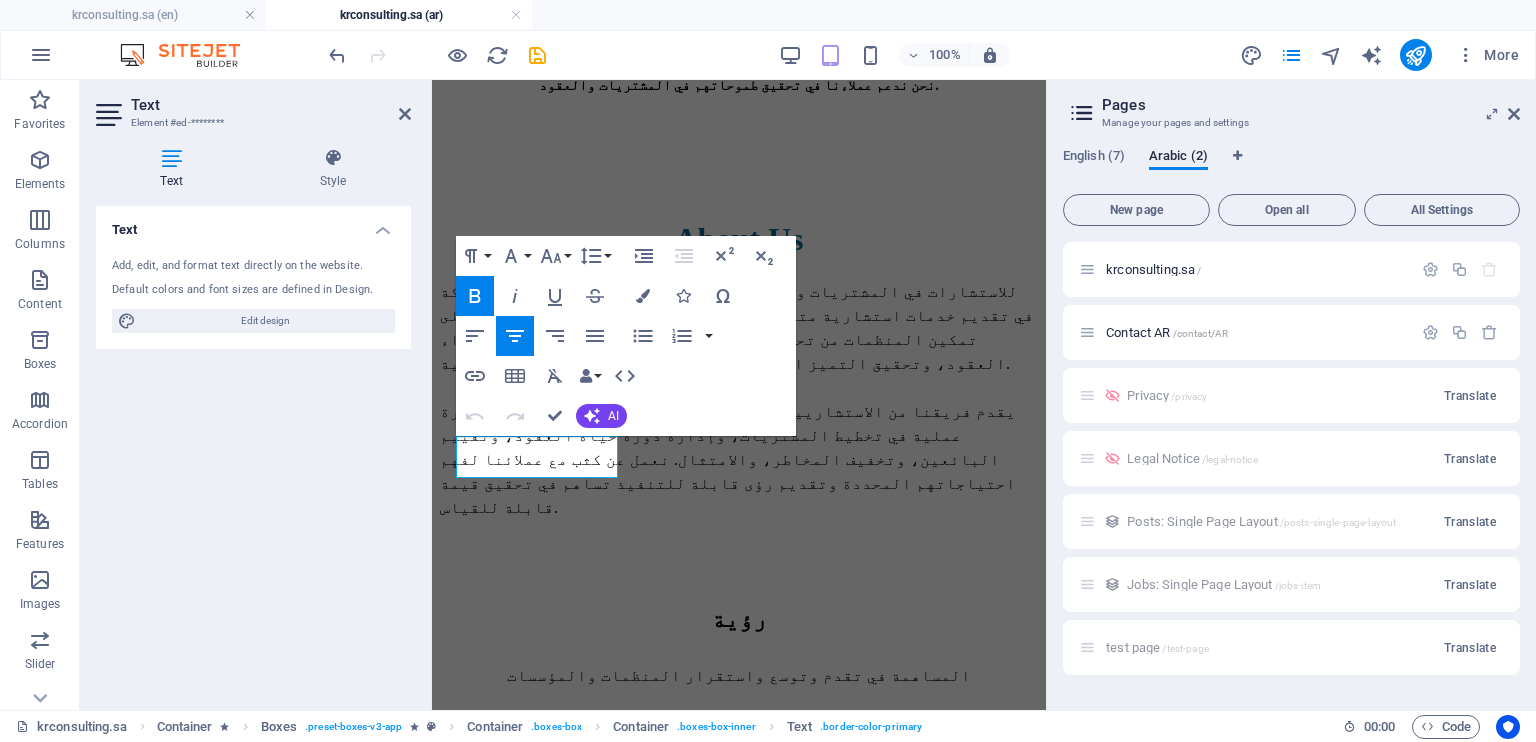 click on "Undo Redo Confirm (Ctrl+⏎) AI Improve Make shorter Make longer Fix spelling & grammar Translate to Arabic Generate text" at bounding box center [542, 416] 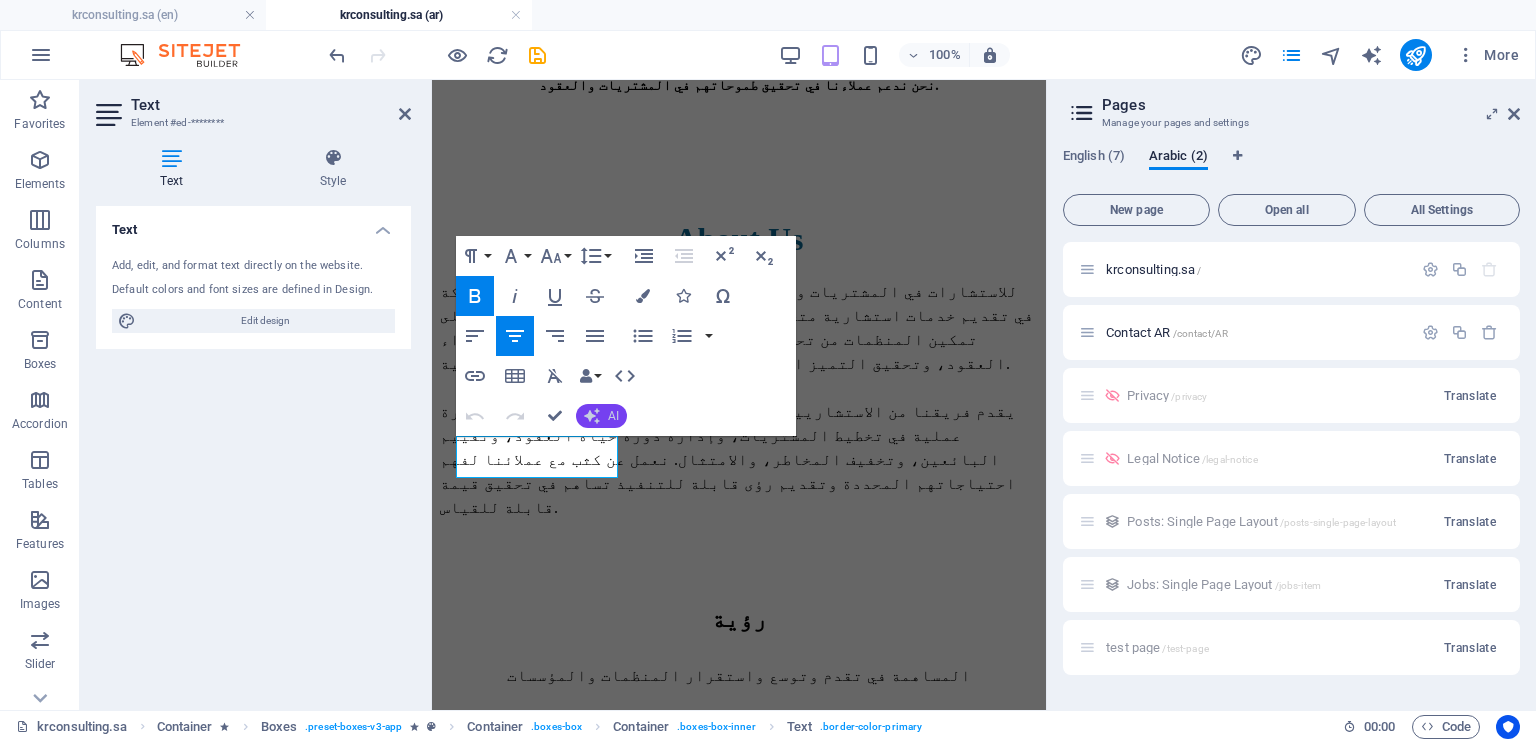 click on "AI" at bounding box center [601, 416] 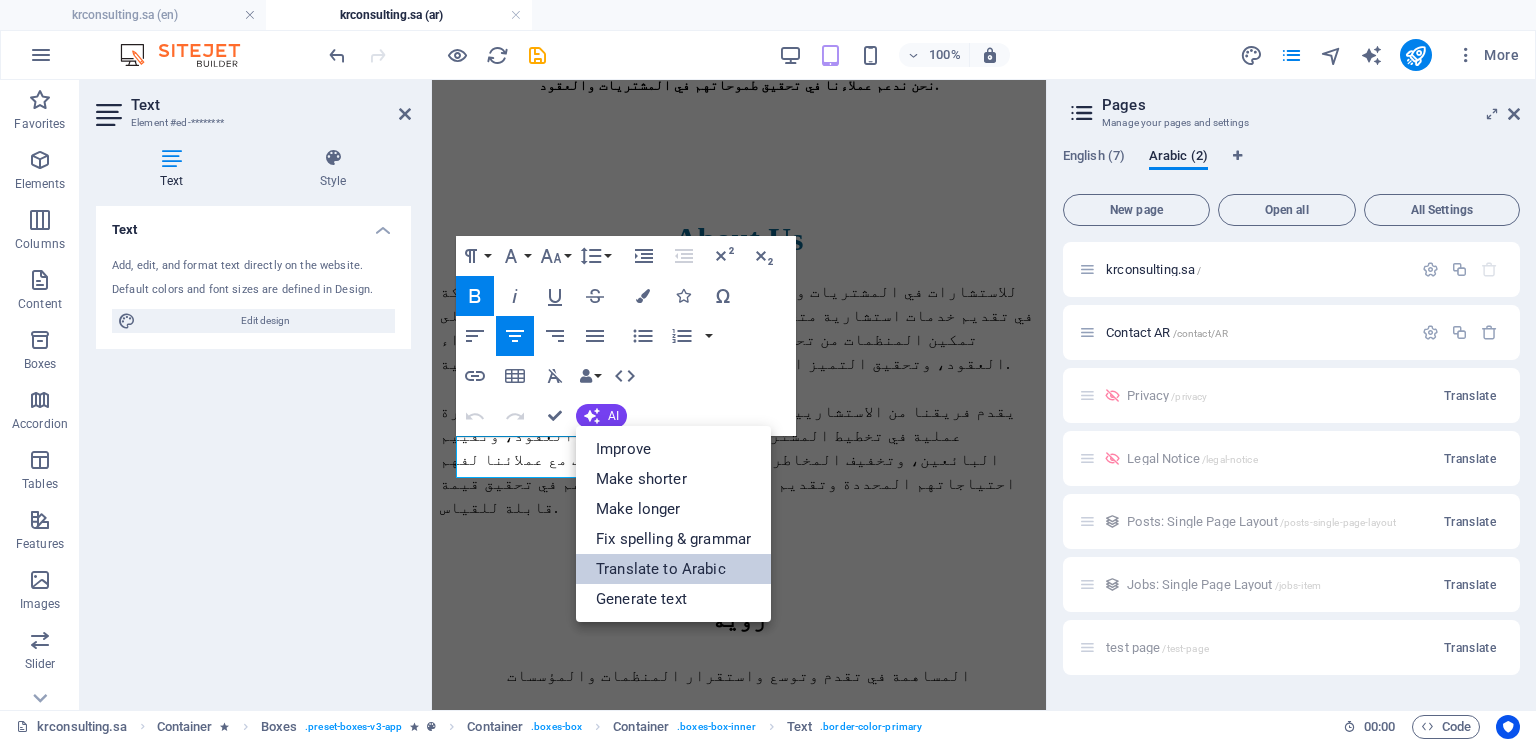 click on "Translate to Arabic" at bounding box center (673, 569) 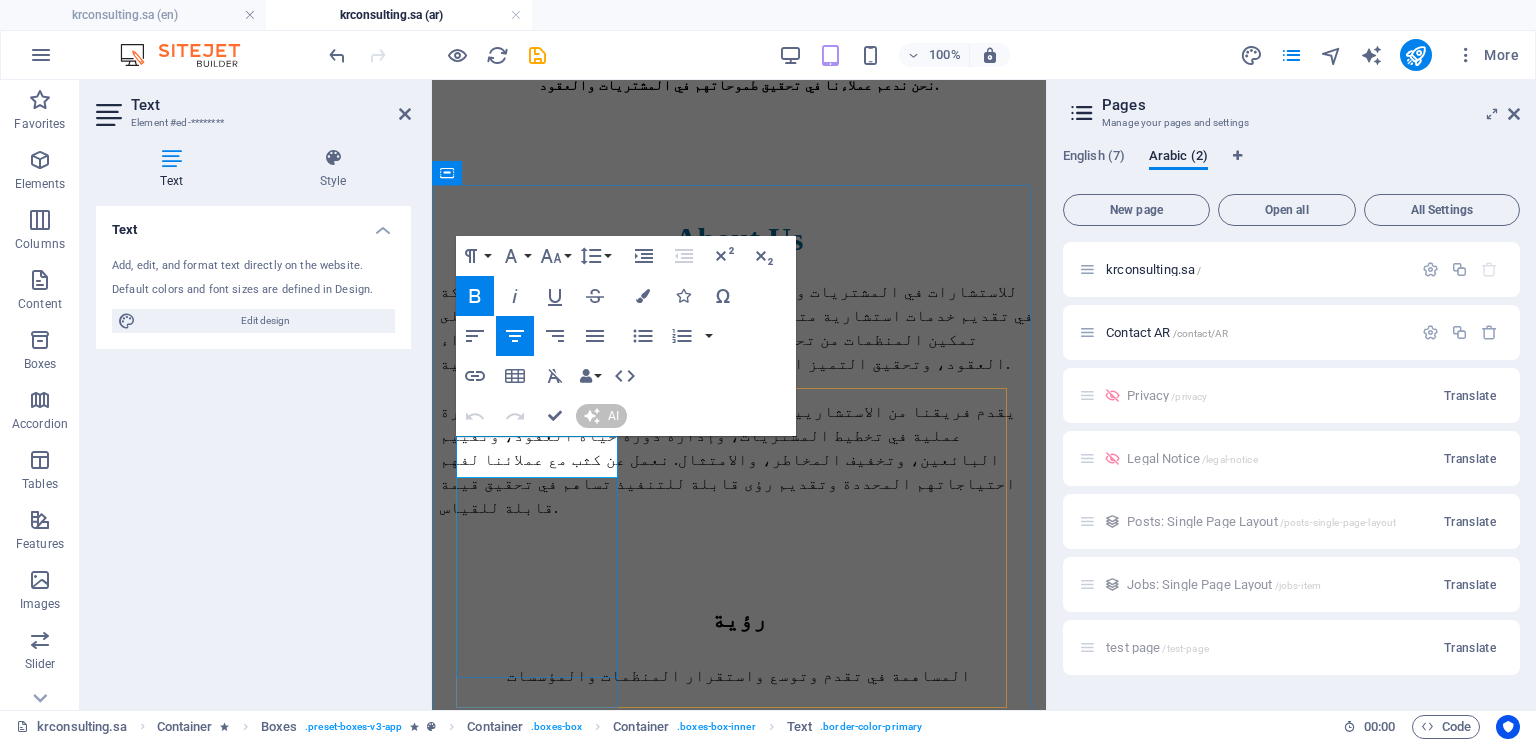 type 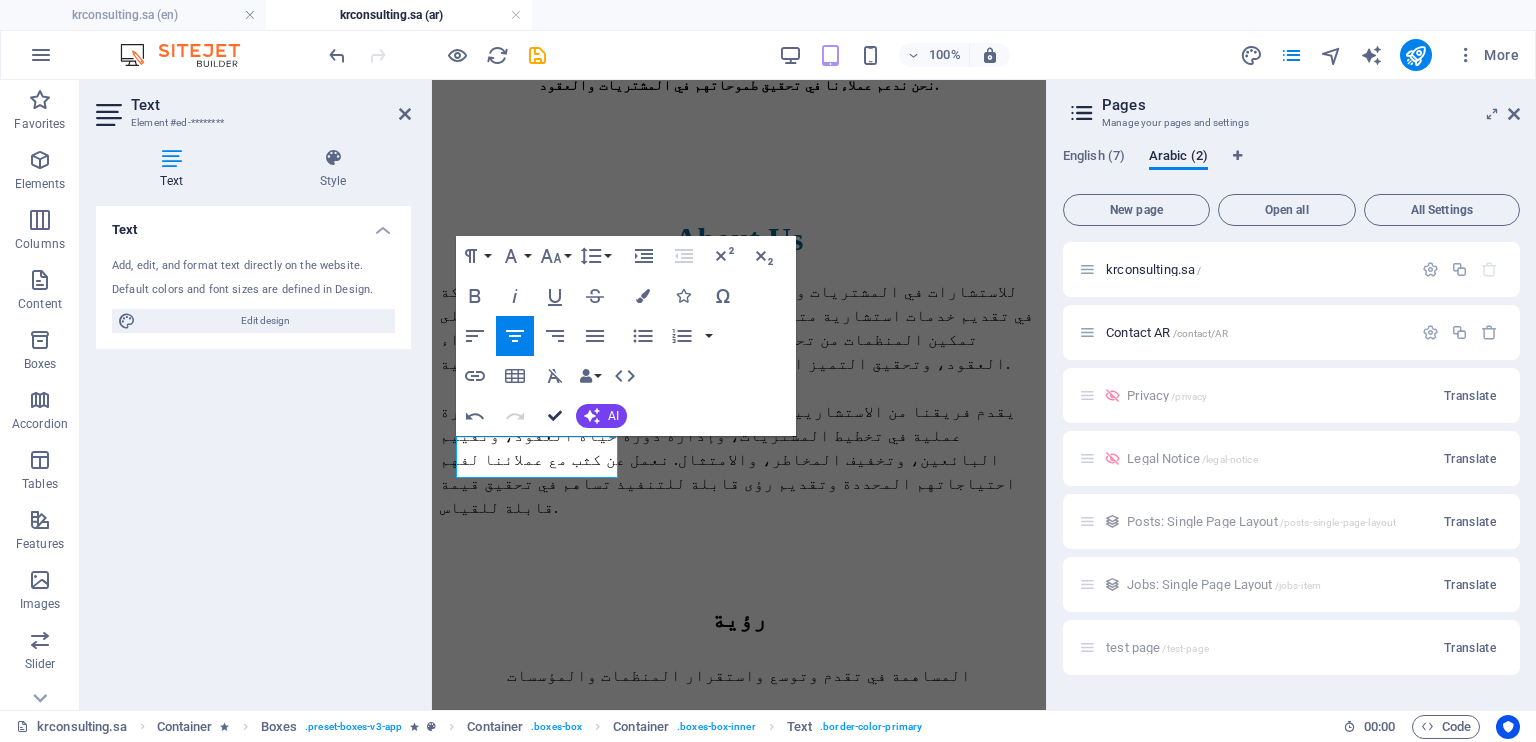 scroll, scrollTop: 1100, scrollLeft: 0, axis: vertical 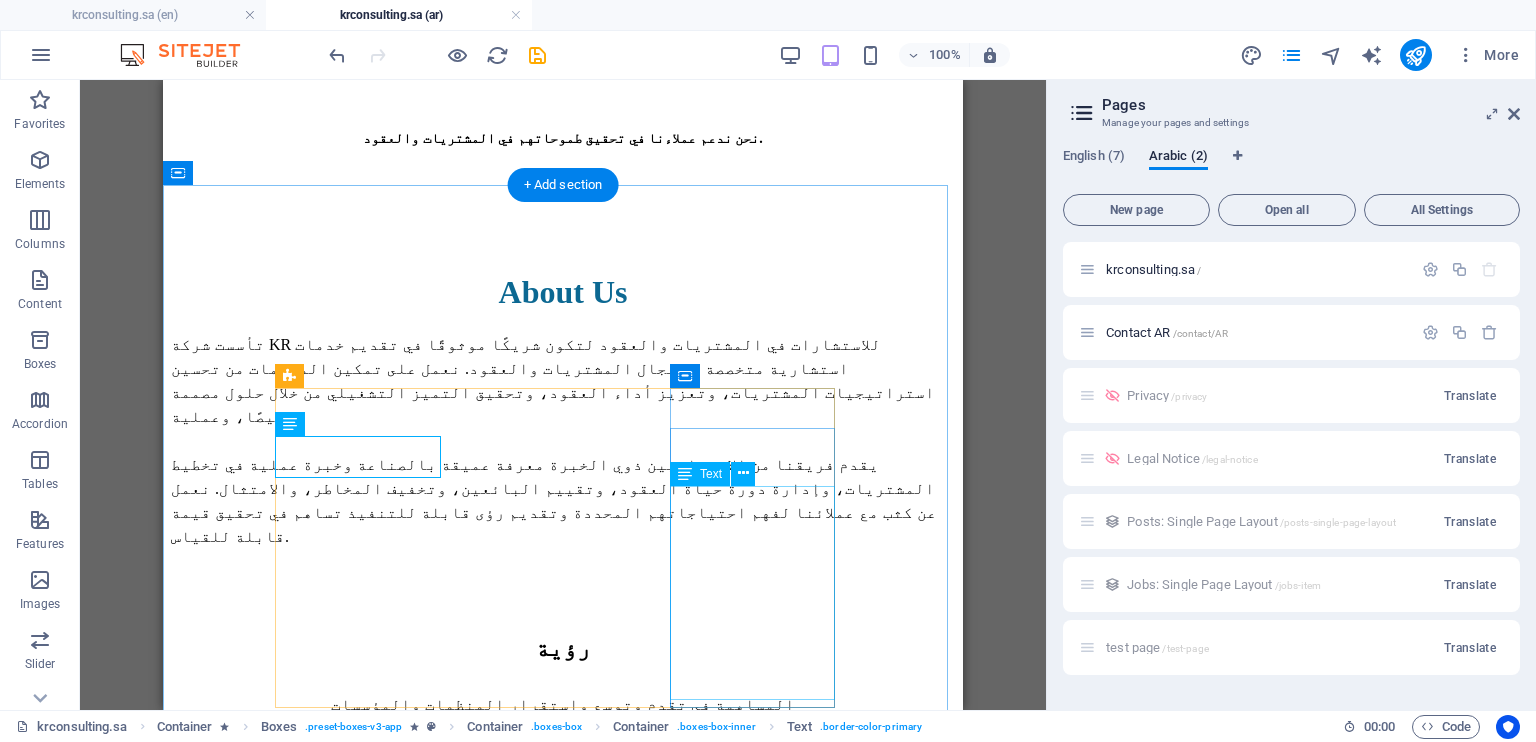 click on "We’ll help you implement cost reduction strategies that lead to sustainable commercial improvements, including expense cuts and stronger supplier relationships." at bounding box center (451, 3040) 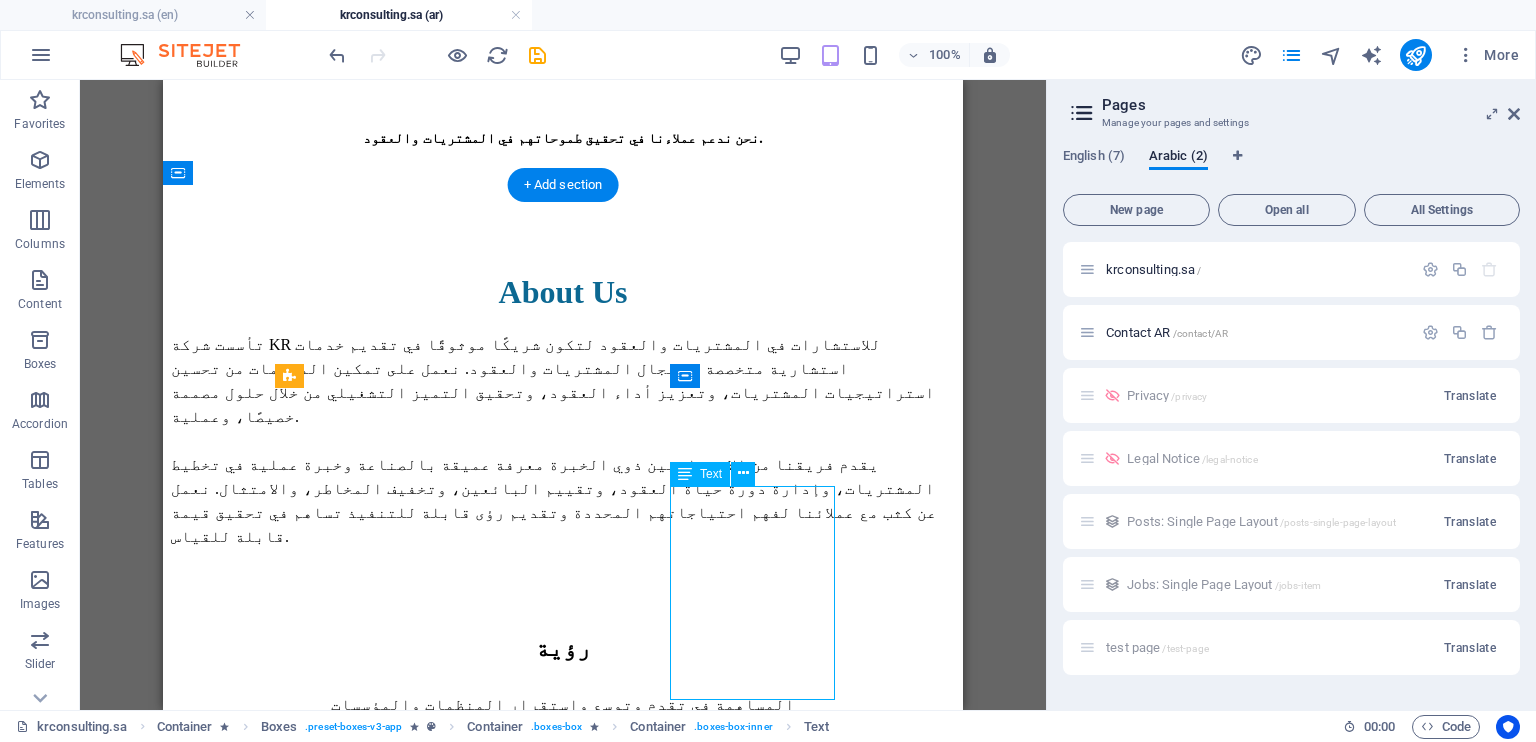 click on "We’ll help you implement cost reduction strategies that lead to sustainable commercial improvements, including expense cuts and stronger supplier relationships." at bounding box center [451, 3040] 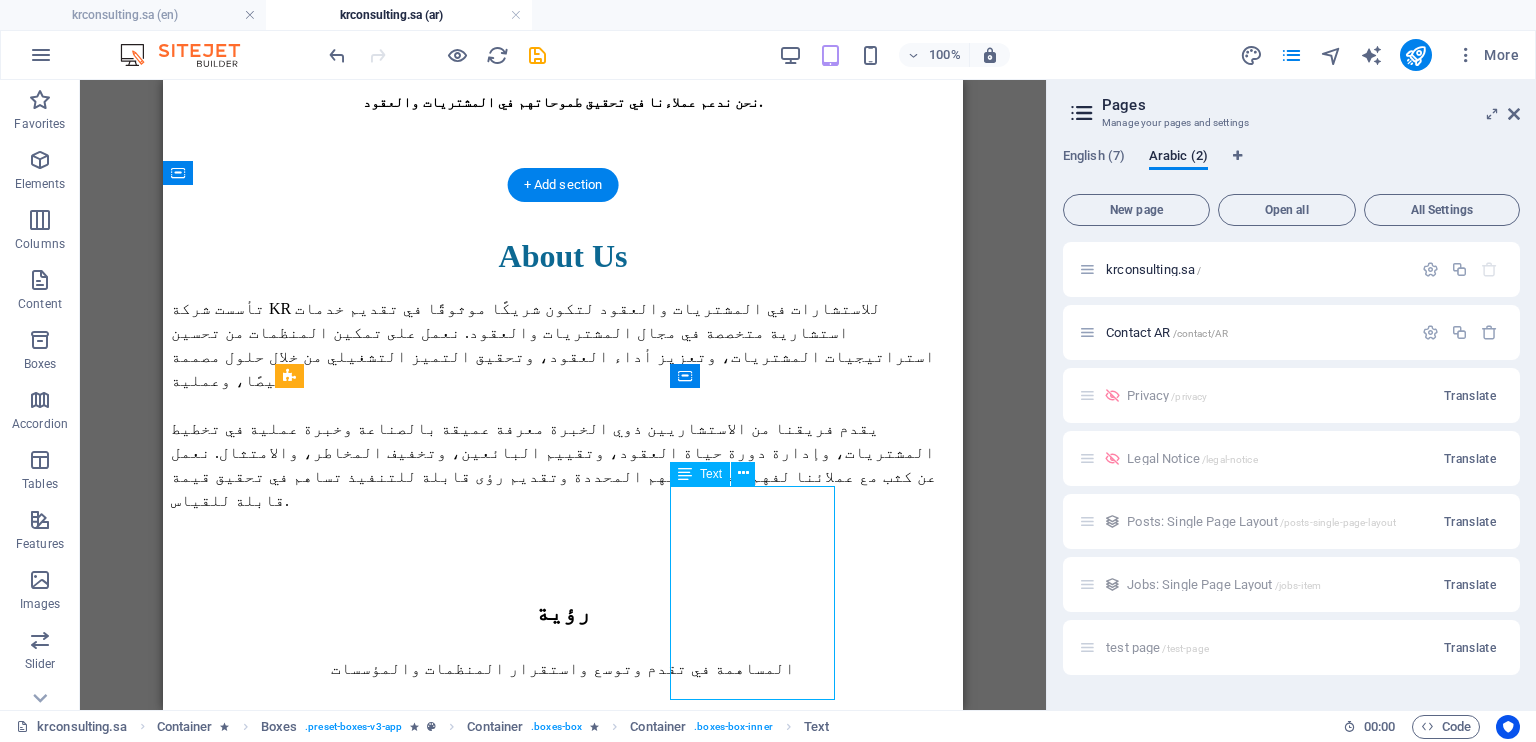scroll, scrollTop: 1118, scrollLeft: 0, axis: vertical 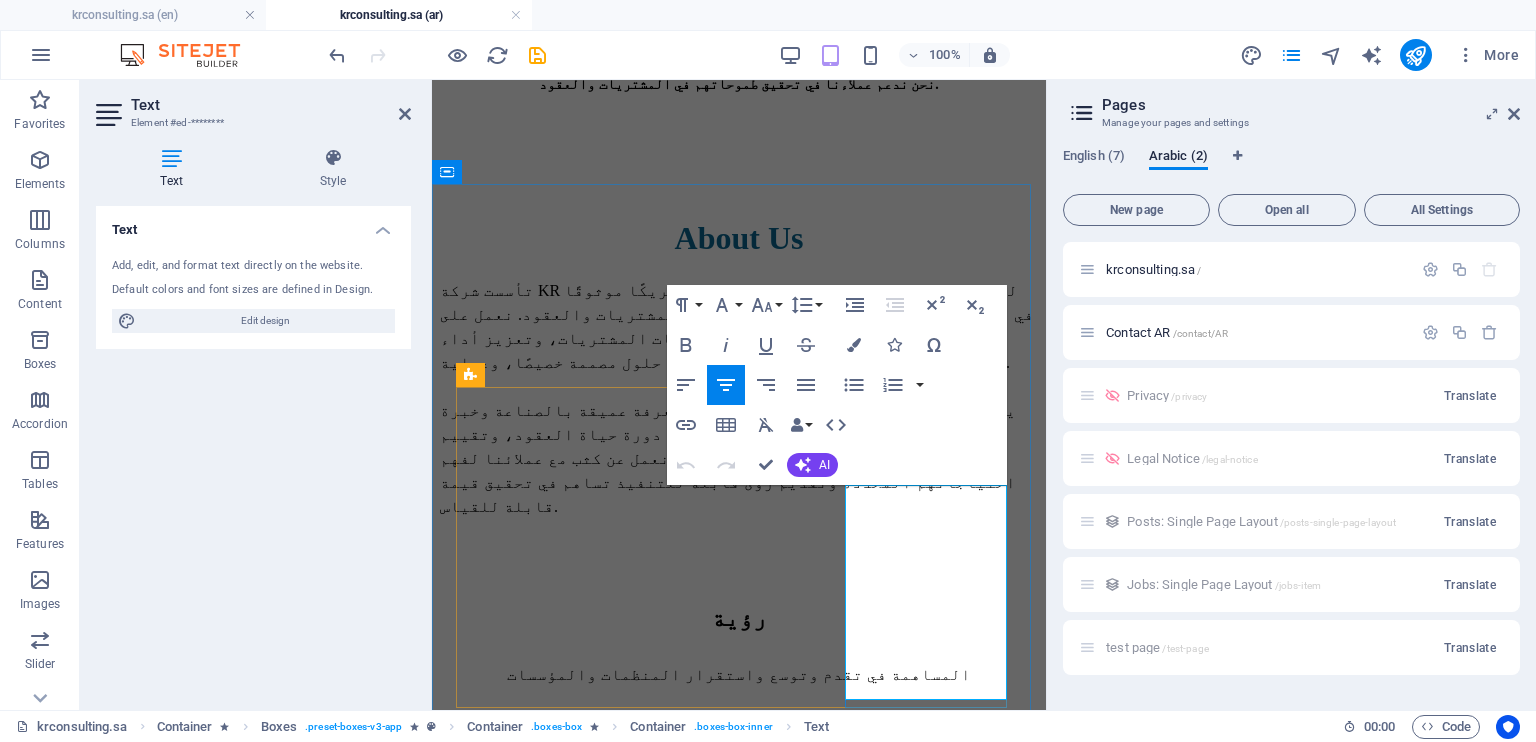 click on "We’ll help you implement cost reduction strategies that lead to sustainable commercial improvements, including expense cuts and stronger supplier relationships." at bounding box center (720, 3010) 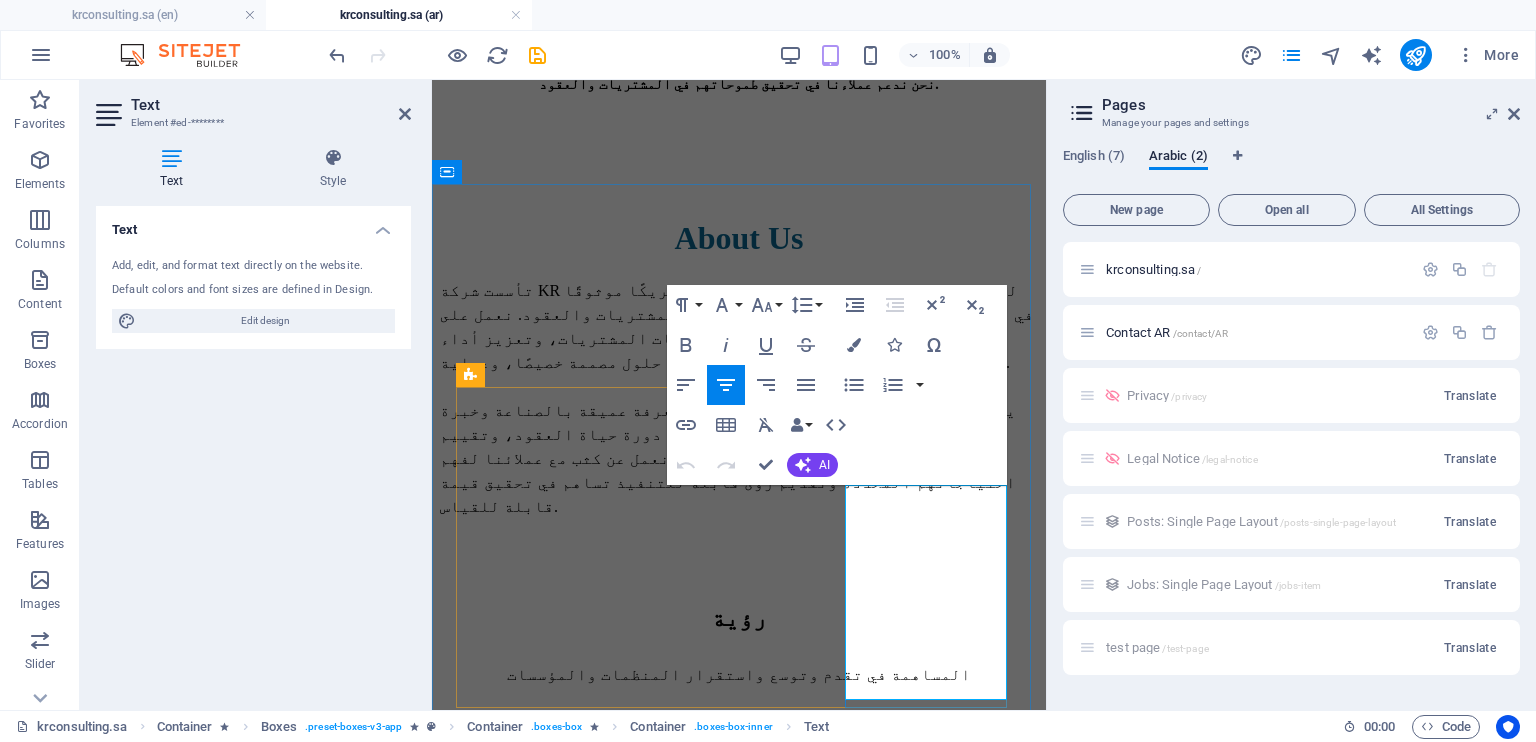 click on "We’ll help you implement cost reduction strategies that lead to sustainable commercial improvements, including expense cuts and stronger supplier relationships." at bounding box center (720, 3010) 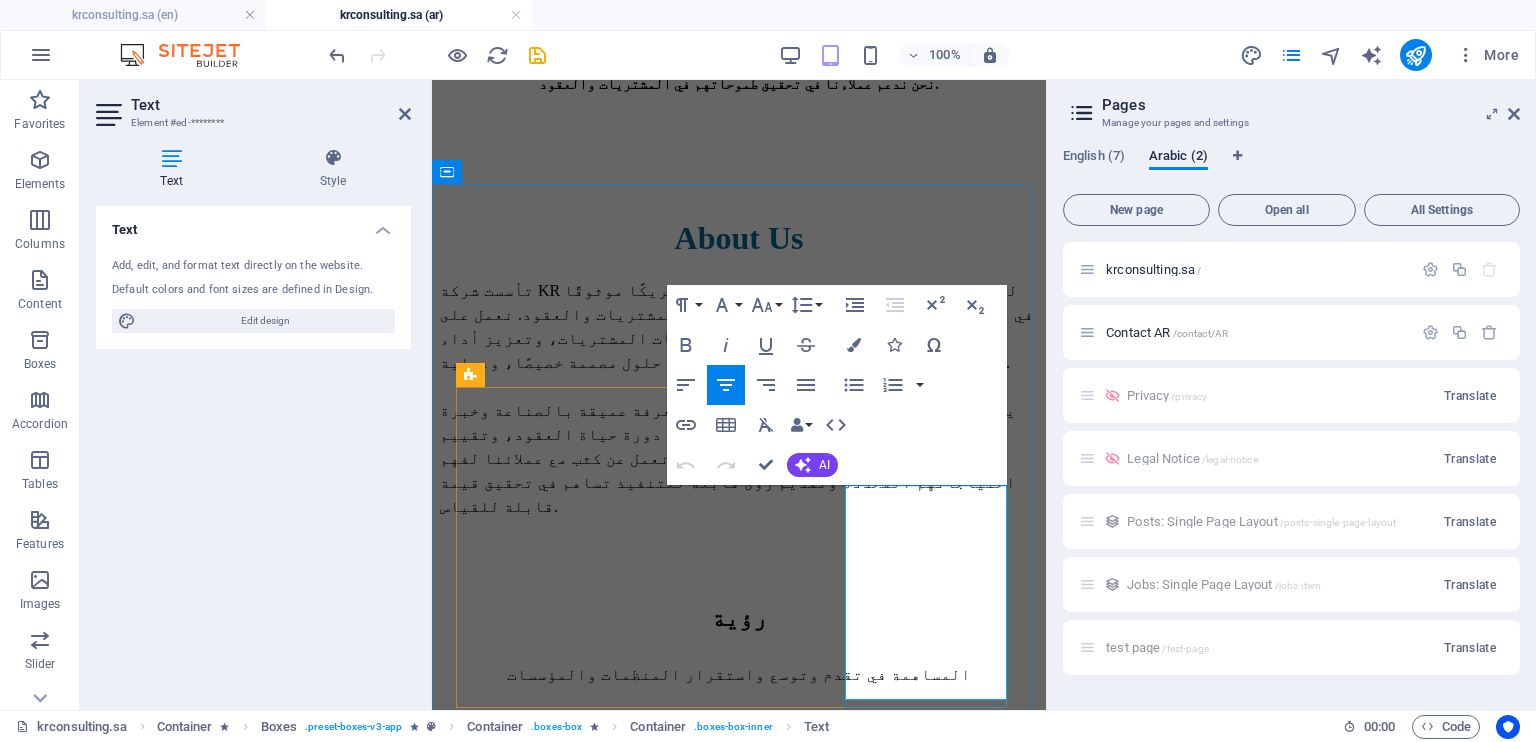 click on "We’ll help you implement cost reduction strategies that lead to sustainable commercial improvements, including expense cuts and stronger supplier relationships." at bounding box center [720, 3010] 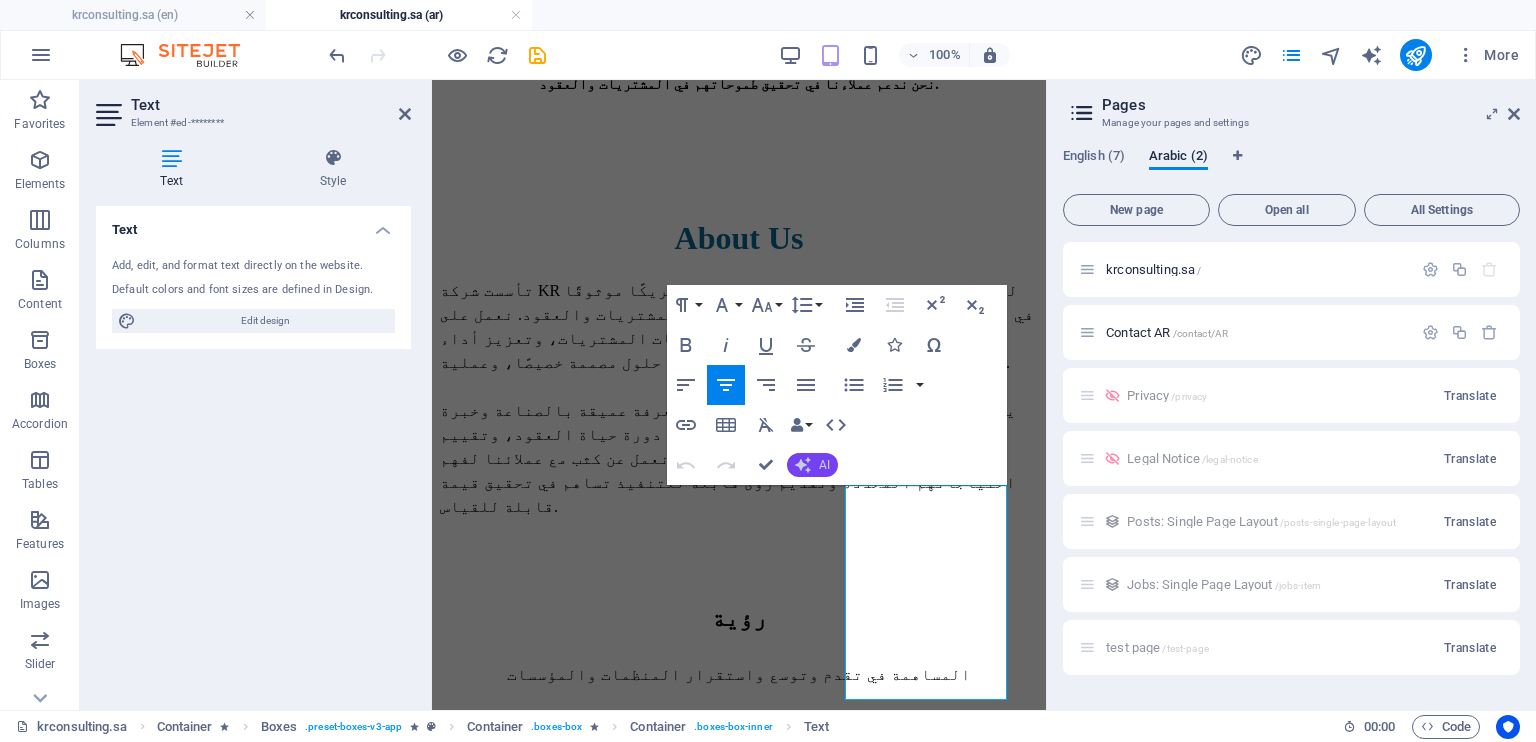 click 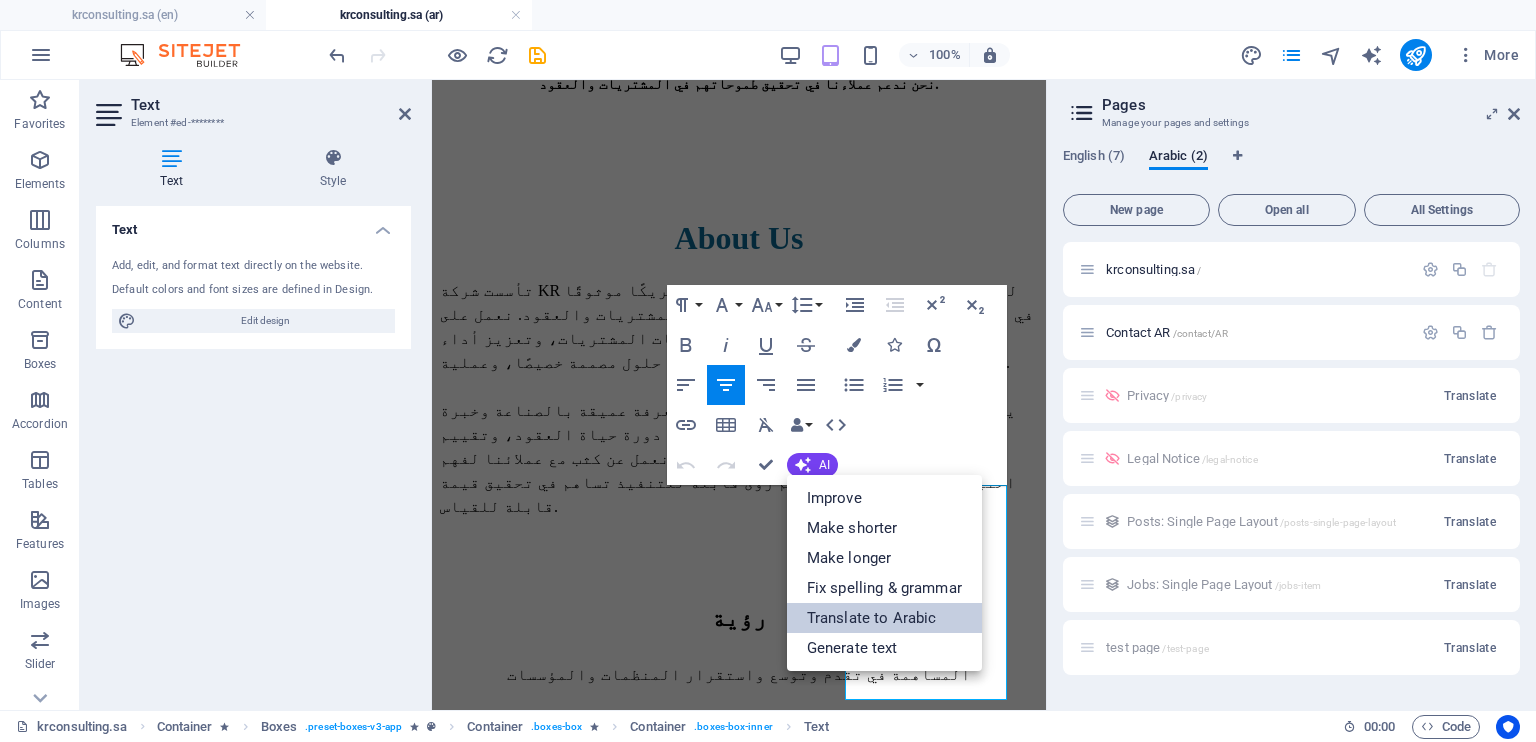 click on "Translate to Arabic" at bounding box center (884, 618) 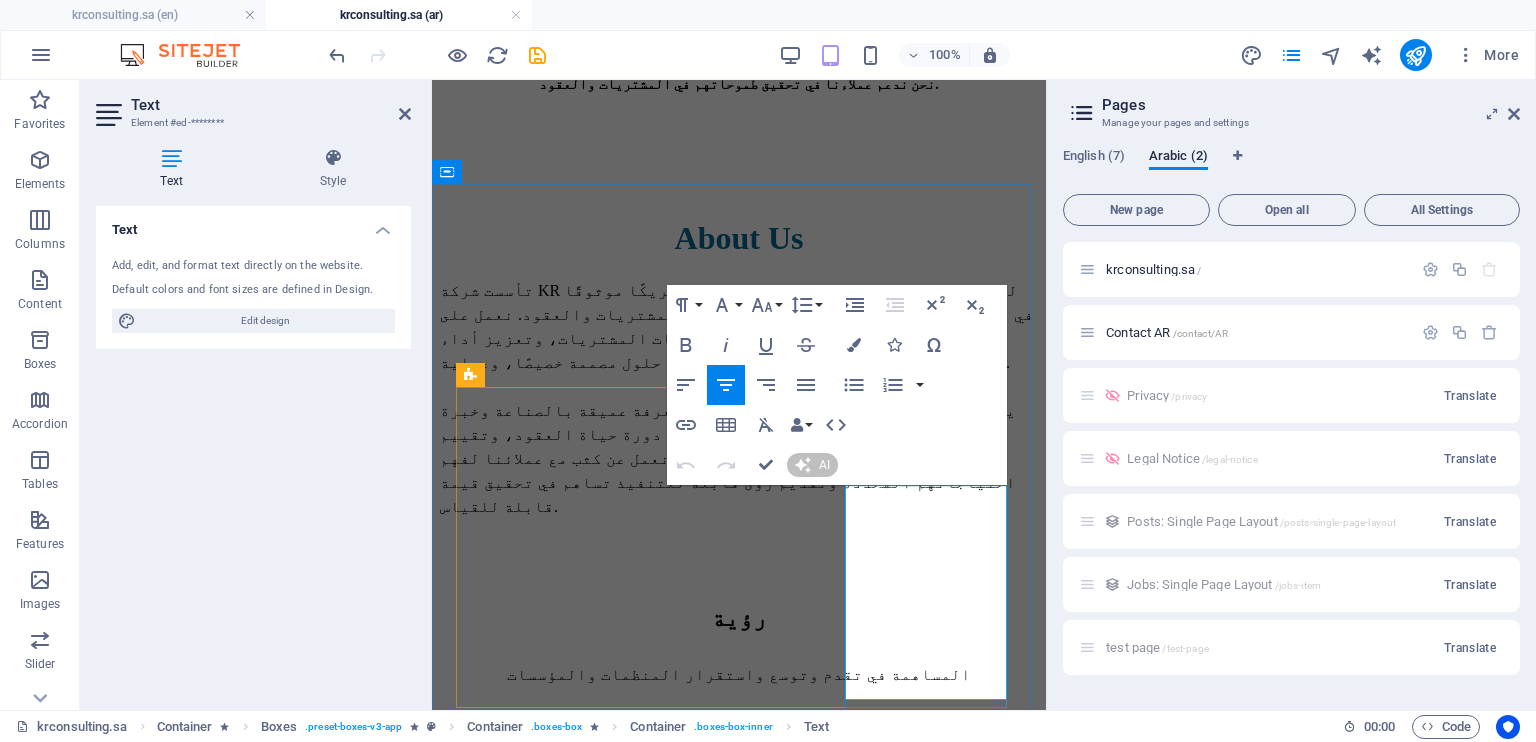 type 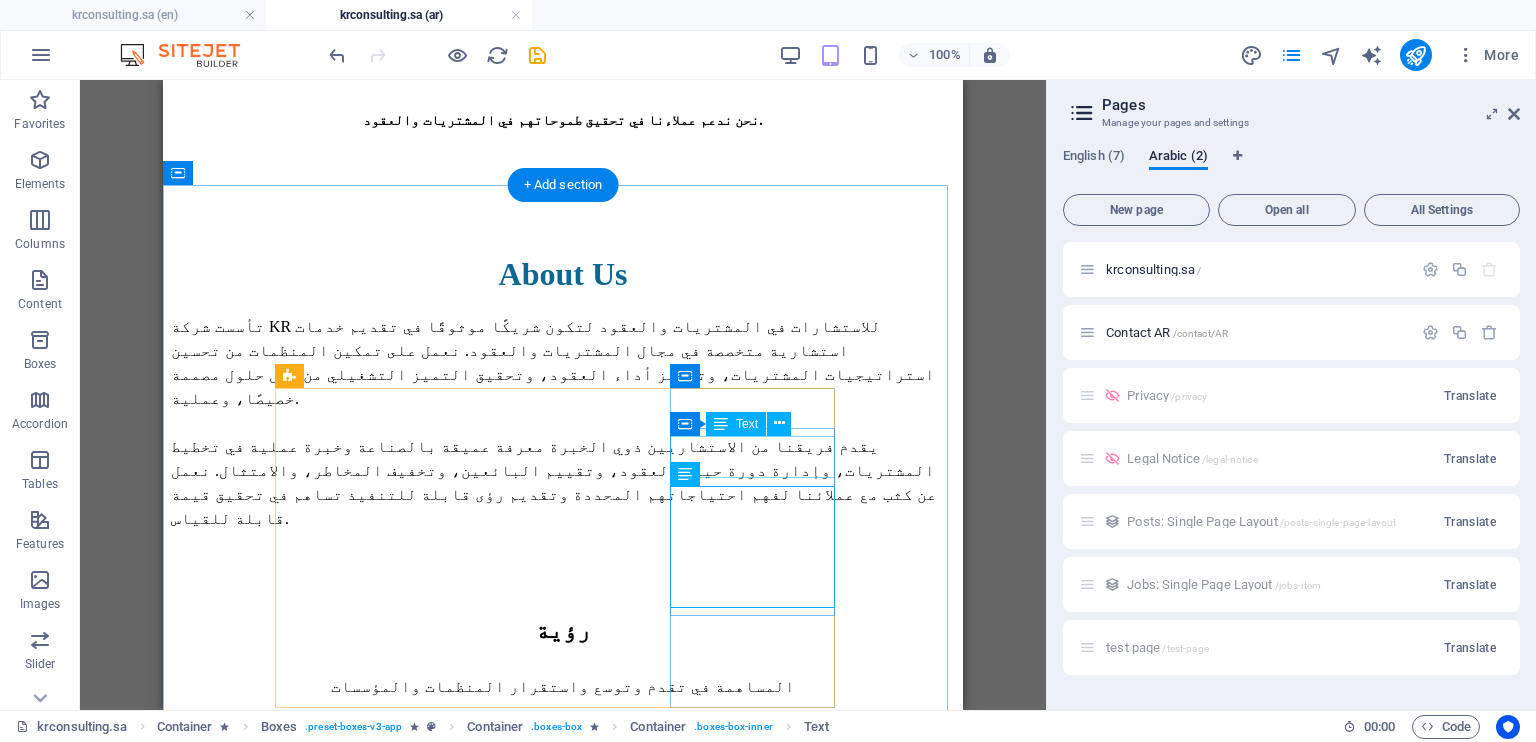 scroll, scrollTop: 1100, scrollLeft: 0, axis: vertical 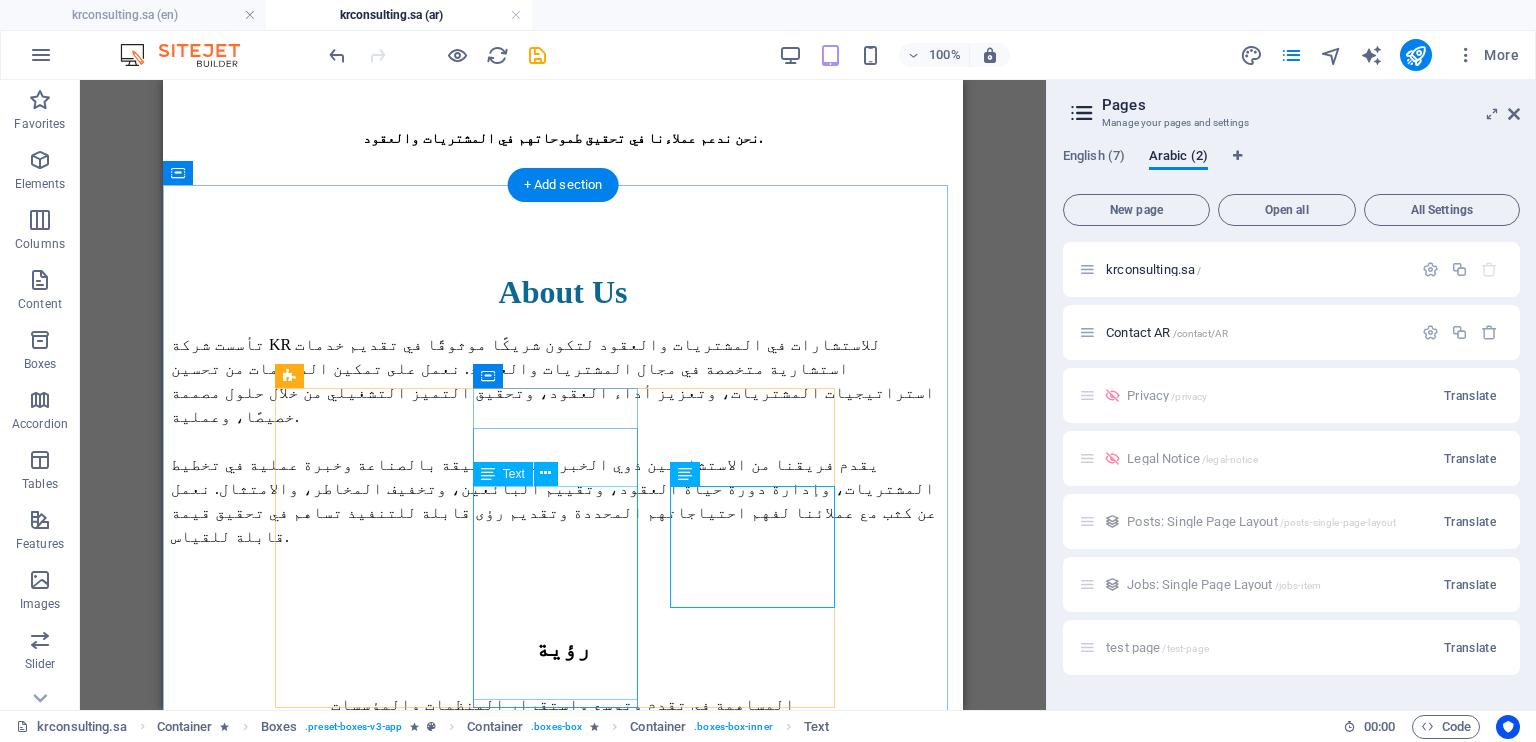 click on "Procurement plays a key role in promoting sustainability across sectors. We help you create robust tools and methods for a more sustainable supply chain." at bounding box center [451, 2410] 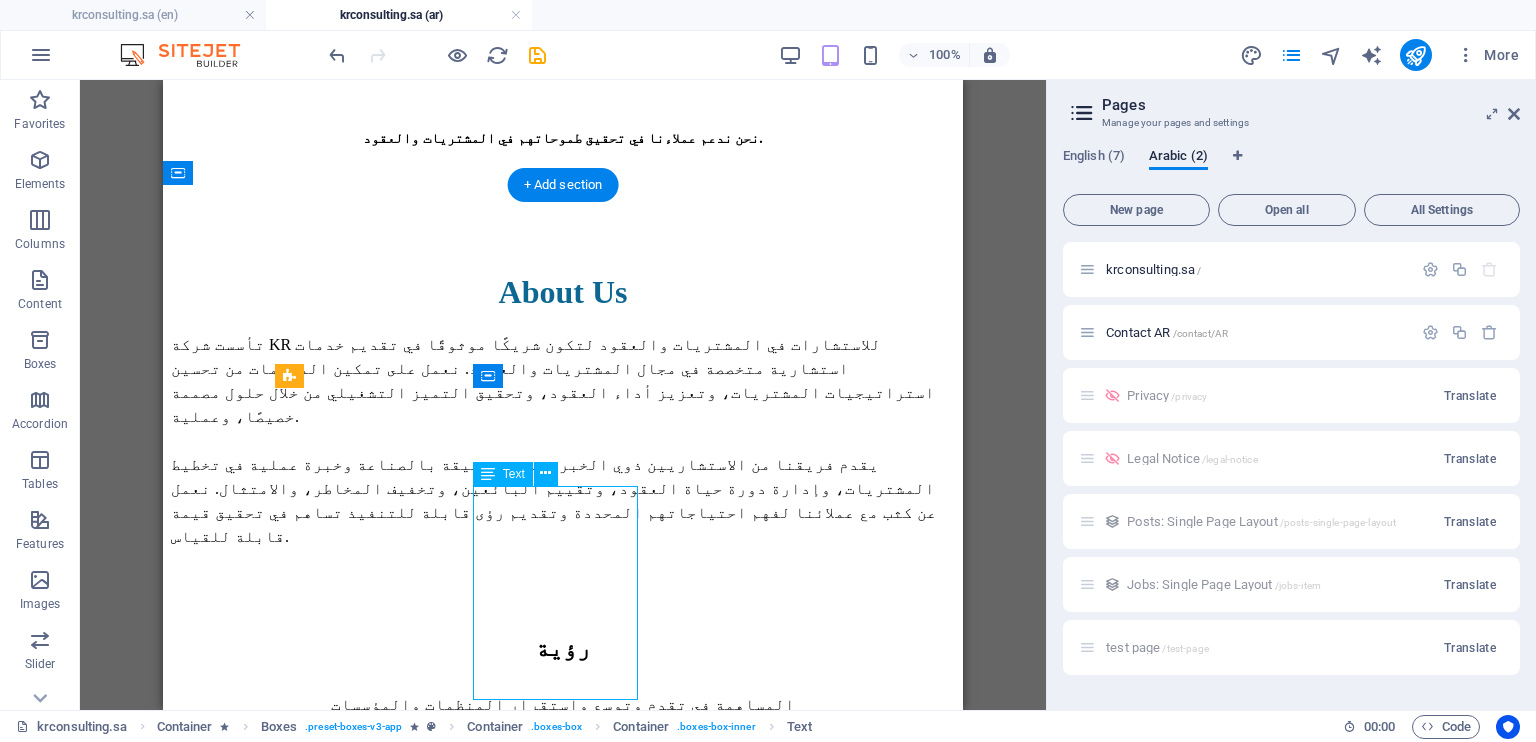 click on "Procurement plays a key role in promoting sustainability across sectors. We help you create robust tools and methods for a more sustainable supply chain." at bounding box center (451, 2410) 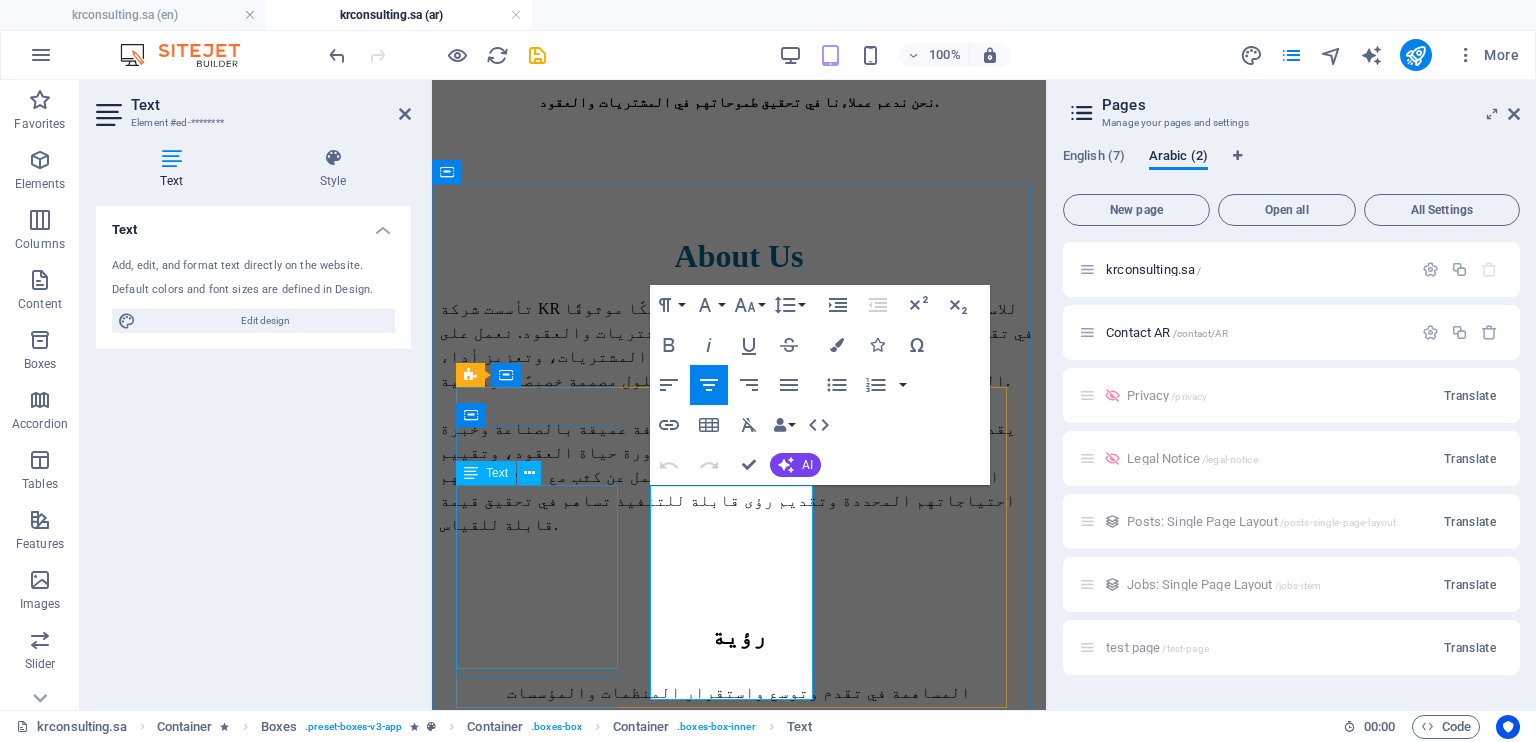 scroll, scrollTop: 1118, scrollLeft: 0, axis: vertical 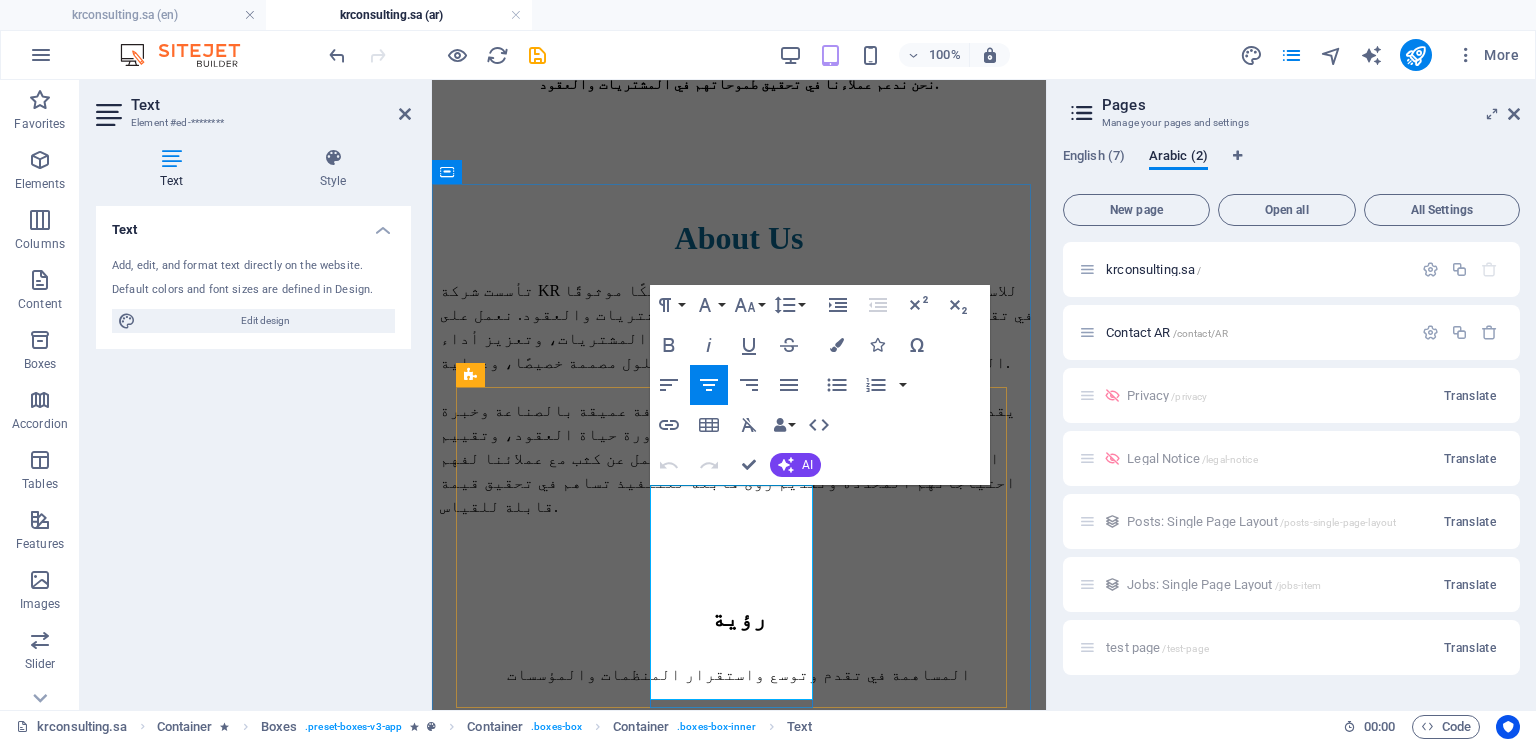 click on "Procurement plays a key role in promoting sustainability across sectors. We help you create robust tools and methods for a more sustainable supply chain." at bounding box center [720, 2380] 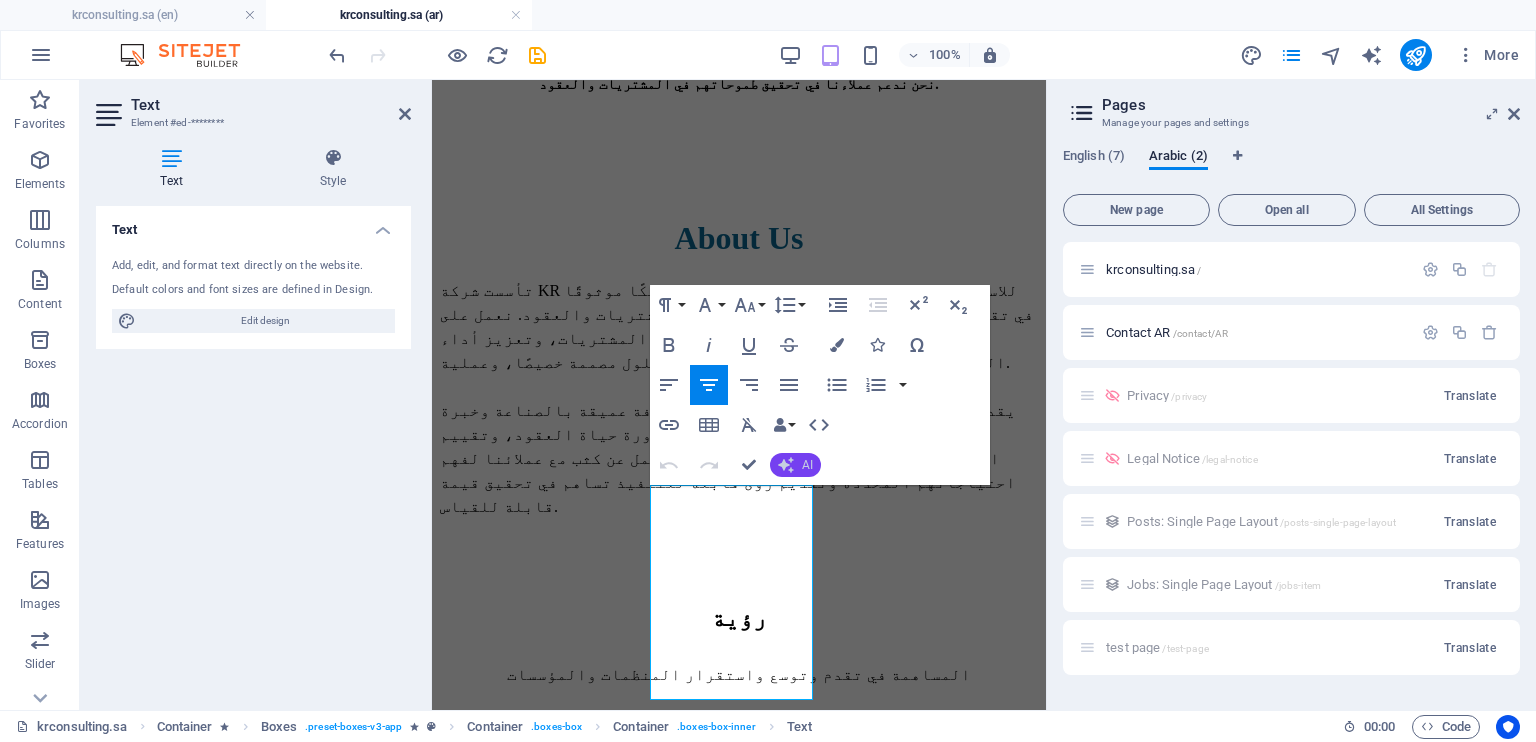click 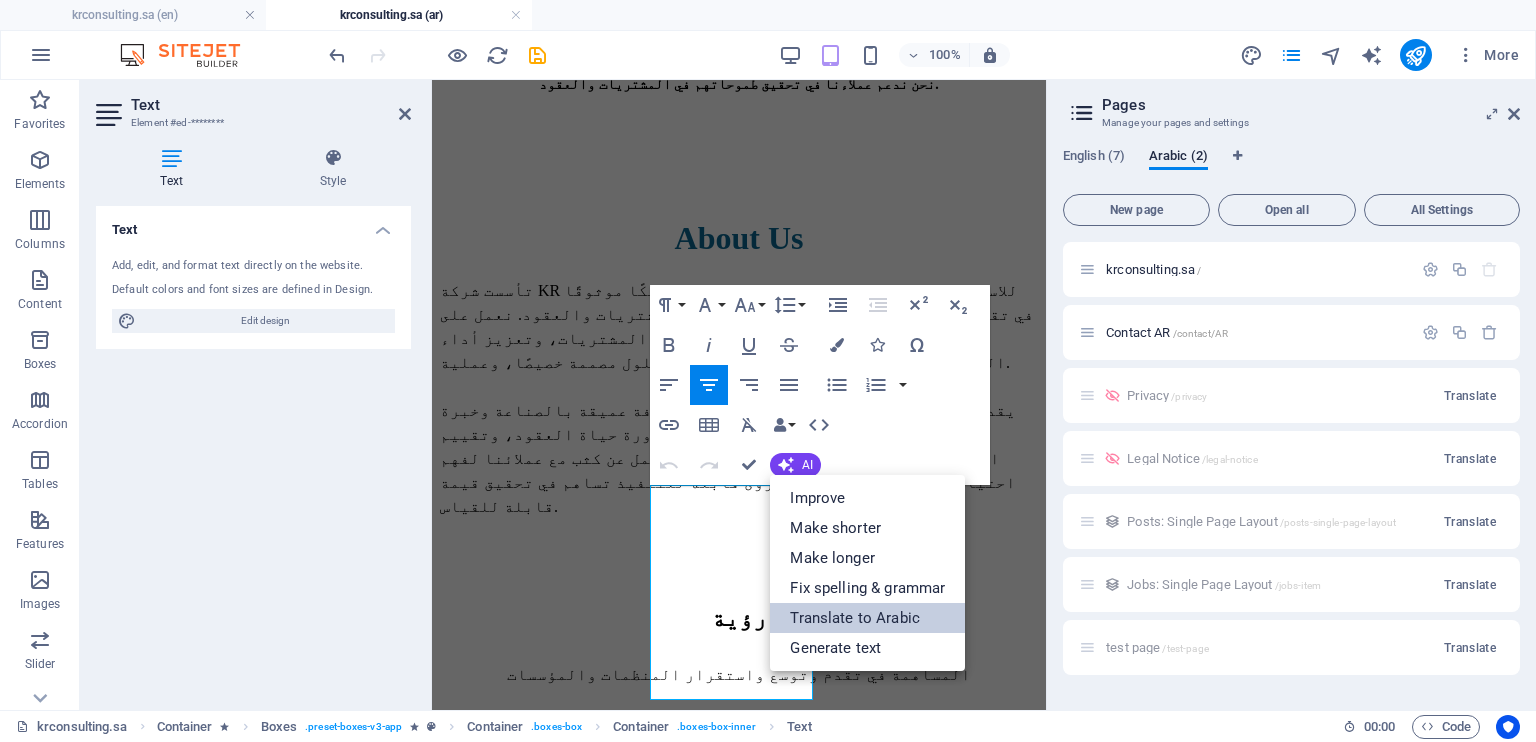 click on "Translate to Arabic" at bounding box center [867, 618] 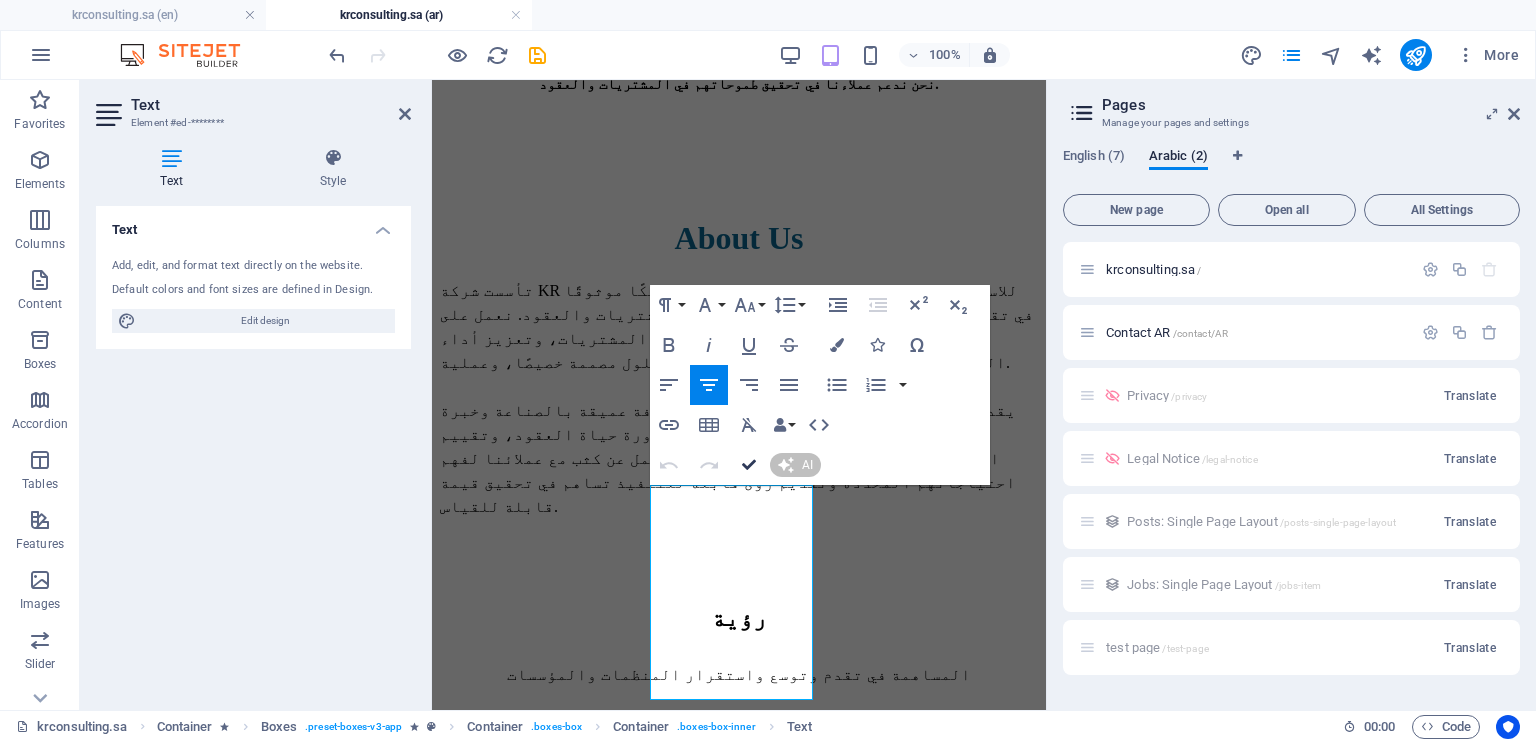 type 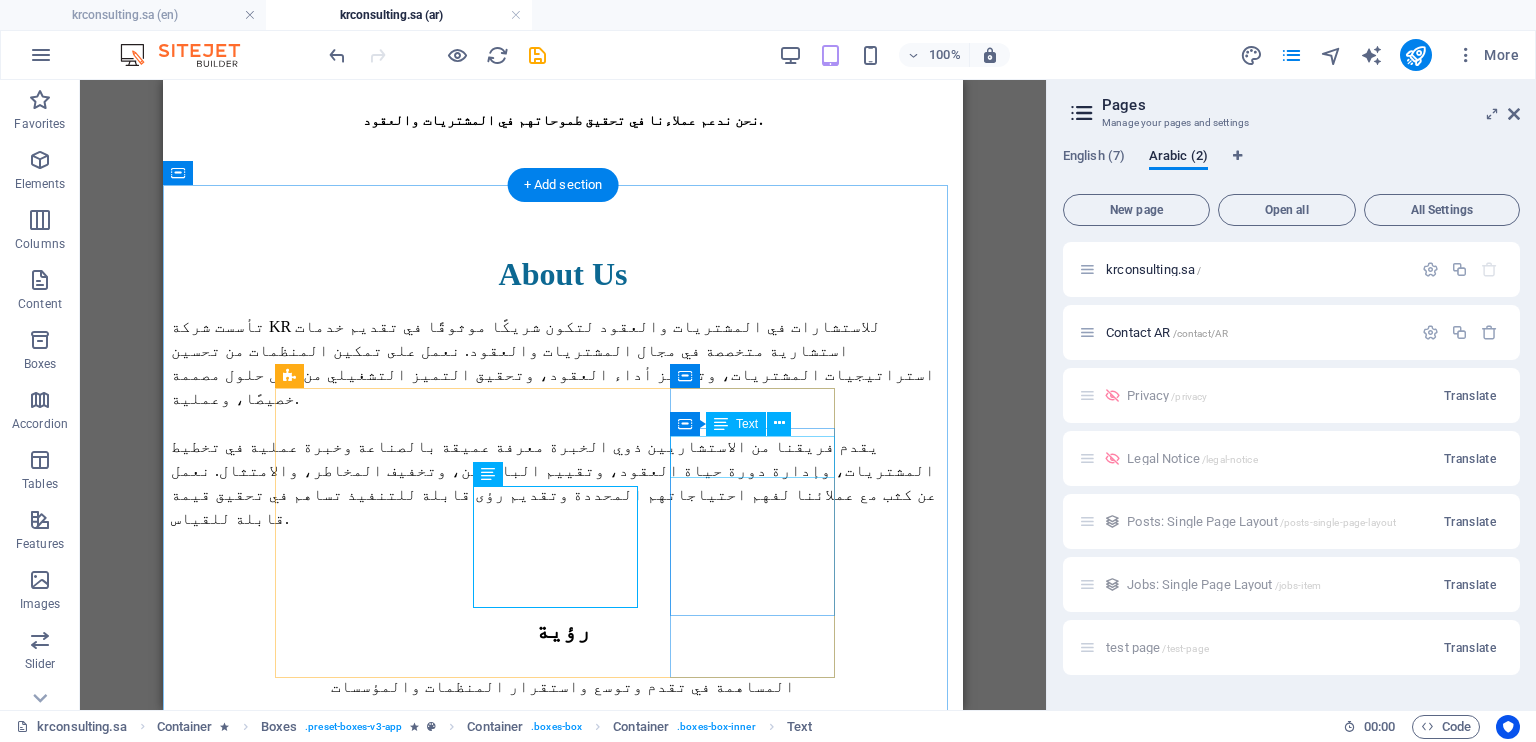 scroll, scrollTop: 1100, scrollLeft: 0, axis: vertical 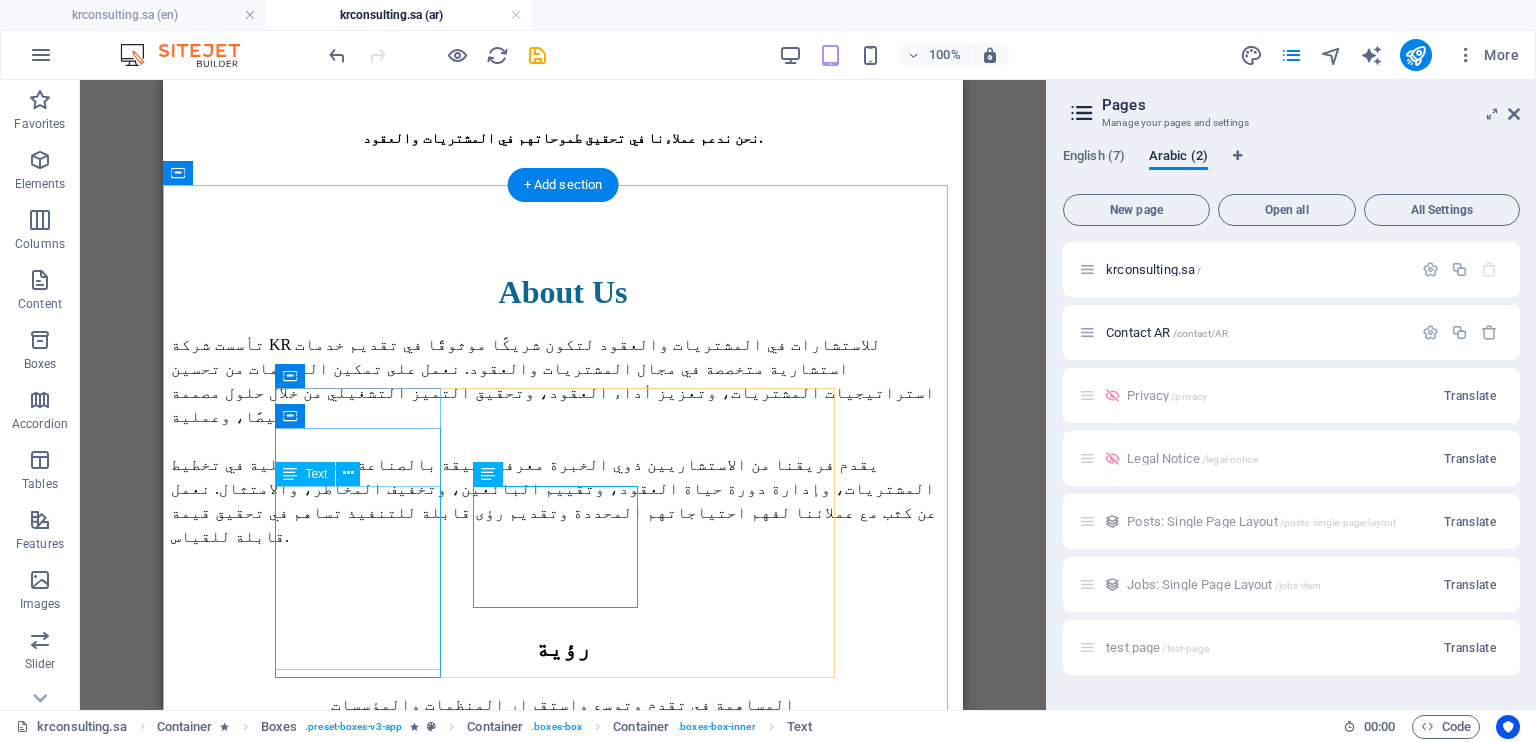 click on "Excellence in procurement requires flexible, comprehensive target operating models and careful evaluation of critical elements." at bounding box center [451, 1718] 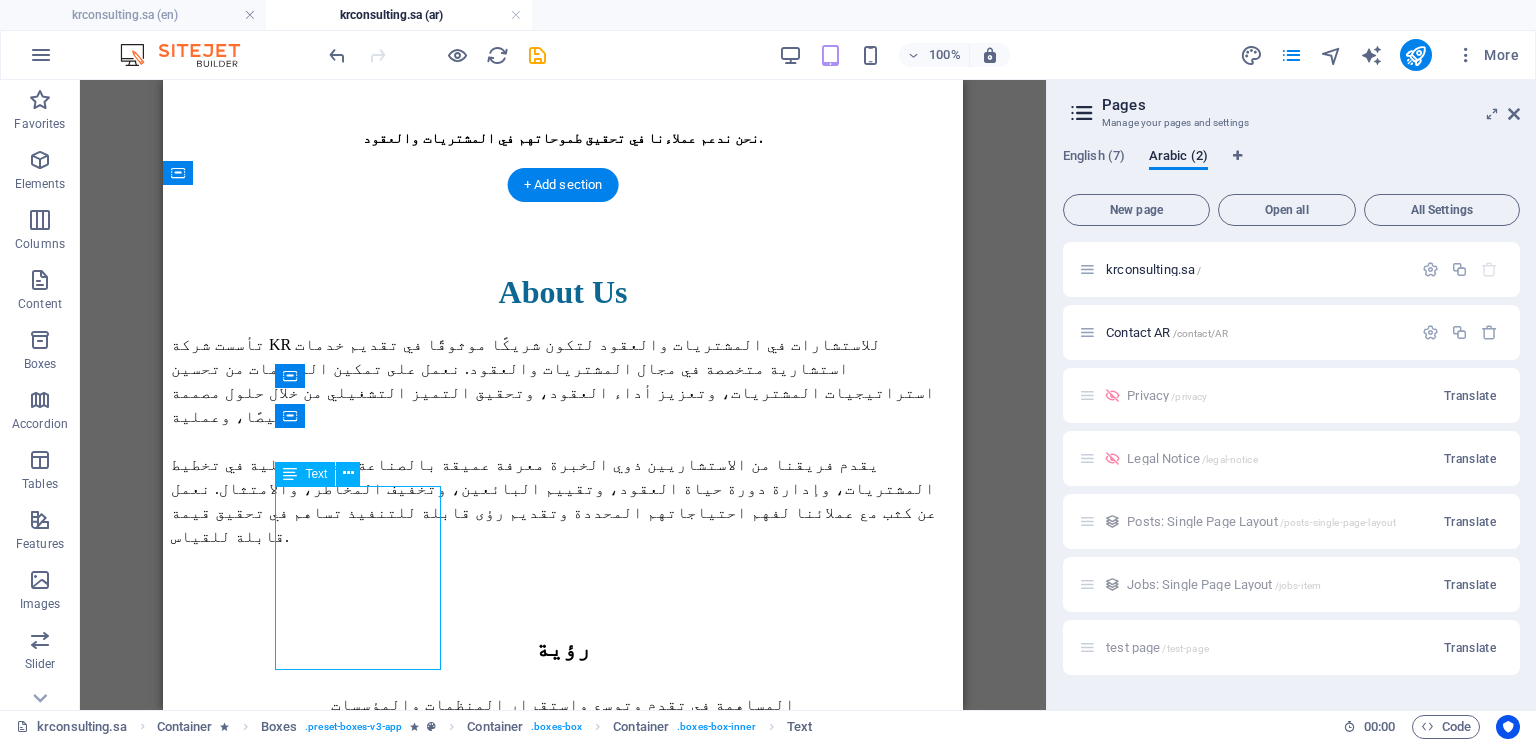 click on "Excellence in procurement requires flexible, comprehensive target operating models and careful evaluation of critical elements." at bounding box center [451, 1718] 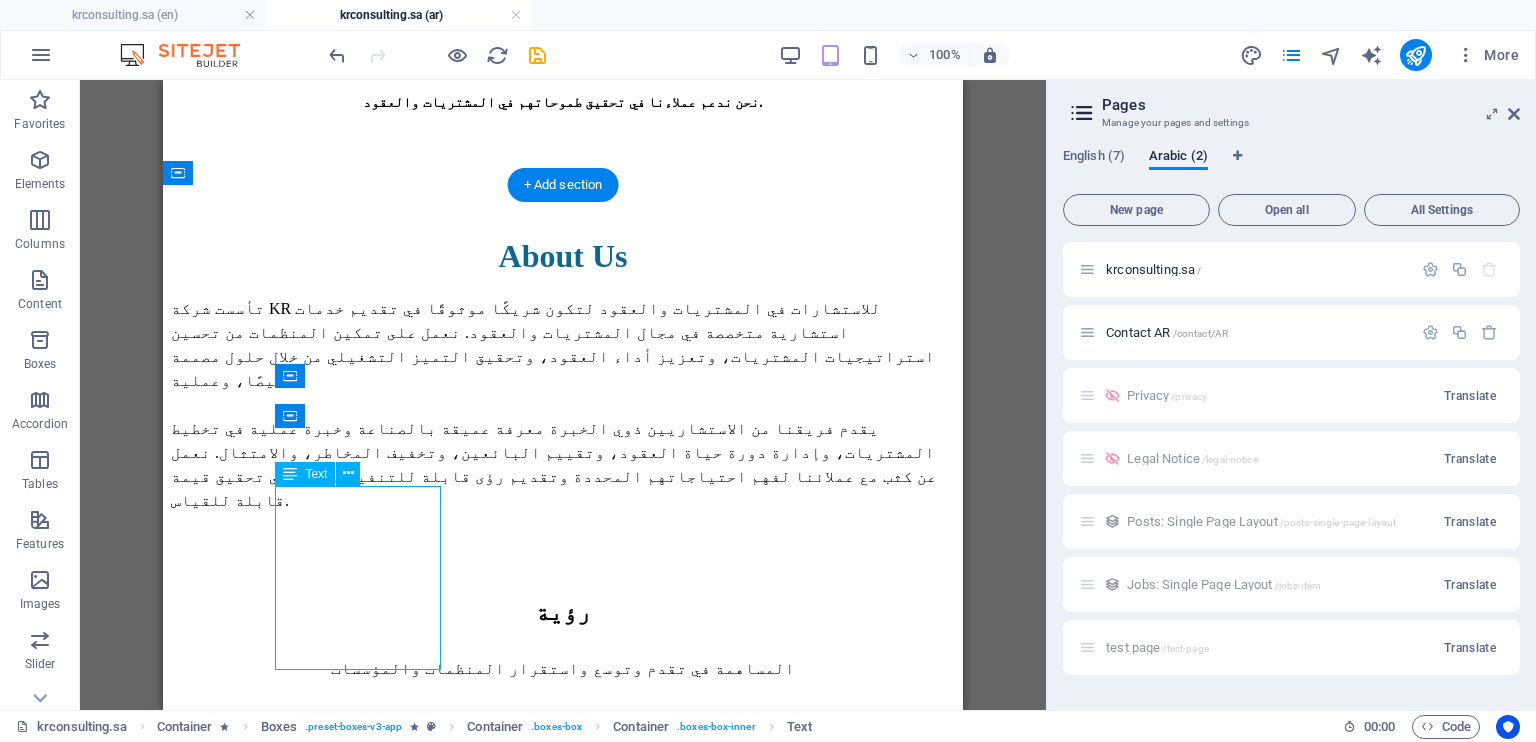 scroll, scrollTop: 1118, scrollLeft: 0, axis: vertical 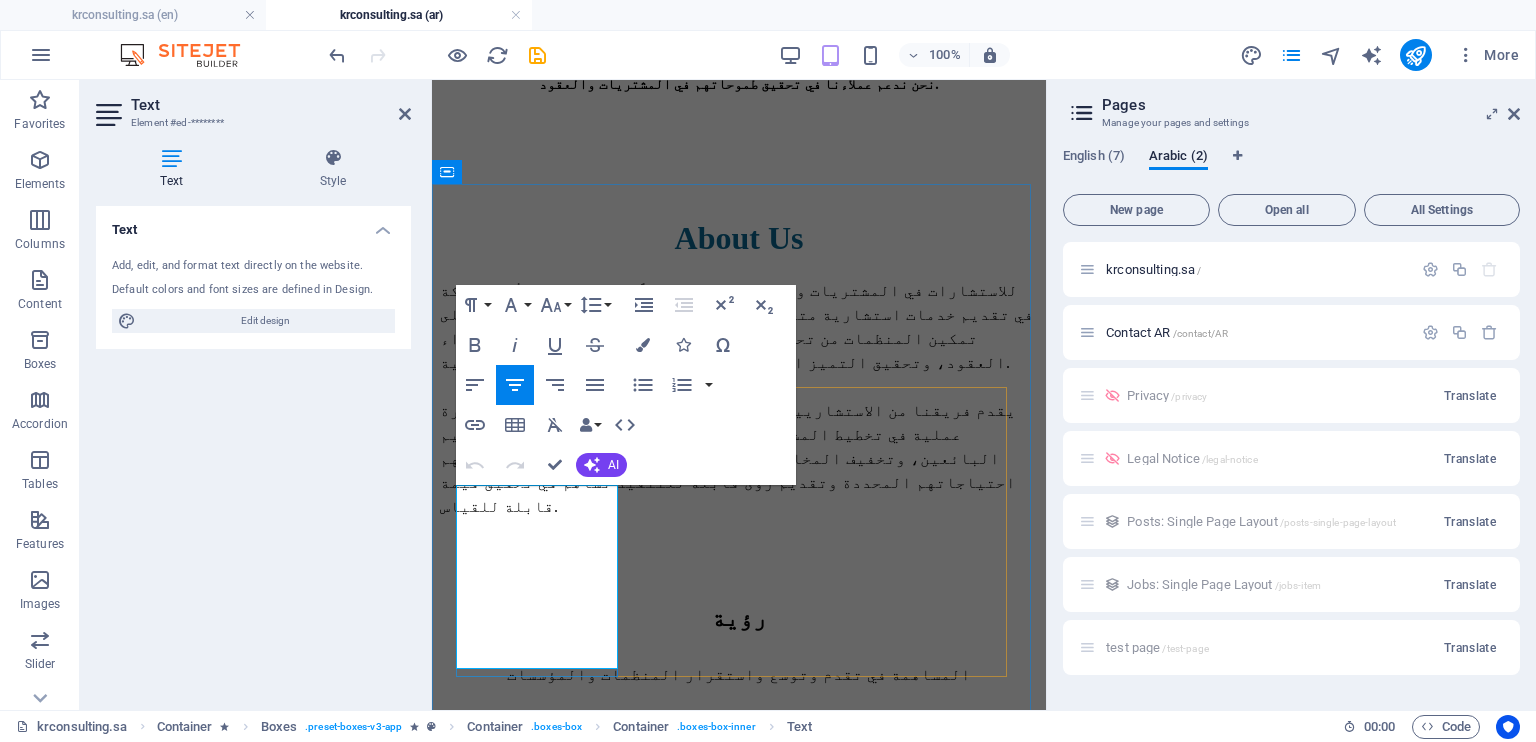 click on "Excellence in procurement requires flexible, comprehensive target operating models and careful evaluation of critical elements." at bounding box center (720, 1688) 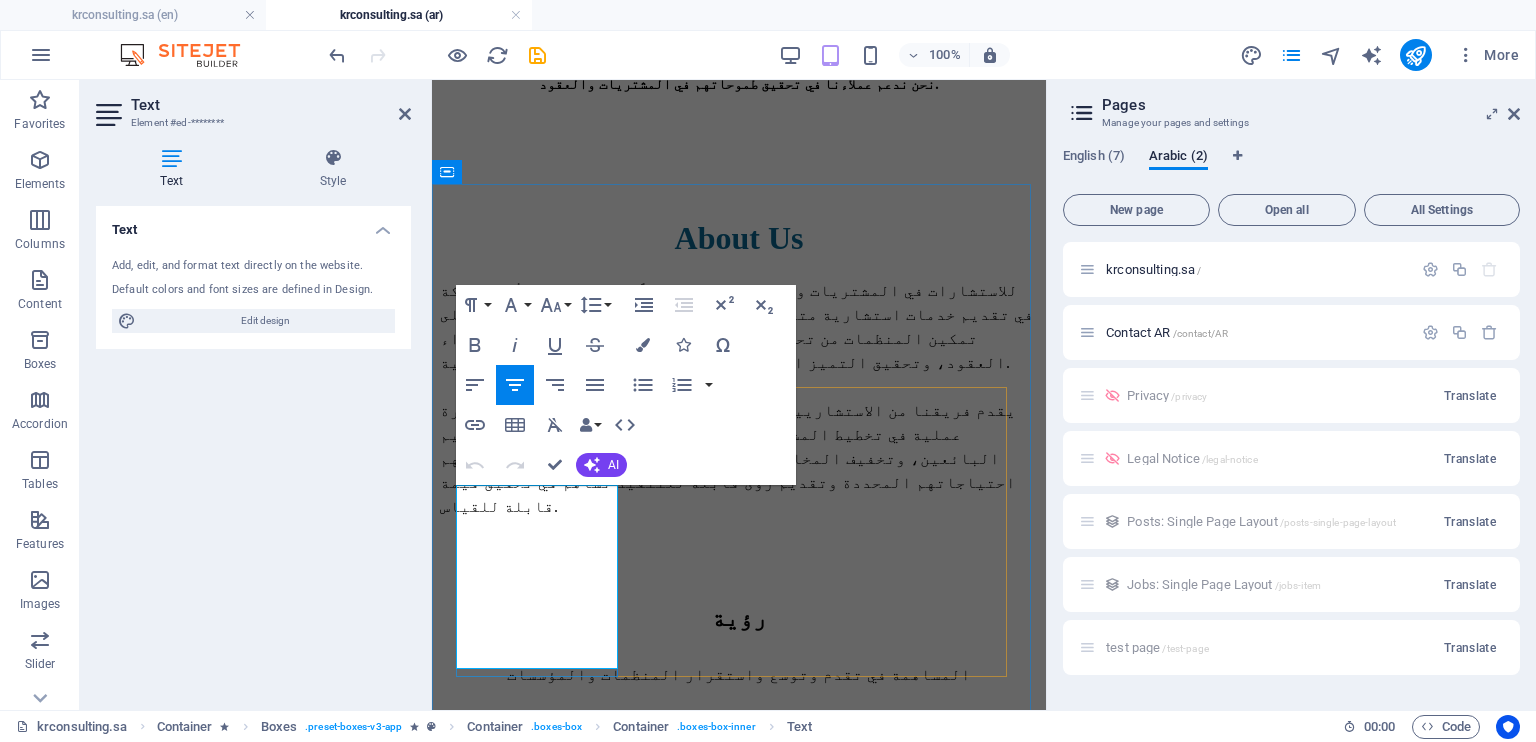 click on "Excellence in procurement requires flexible, comprehensive target operating models and careful evaluation of critical elements." at bounding box center (720, 1688) 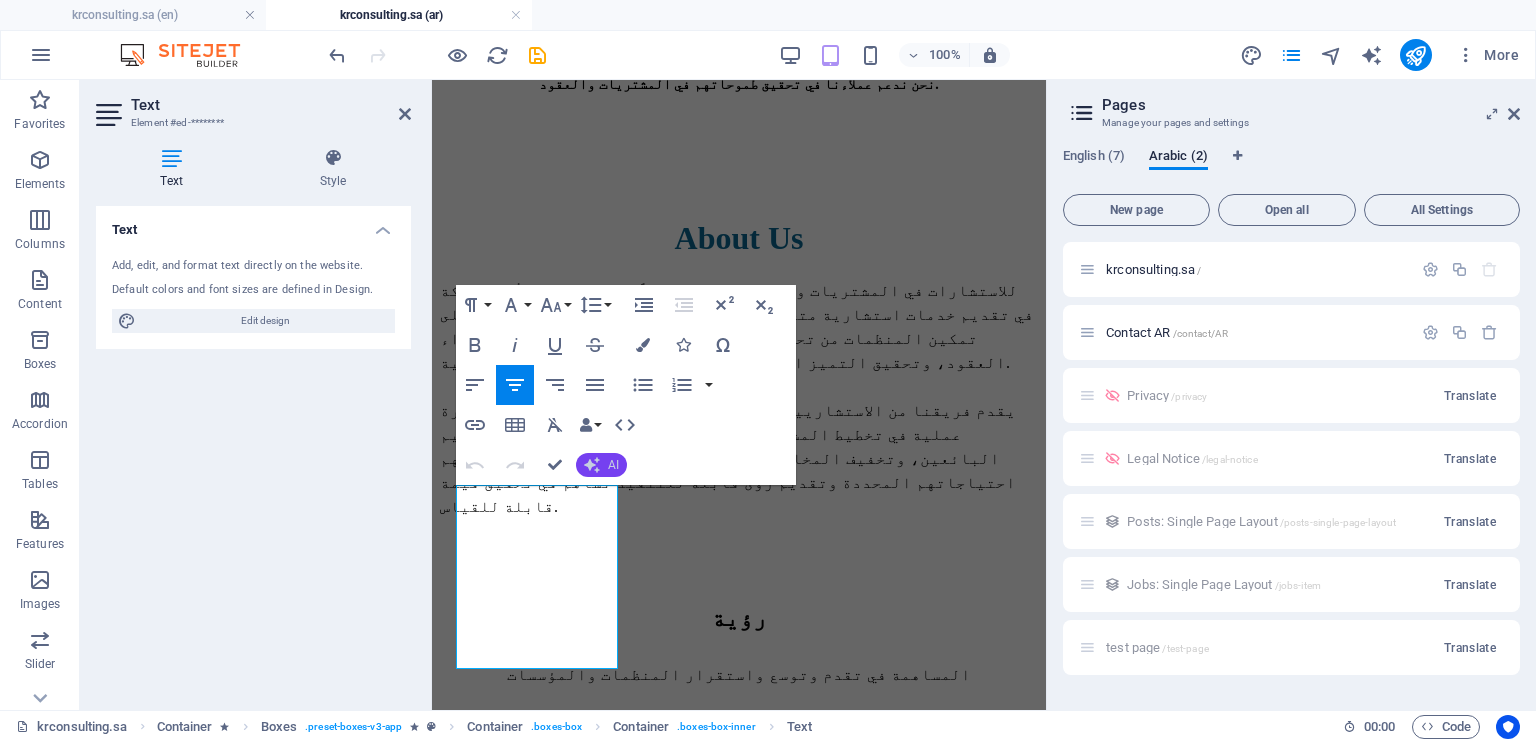 click on "AI" at bounding box center (601, 465) 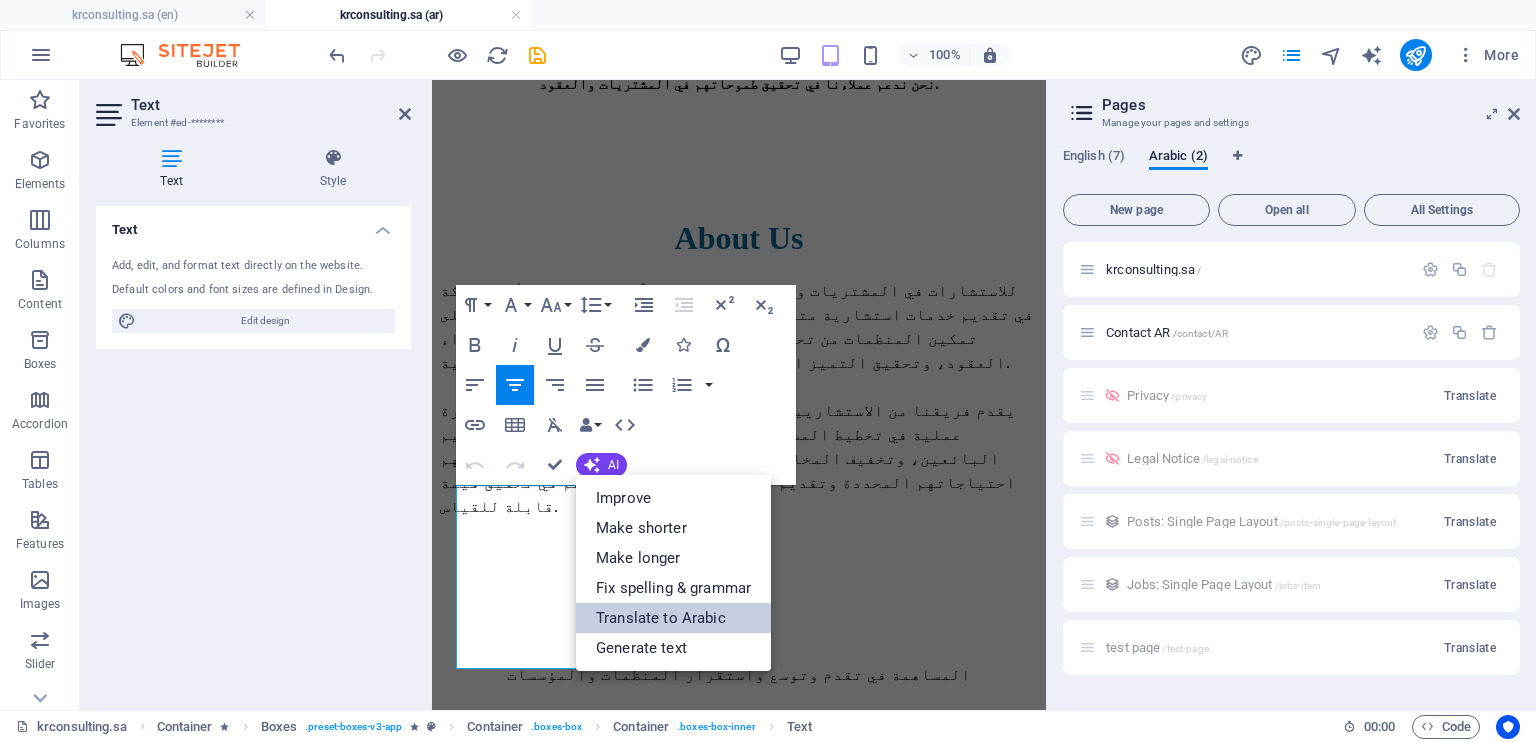click on "Translate to Arabic" at bounding box center [673, 618] 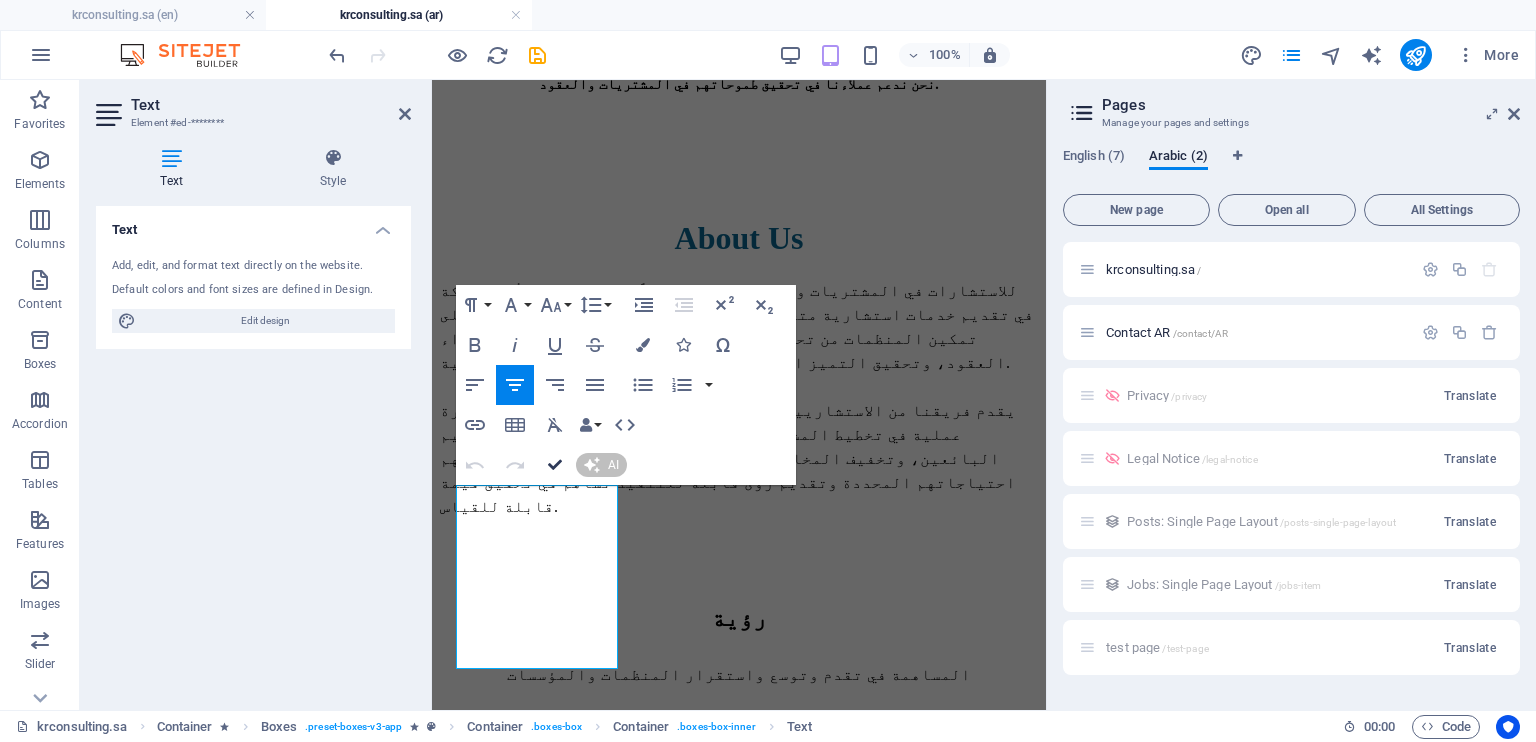 type 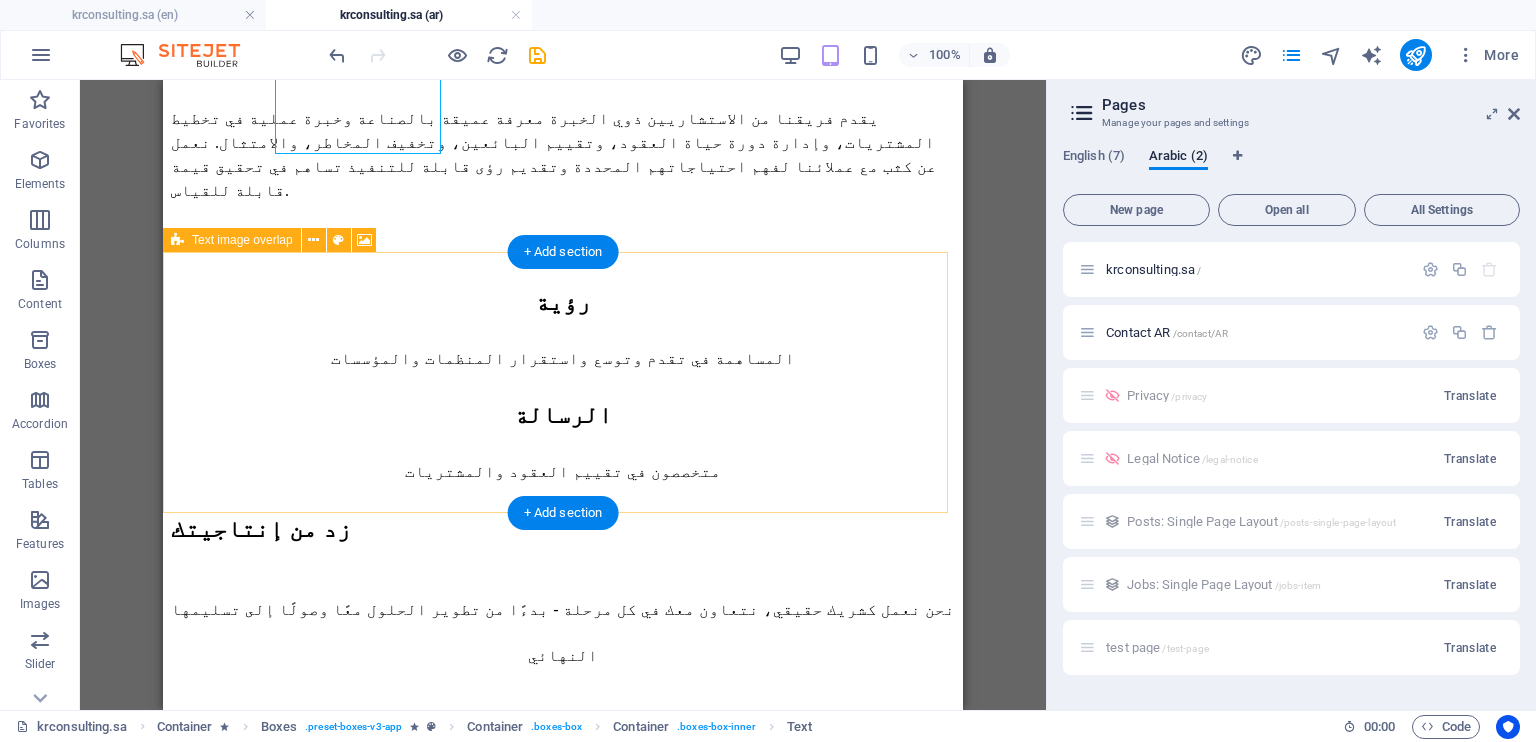 scroll, scrollTop: 1709, scrollLeft: 0, axis: vertical 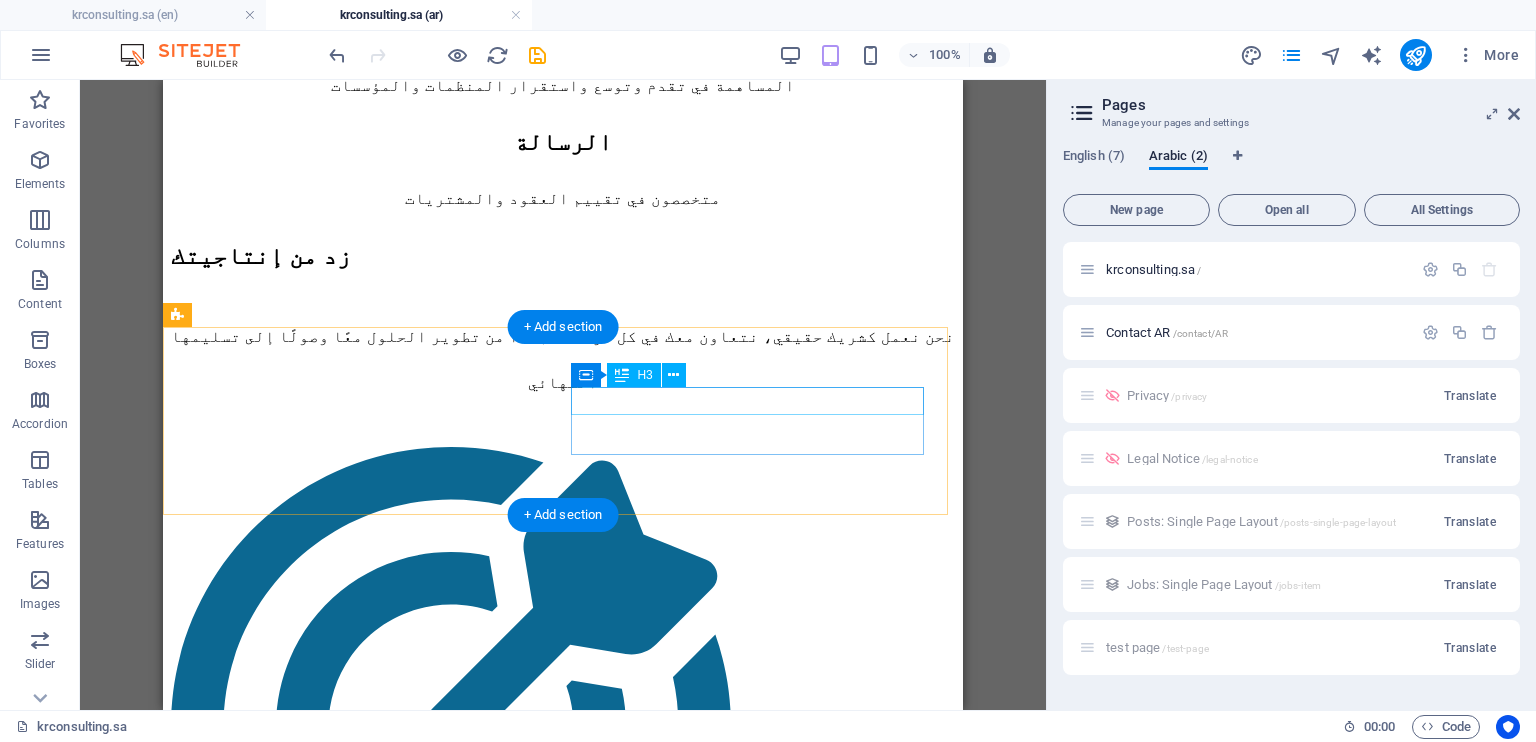 click on "Best Practices of P&C" at bounding box center [563, 2999] 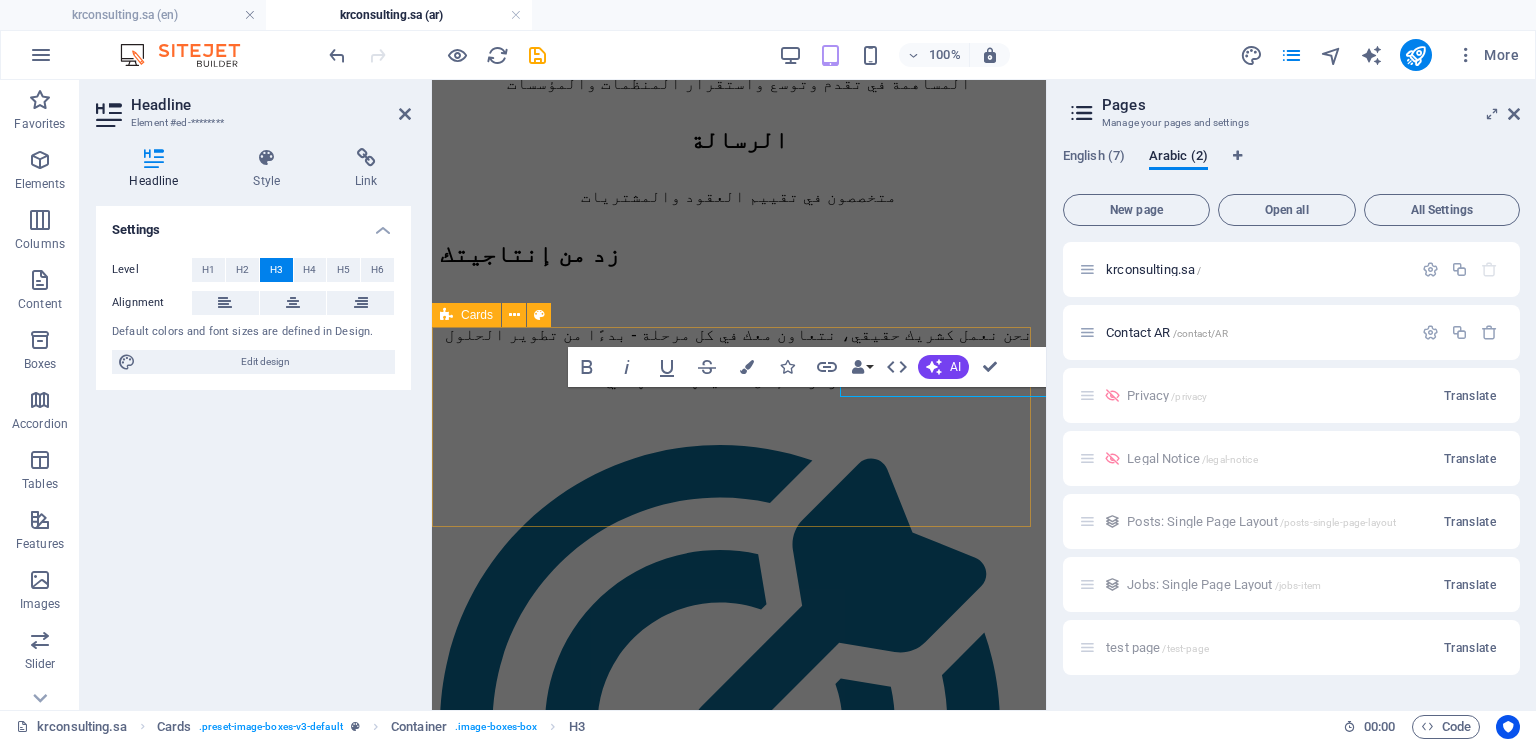 scroll, scrollTop: 1728, scrollLeft: 0, axis: vertical 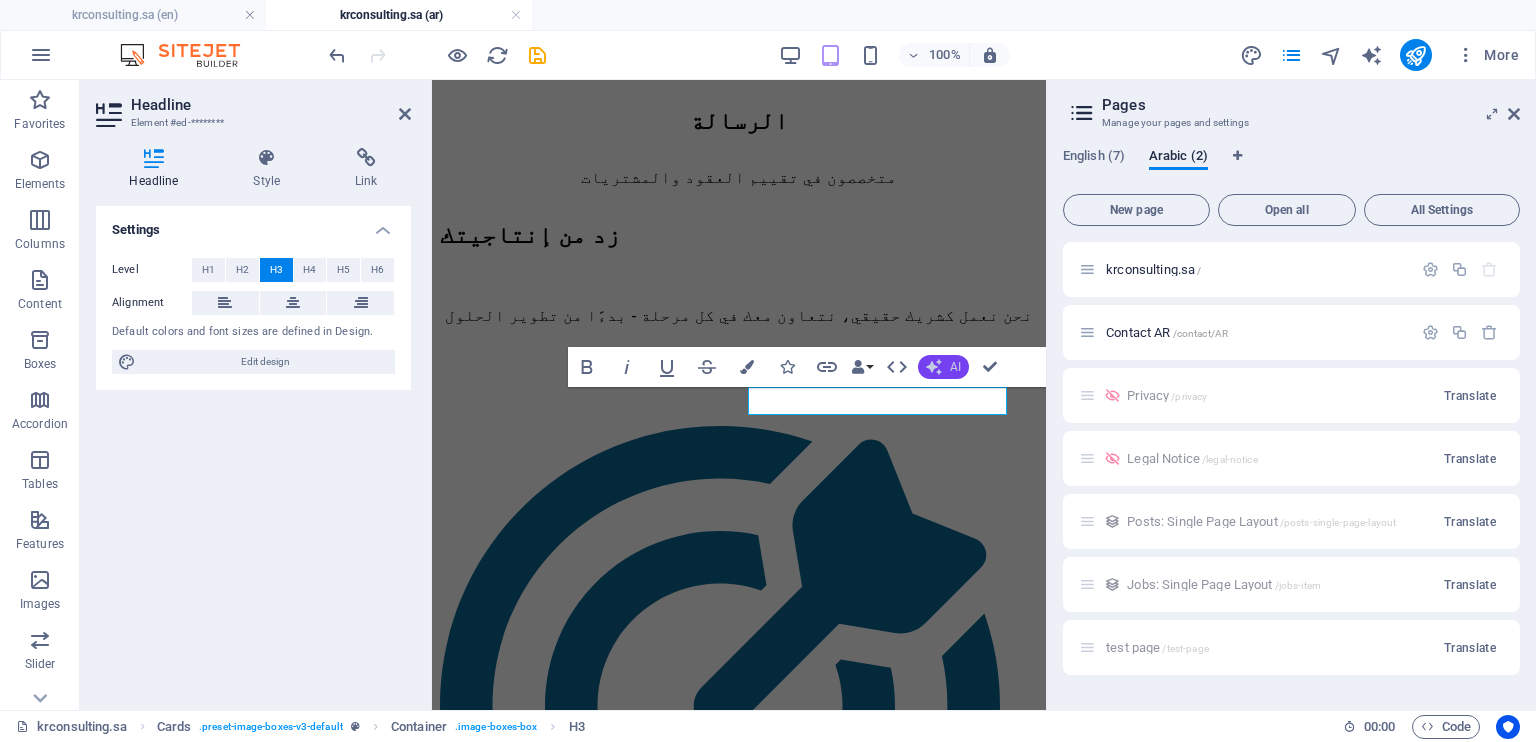 click on "AI" at bounding box center (943, 367) 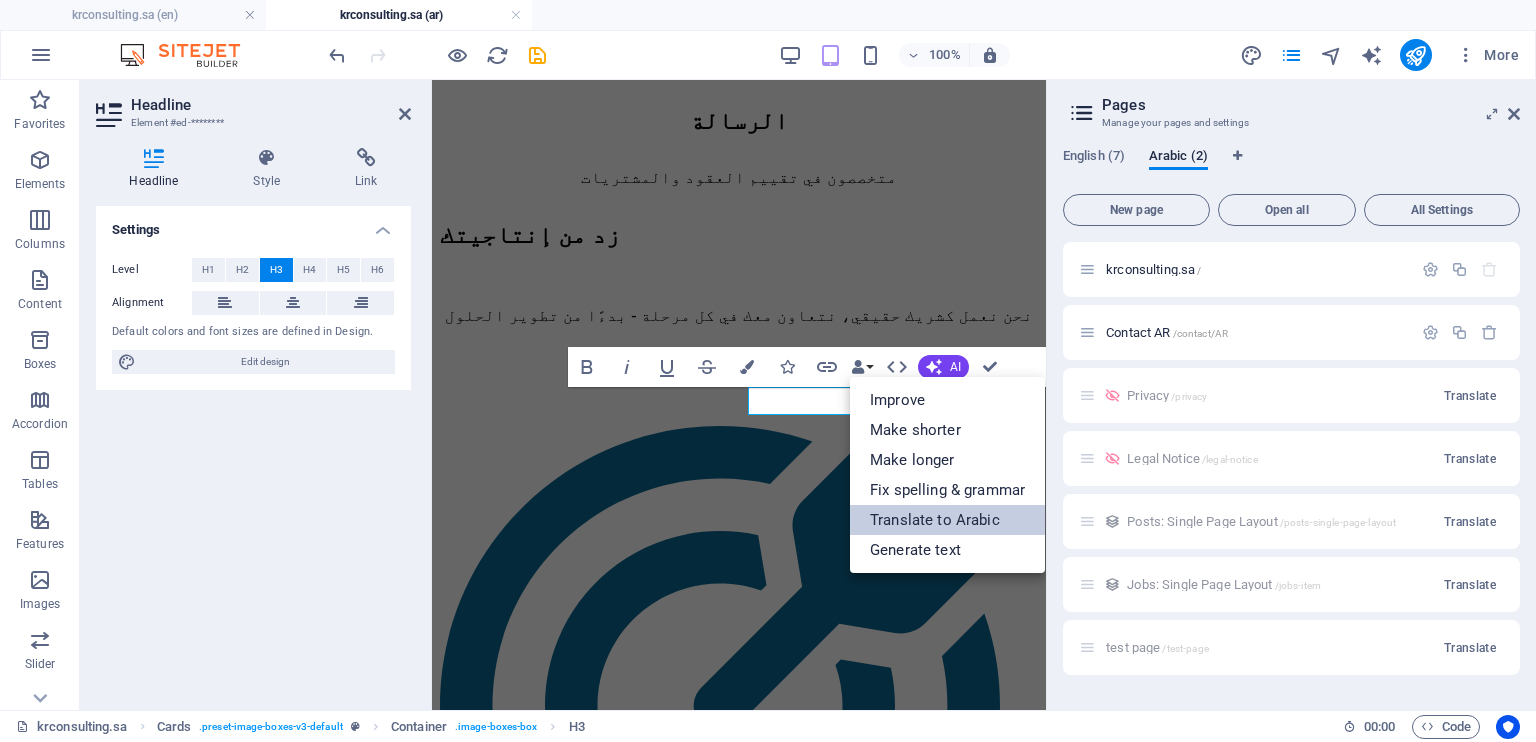 click on "Translate to Arabic" at bounding box center (947, 520) 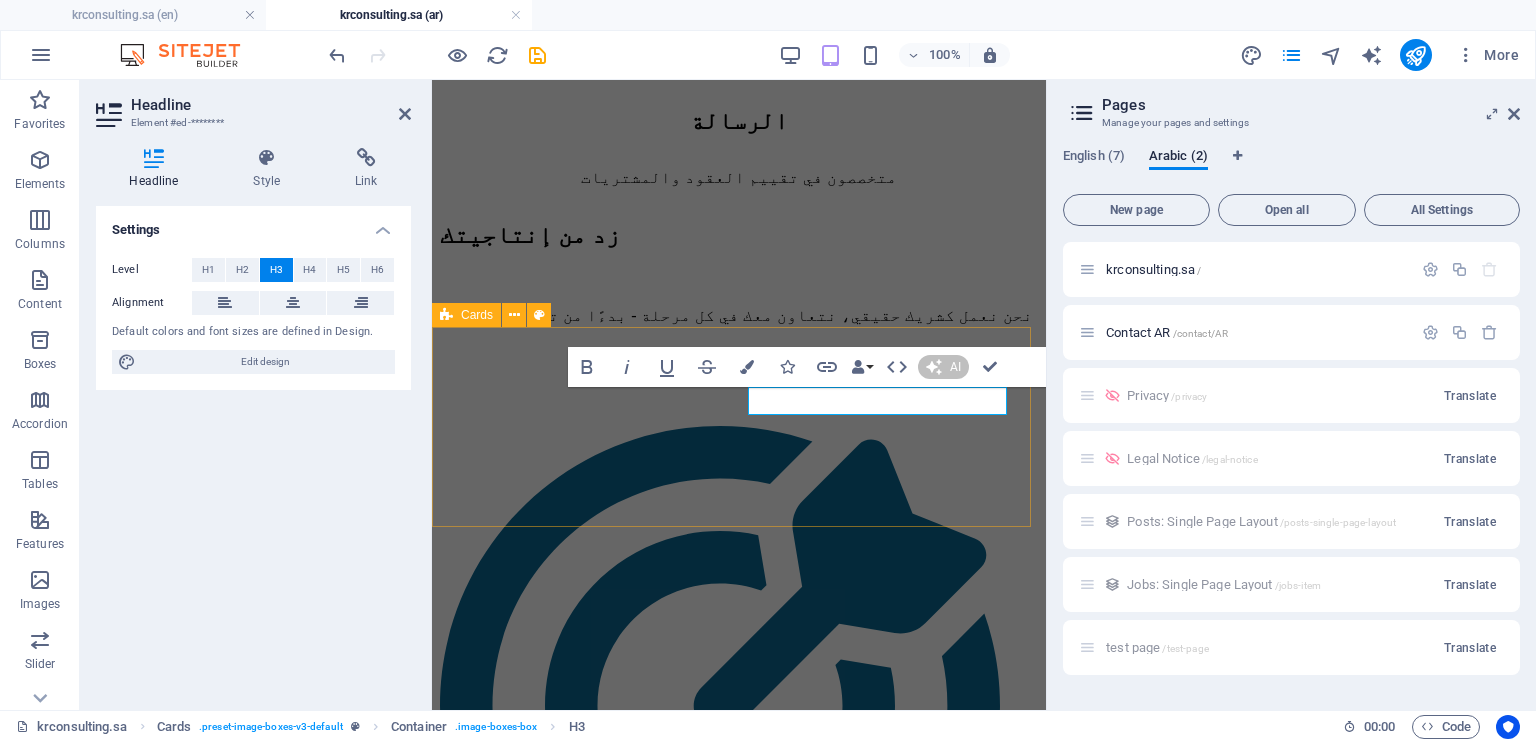 type 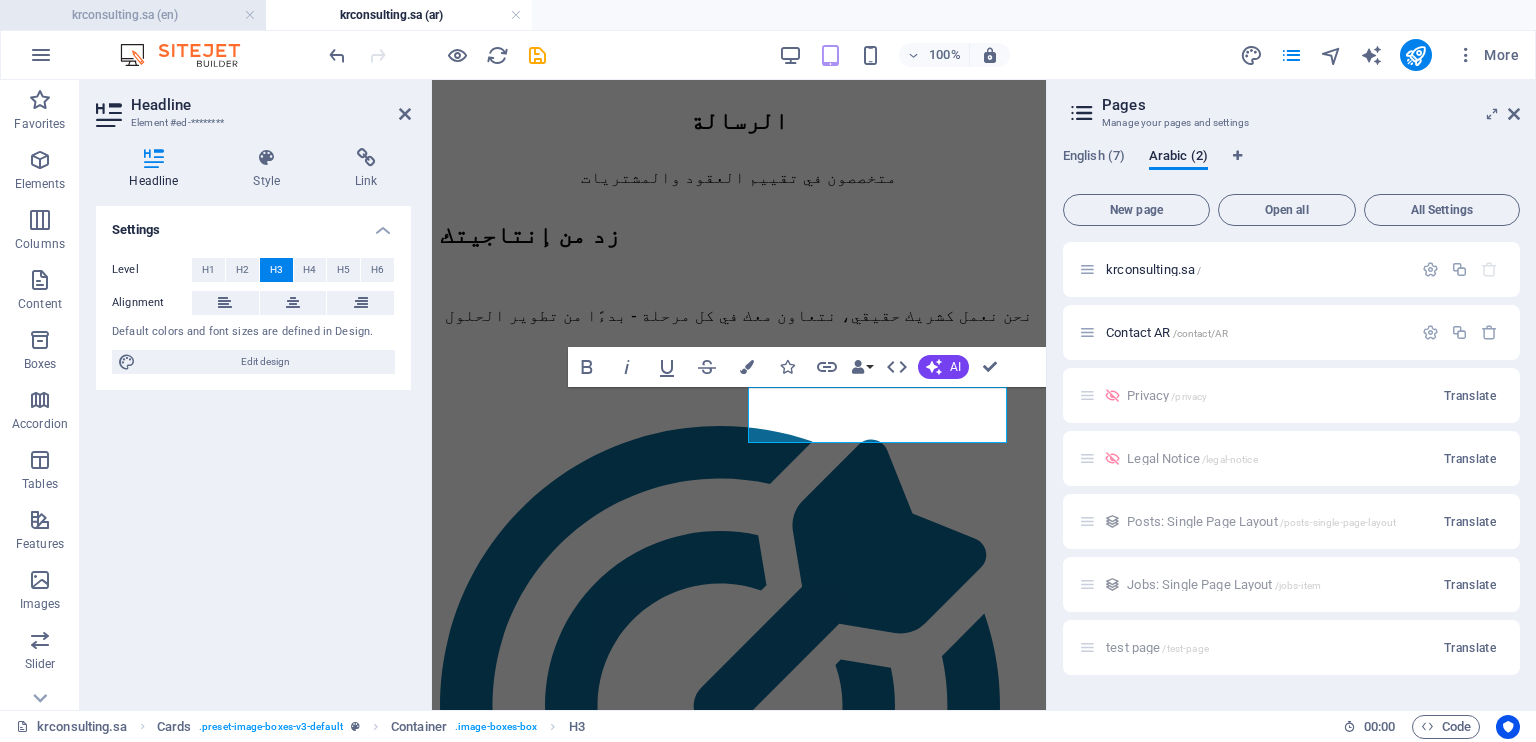 click on "krconsulting.sa (en)" at bounding box center (133, 15) 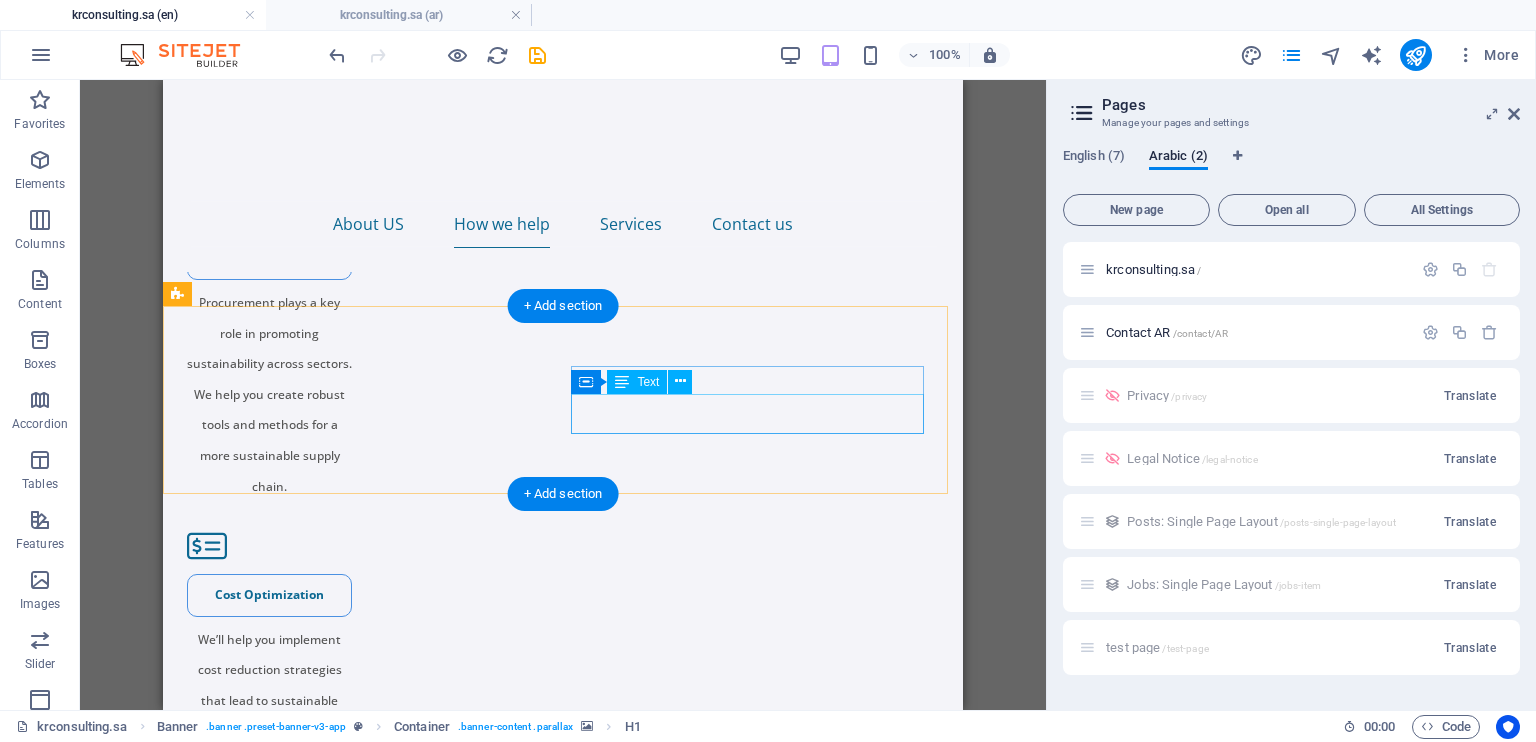 scroll, scrollTop: 1982, scrollLeft: 0, axis: vertical 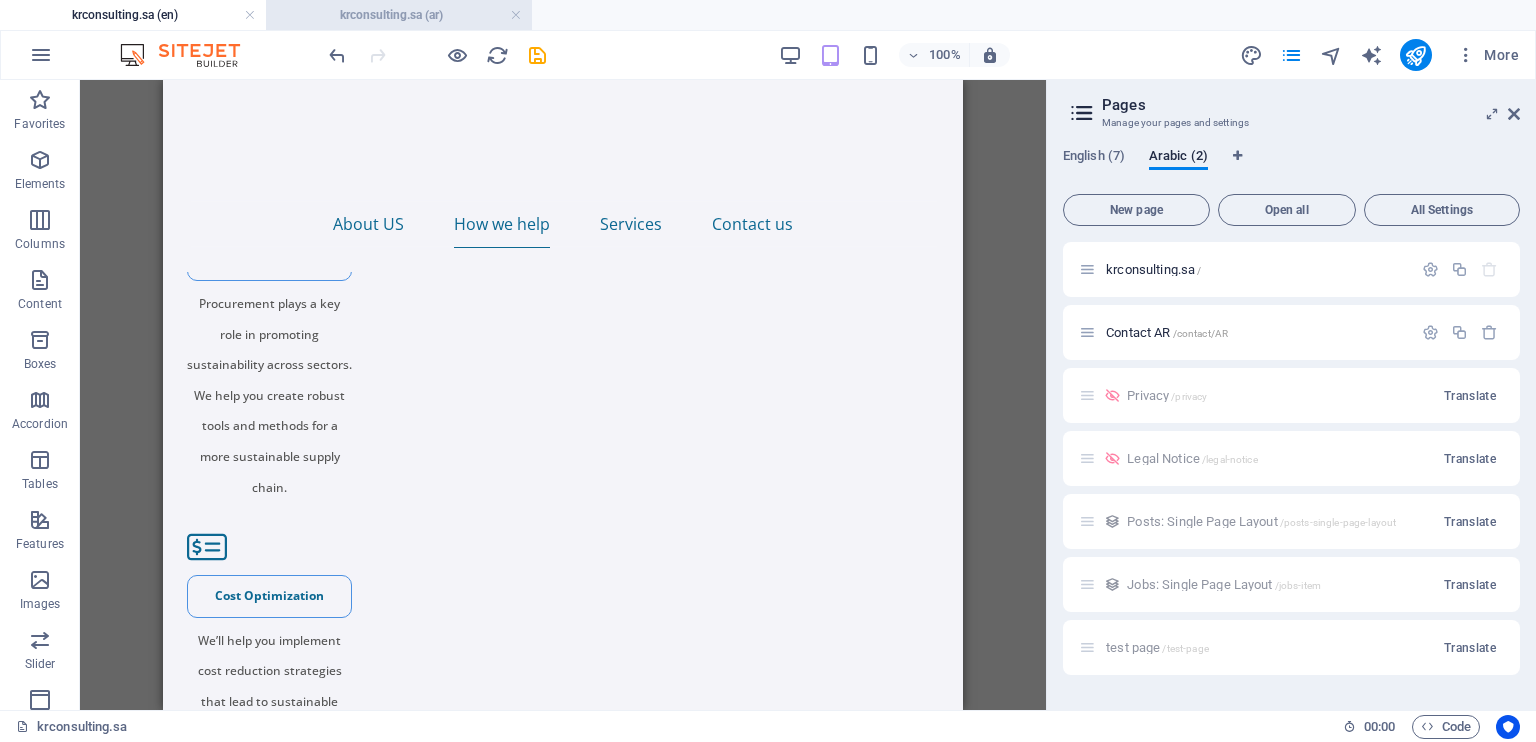 click on "krconsulting.sa (ar)" at bounding box center [399, 15] 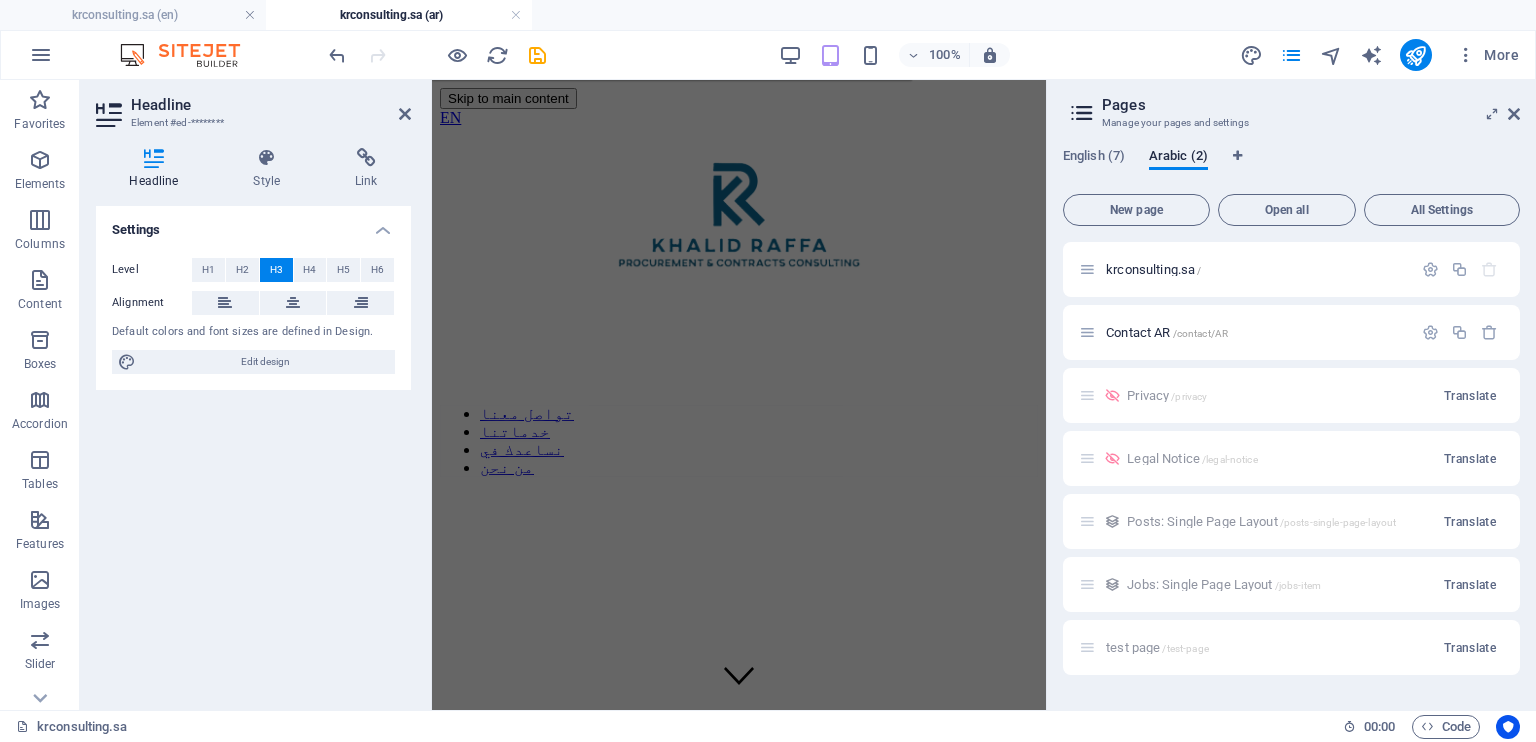 scroll, scrollTop: 1728, scrollLeft: 0, axis: vertical 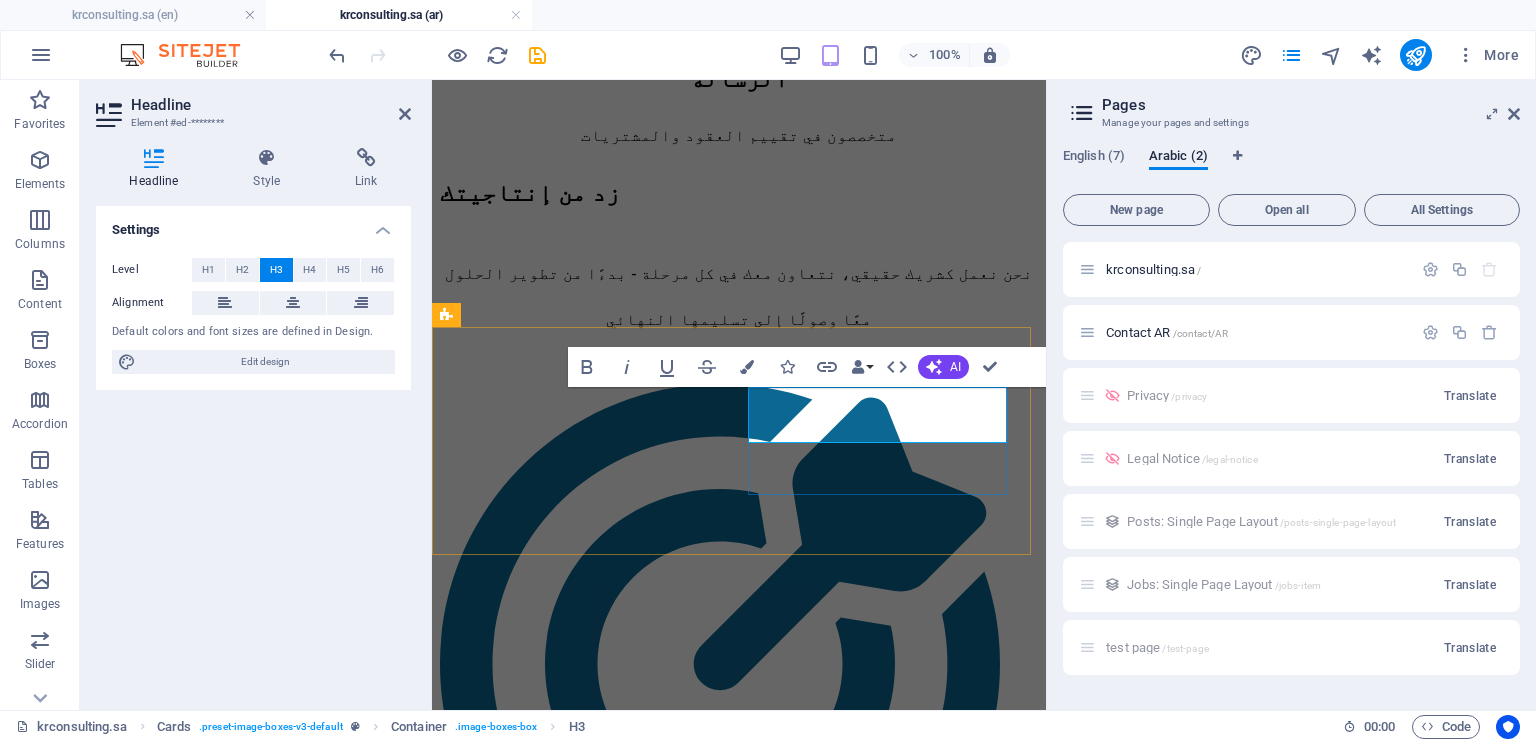drag, startPoint x: 815, startPoint y: 425, endPoint x: 862, endPoint y: 400, distance: 53.235325 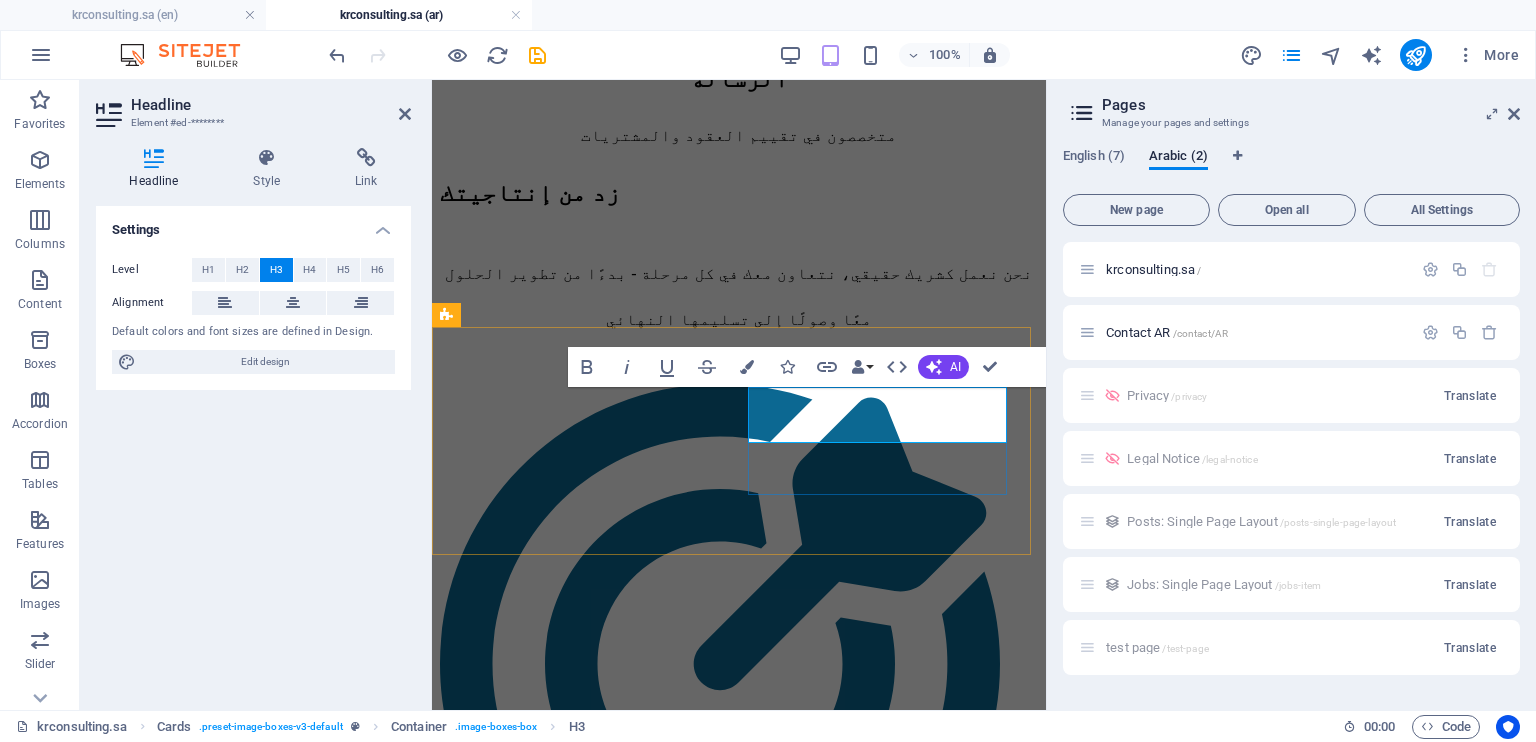 click on "أفضل ممارسات التأمين على الممتلكات والحوادث" at bounding box center [739, 2952] 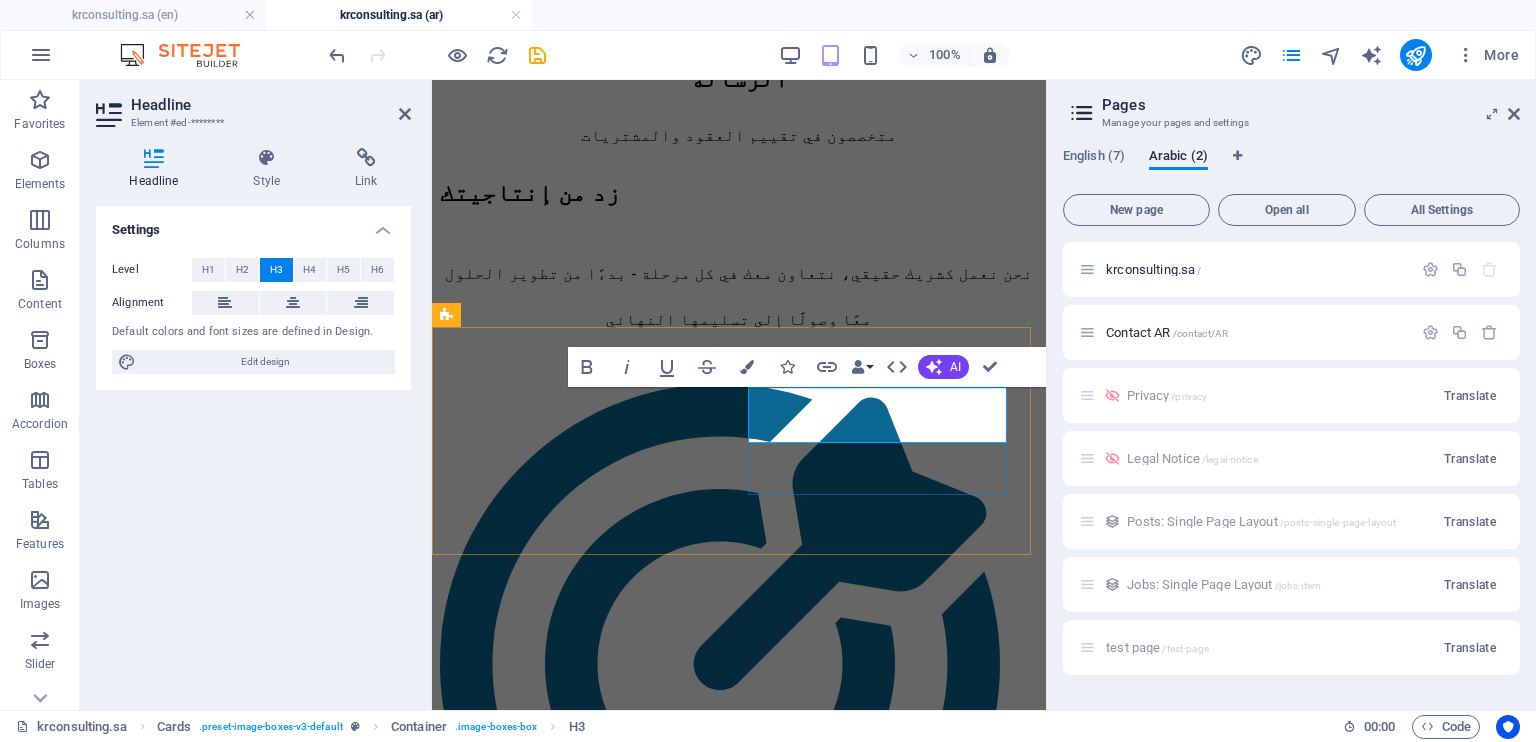 drag, startPoint x: 964, startPoint y: 425, endPoint x: 861, endPoint y: 404, distance: 105.11898 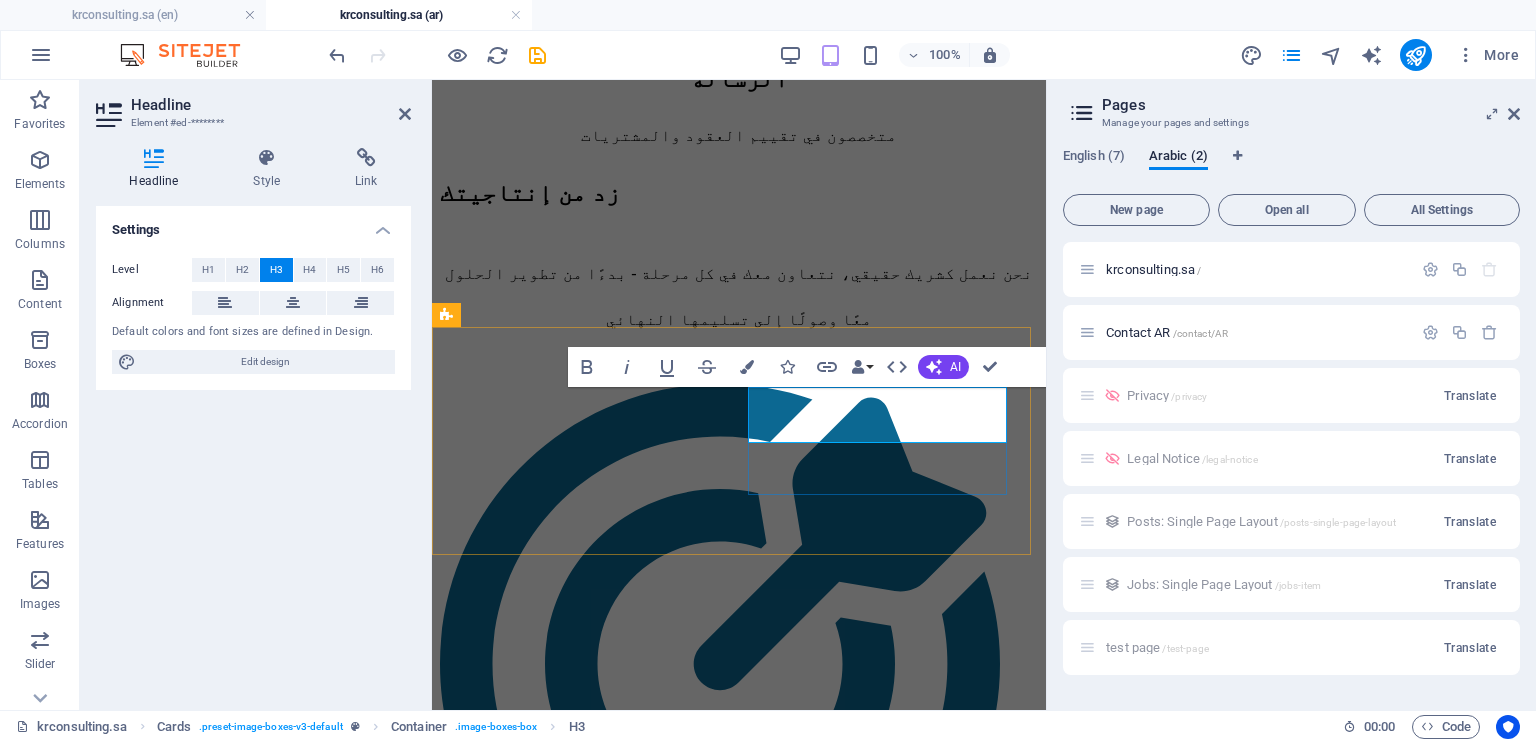 click on "أفضل ممارسات التأمين على الممتلكات والحوادث" at bounding box center (739, 2952) 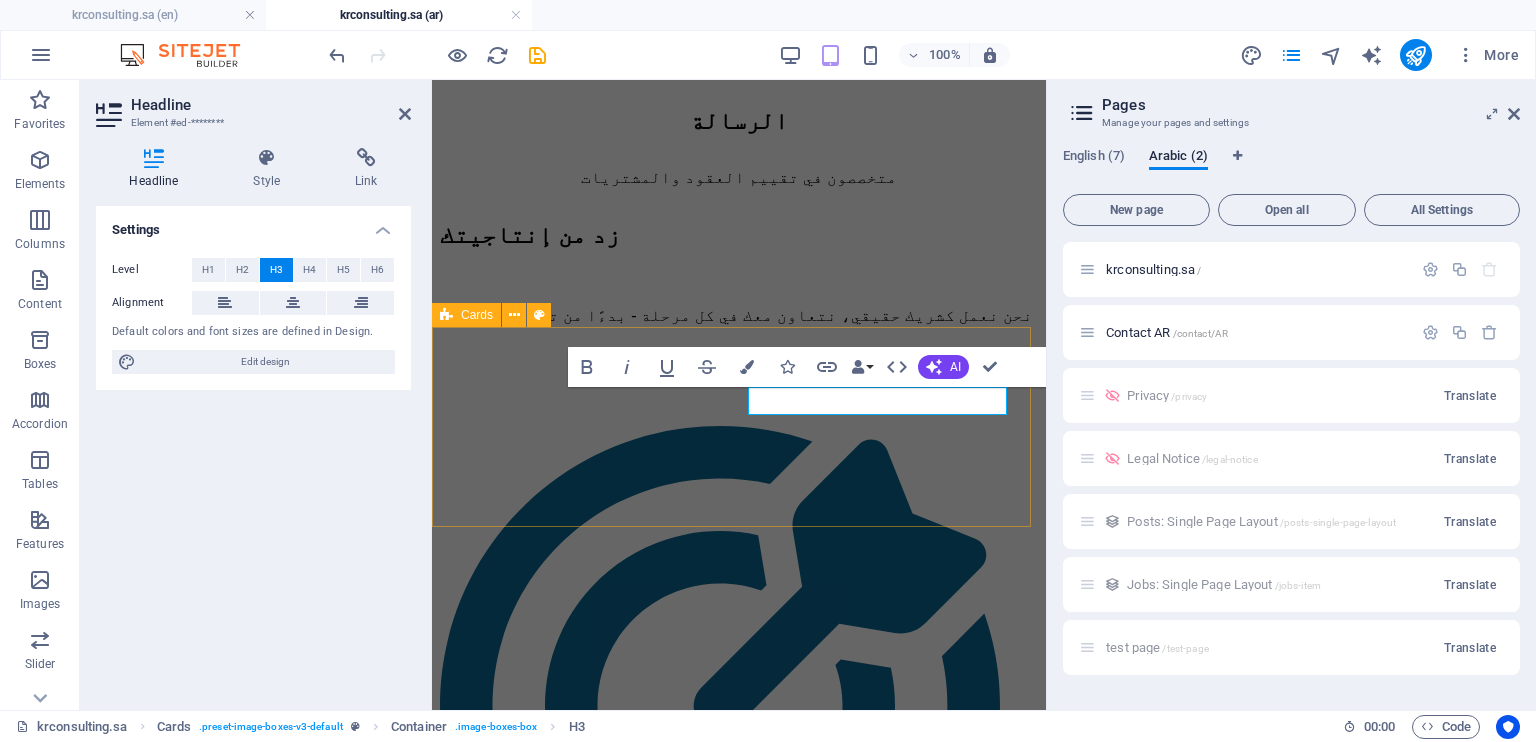 click on "Enhanced P&C Solutions Assess procurement and contracting procedures and authority limits to evaluate team accountability. أفضل ممارسات المشتريات و العقود Assess procurement processes and software to identify departmental best practices." at bounding box center (739, 2965) 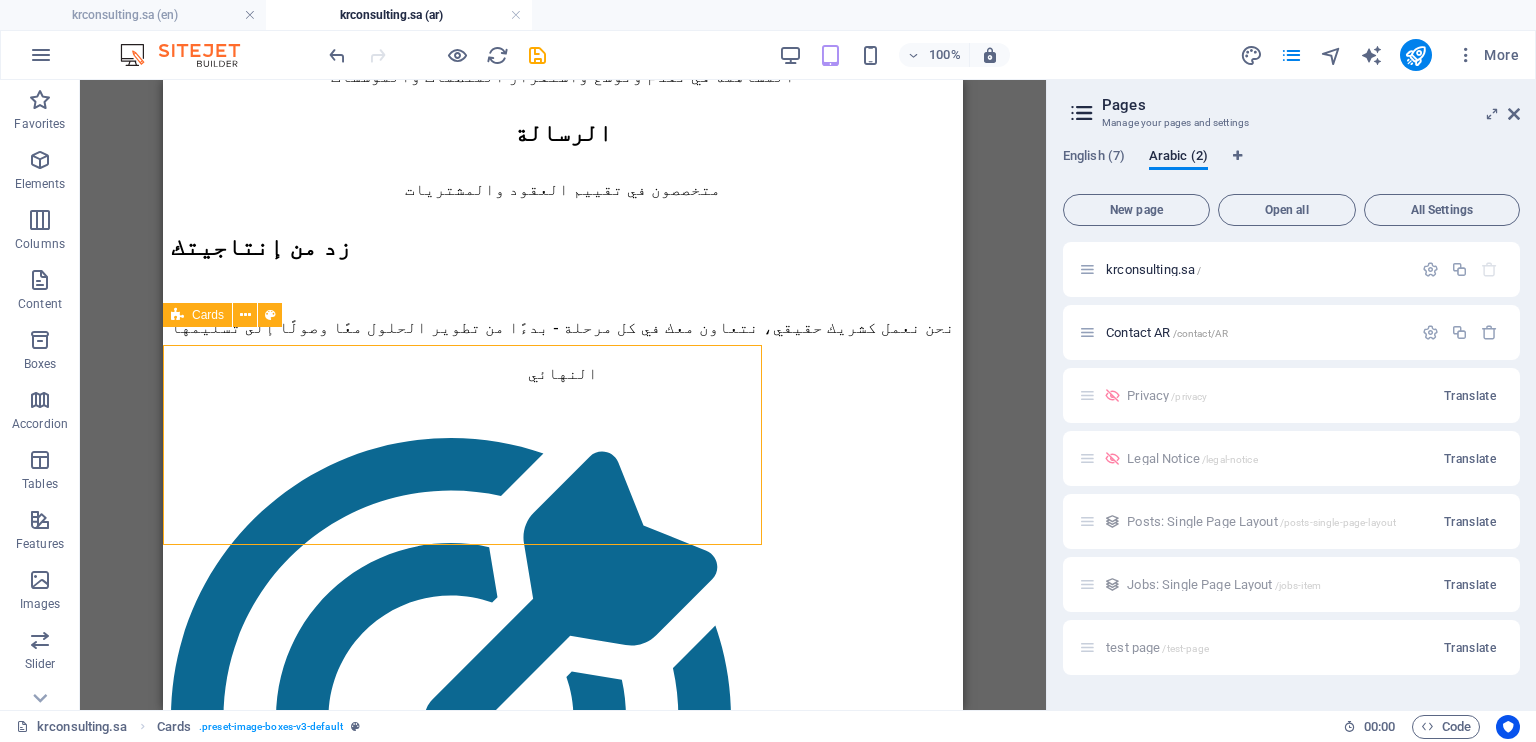 scroll, scrollTop: 1709, scrollLeft: 0, axis: vertical 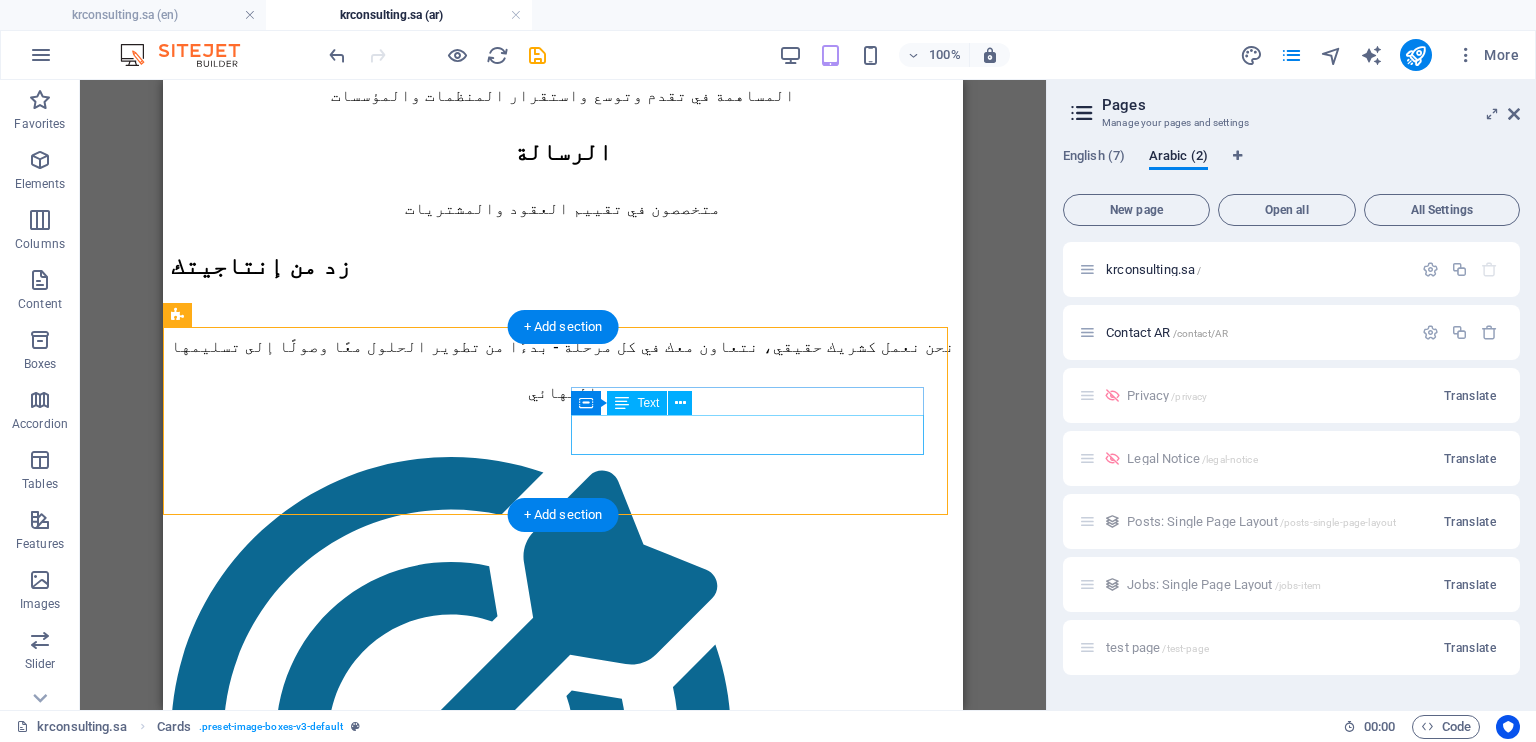 click on "Assess procurement processes and software to identify departmental best practices." at bounding box center (563, 3046) 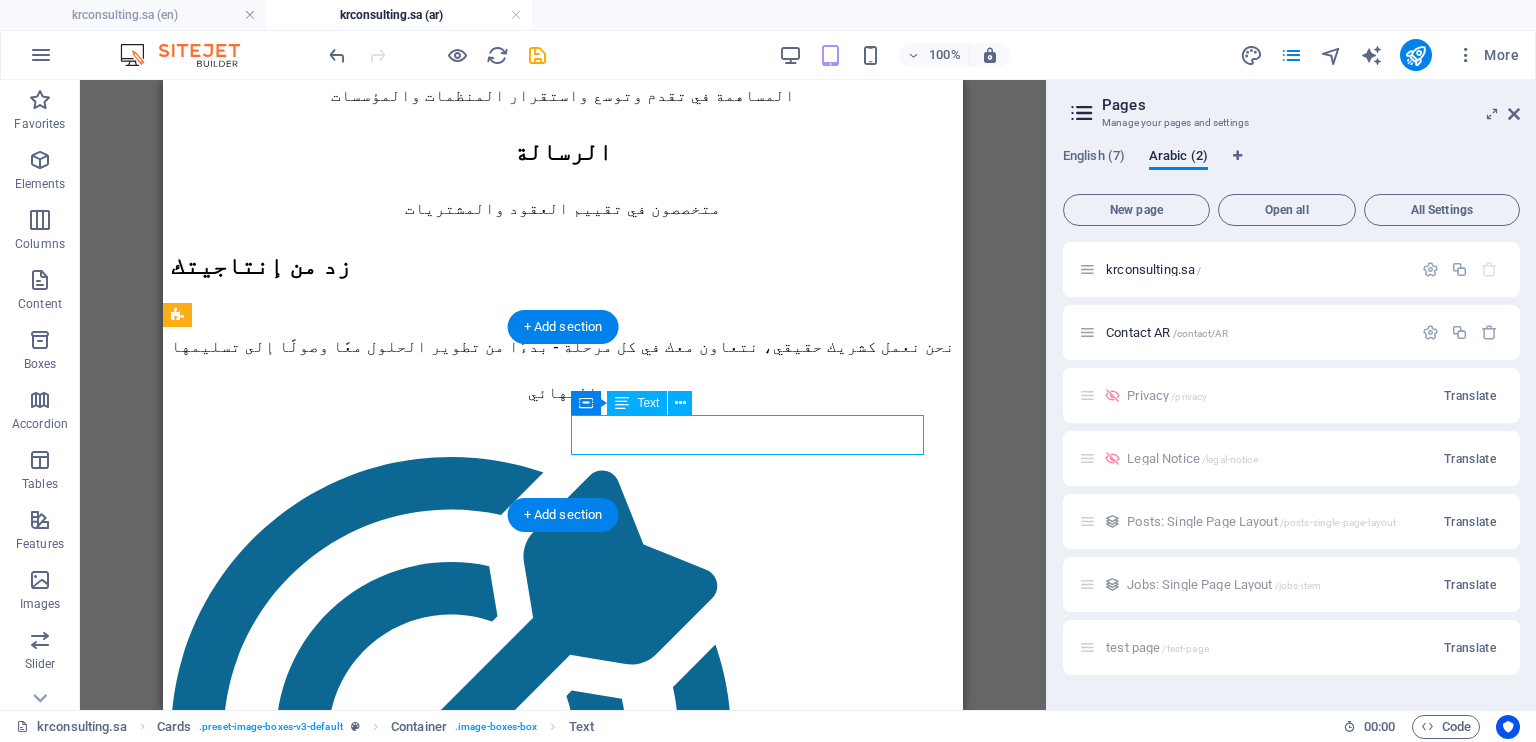 click on "Assess procurement processes and software to identify departmental best practices." at bounding box center (563, 3046) 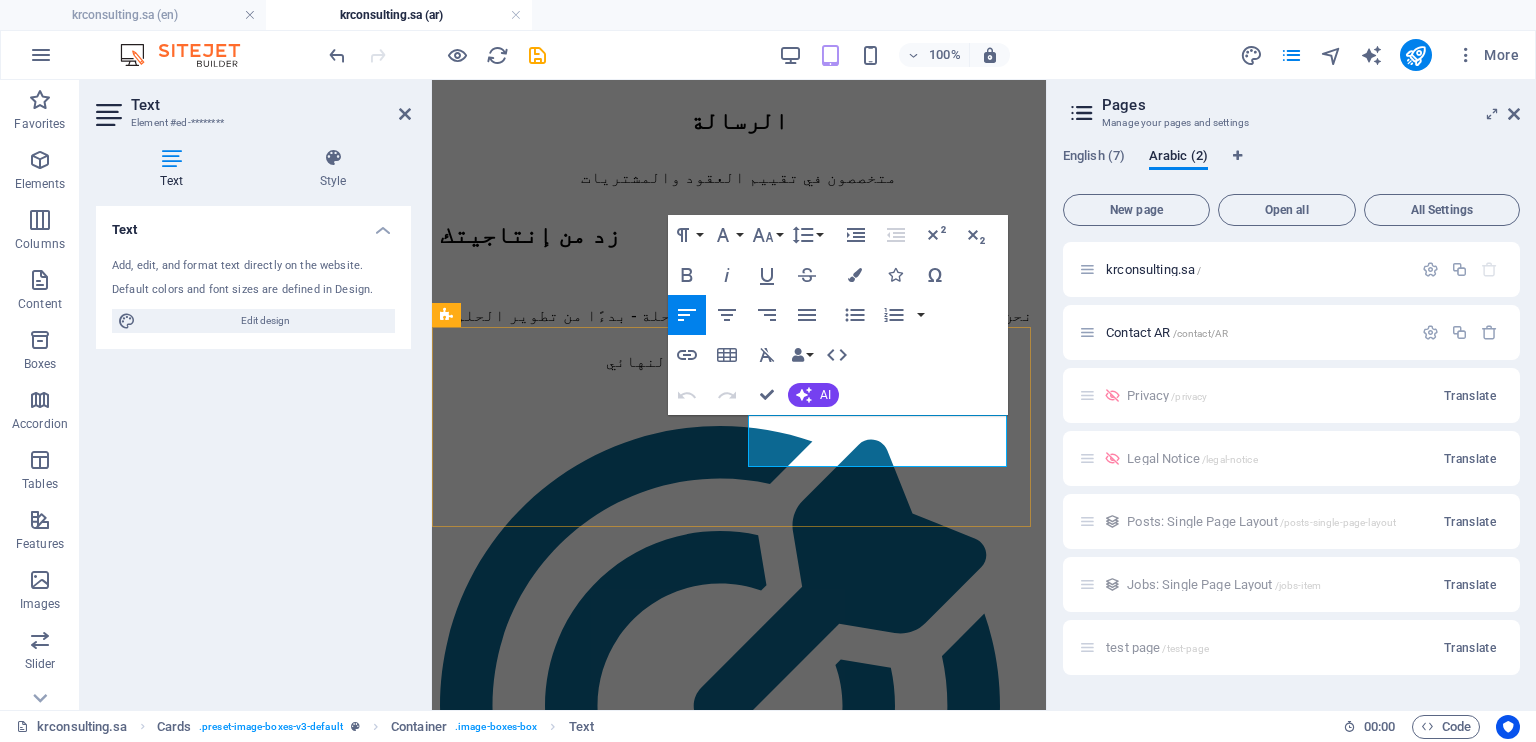 click on "Assess procurement processes and software to identify departmental best practices." at bounding box center [739, 3031] 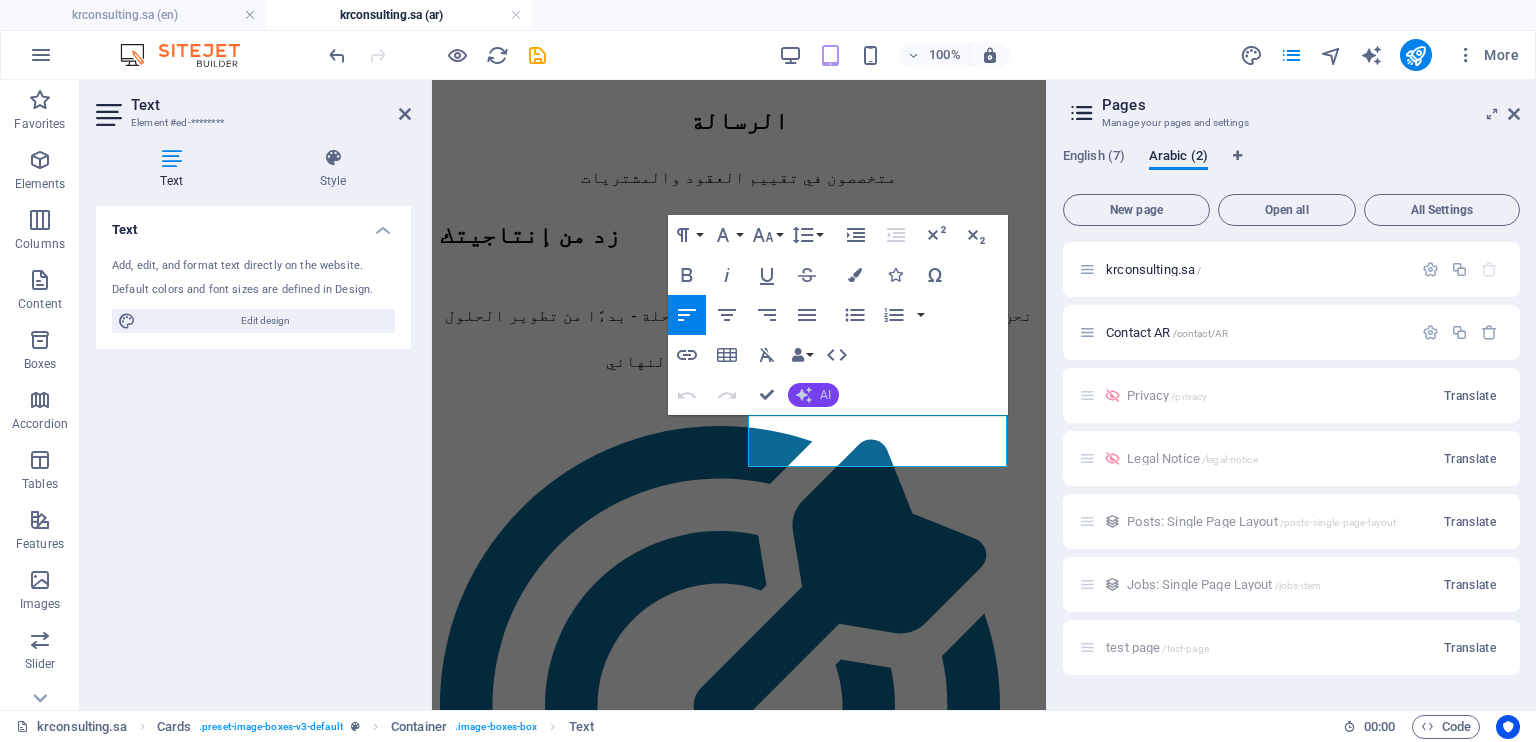 click on "AI" at bounding box center [825, 395] 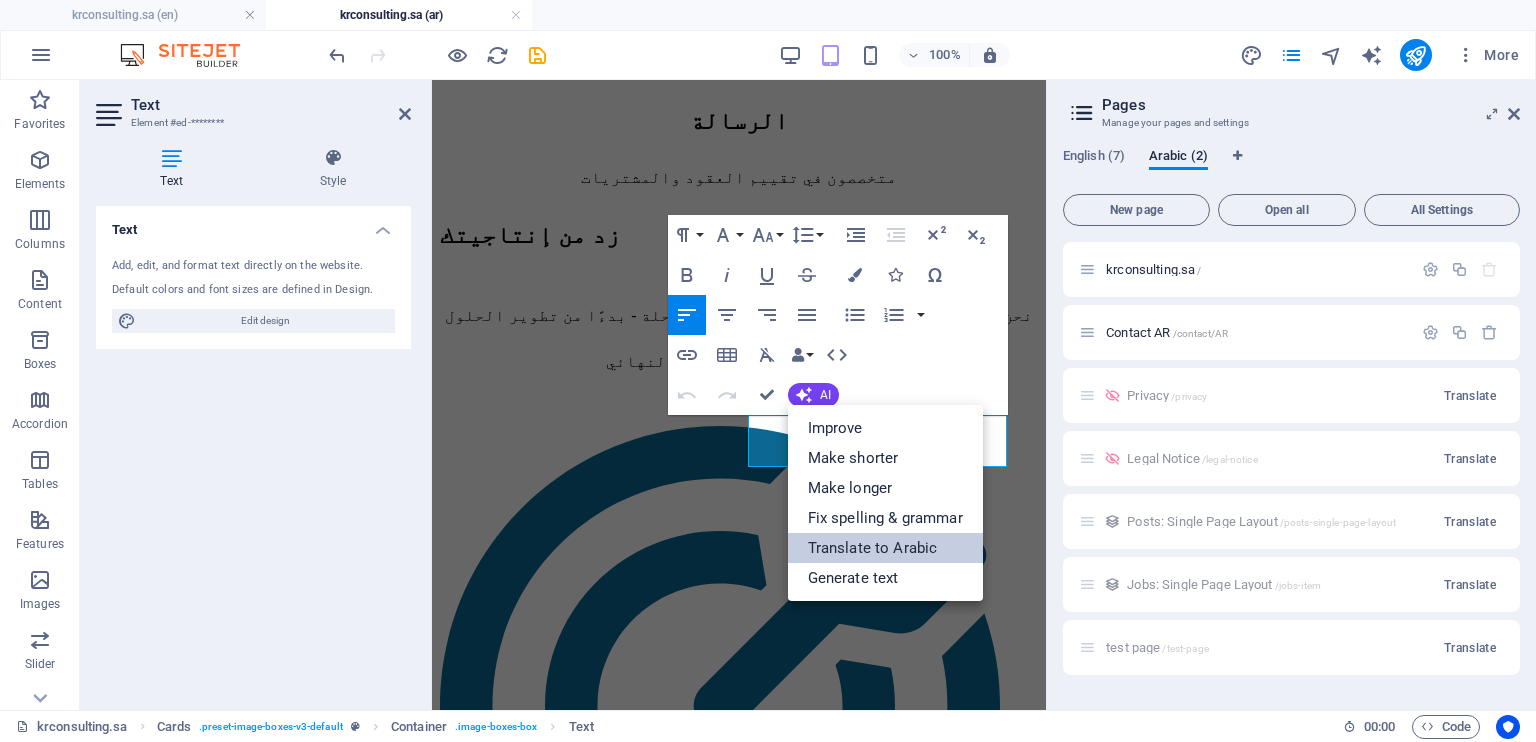 click on "Translate to Arabic" at bounding box center (885, 548) 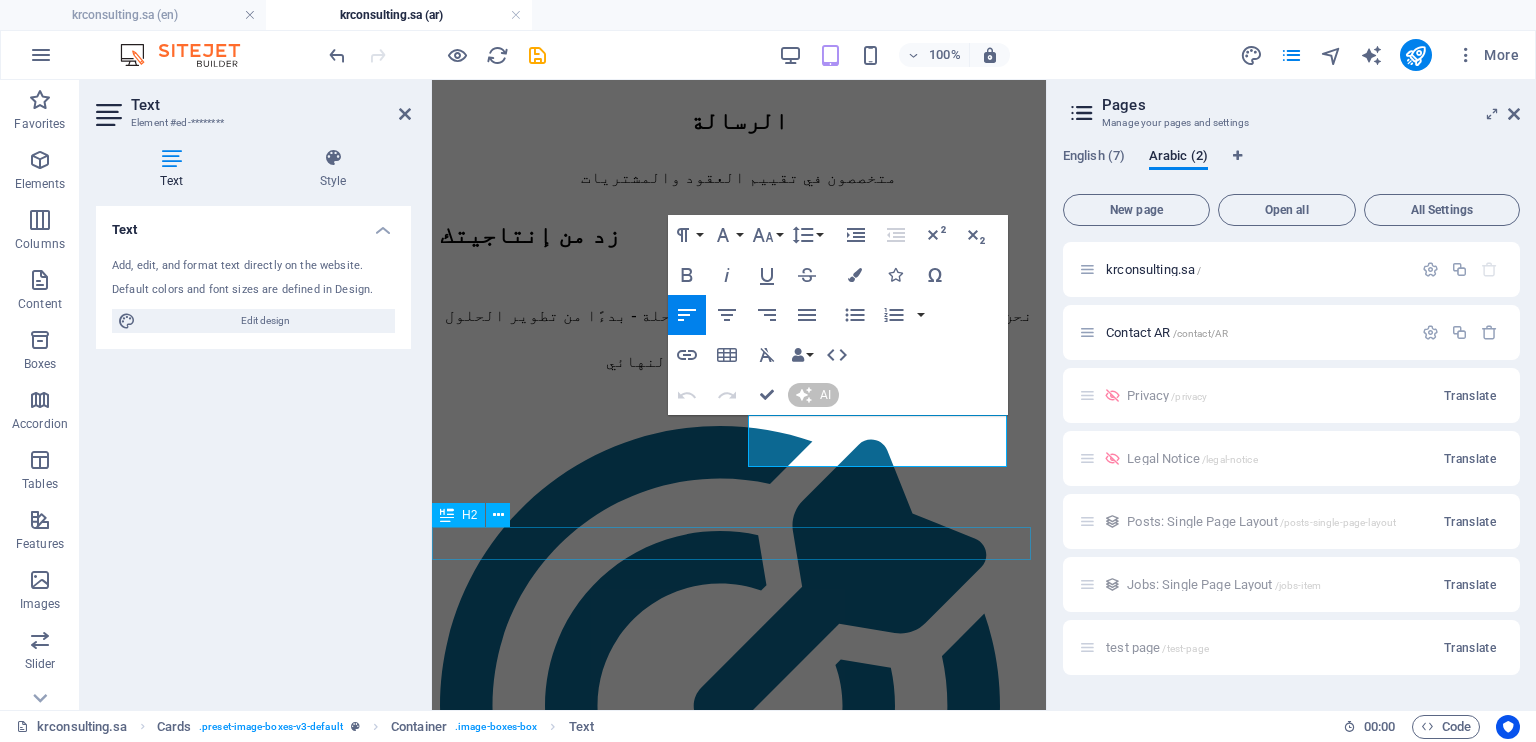 type 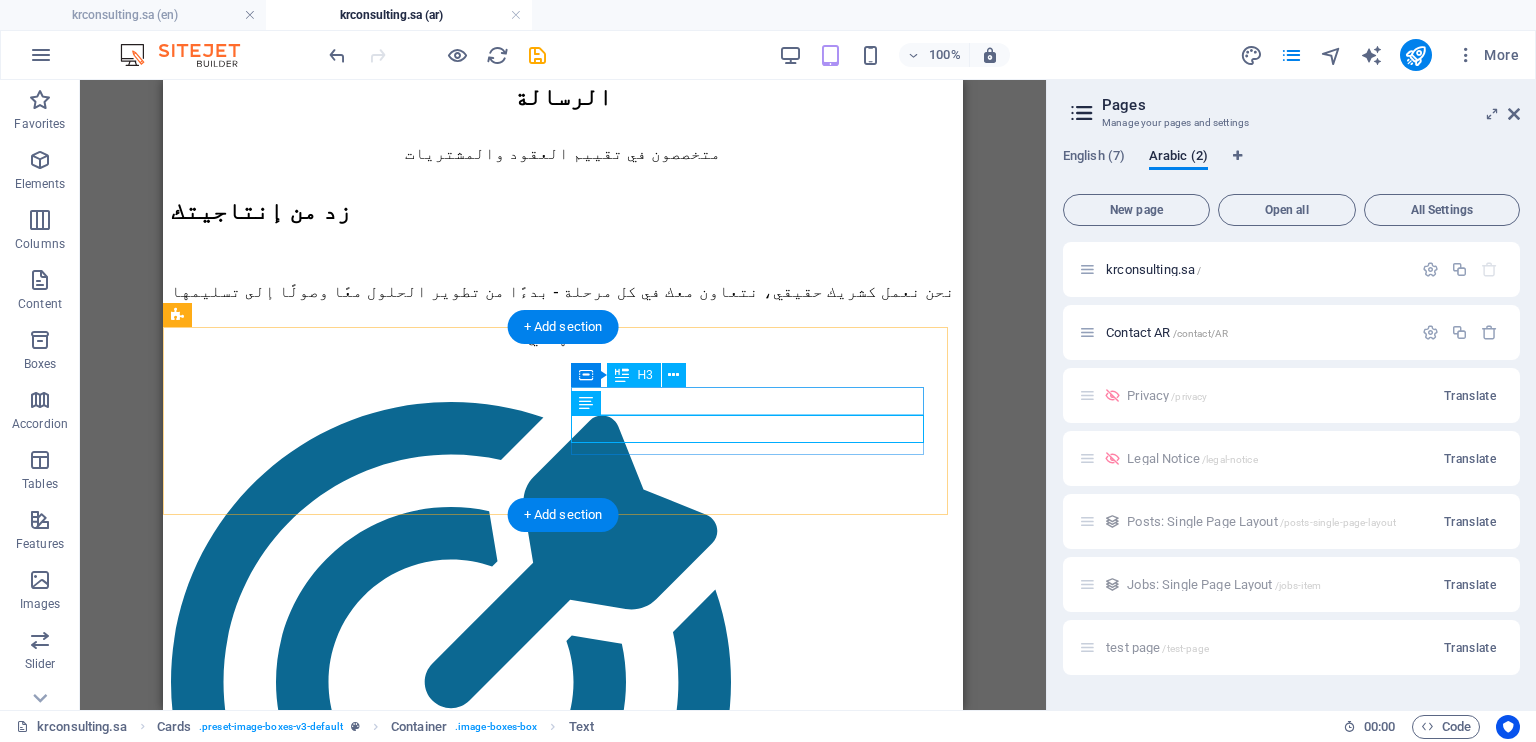 scroll, scrollTop: 1709, scrollLeft: 0, axis: vertical 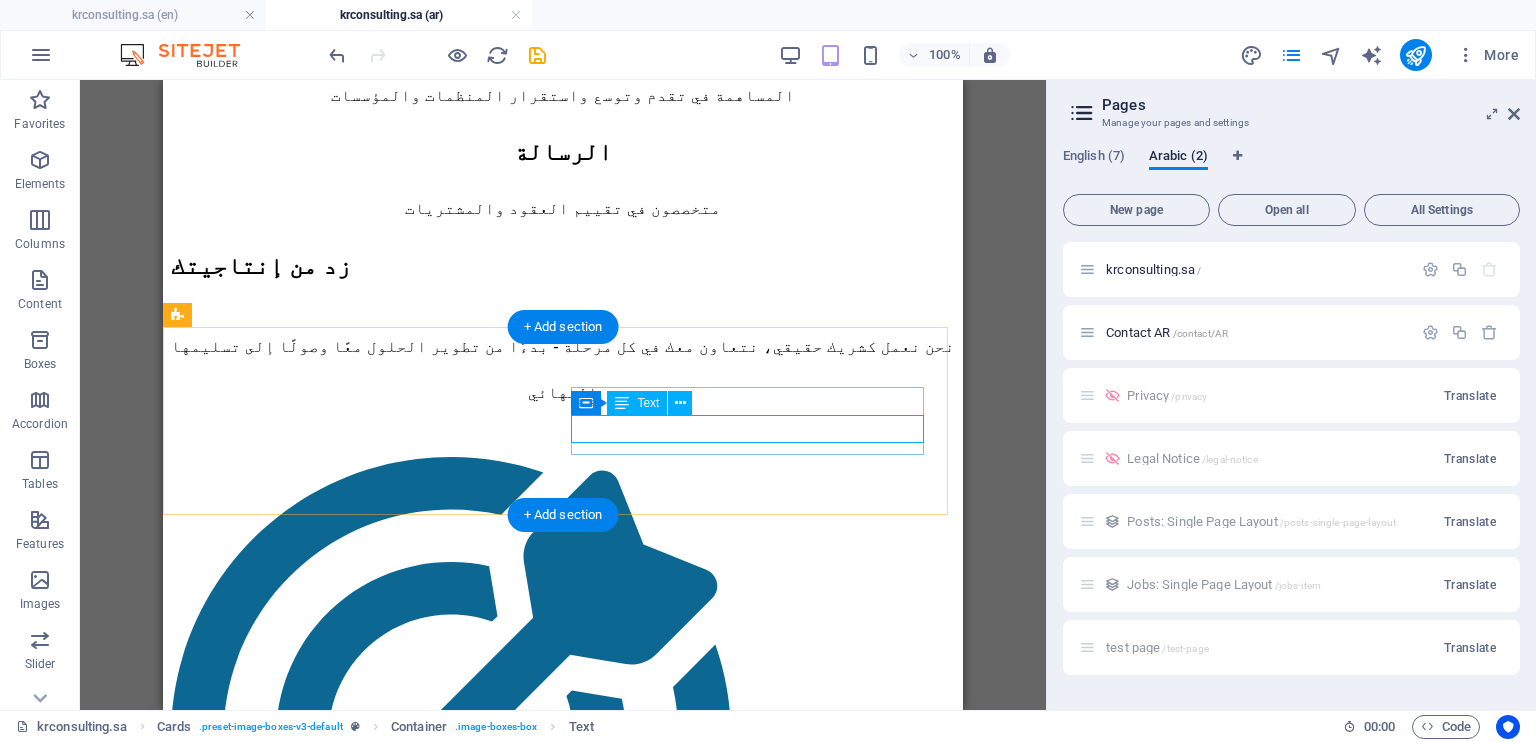 click on "تقييم عمليات الشراء والبرامج لتحديد أفضل الممارسات في الأقسام." at bounding box center (563, 3046) 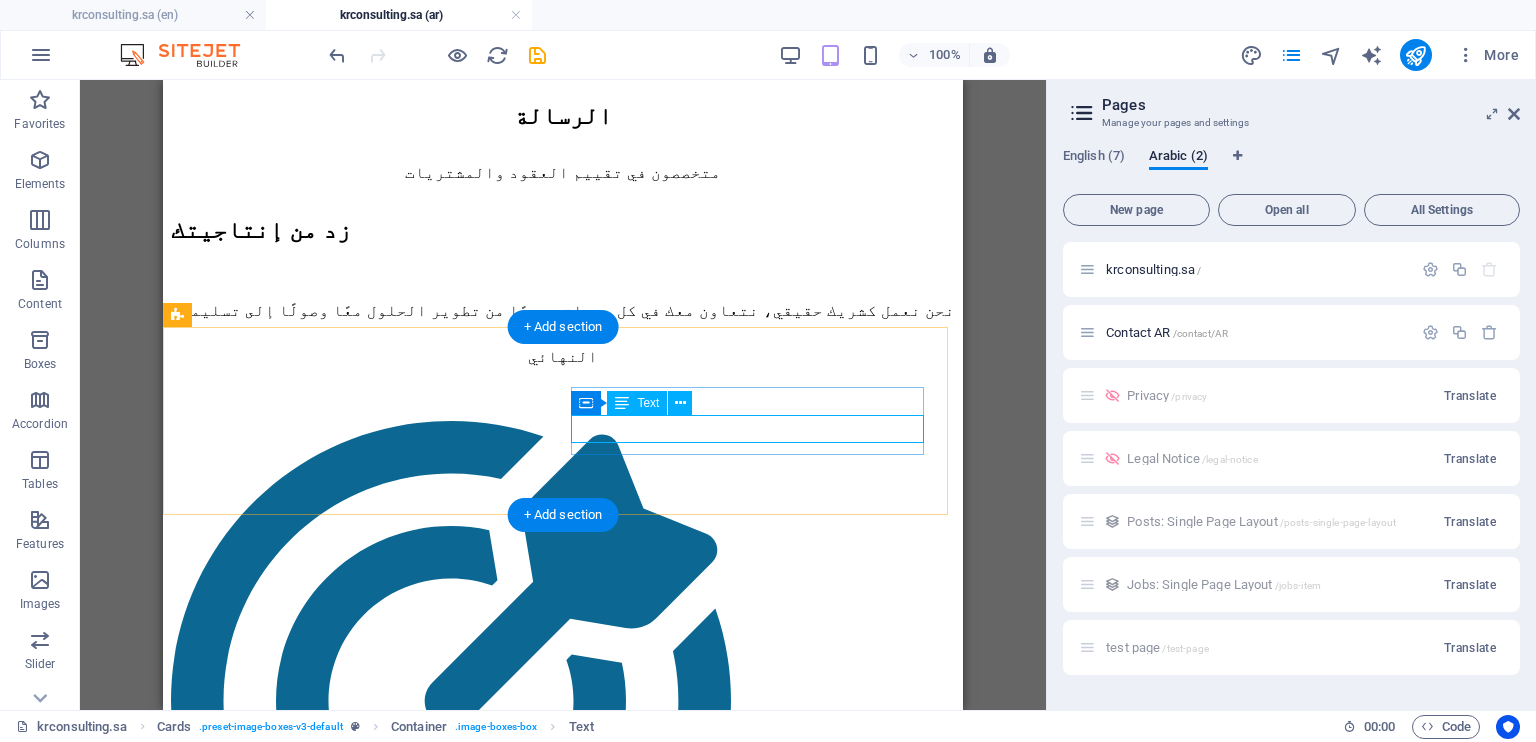scroll, scrollTop: 1728, scrollLeft: 0, axis: vertical 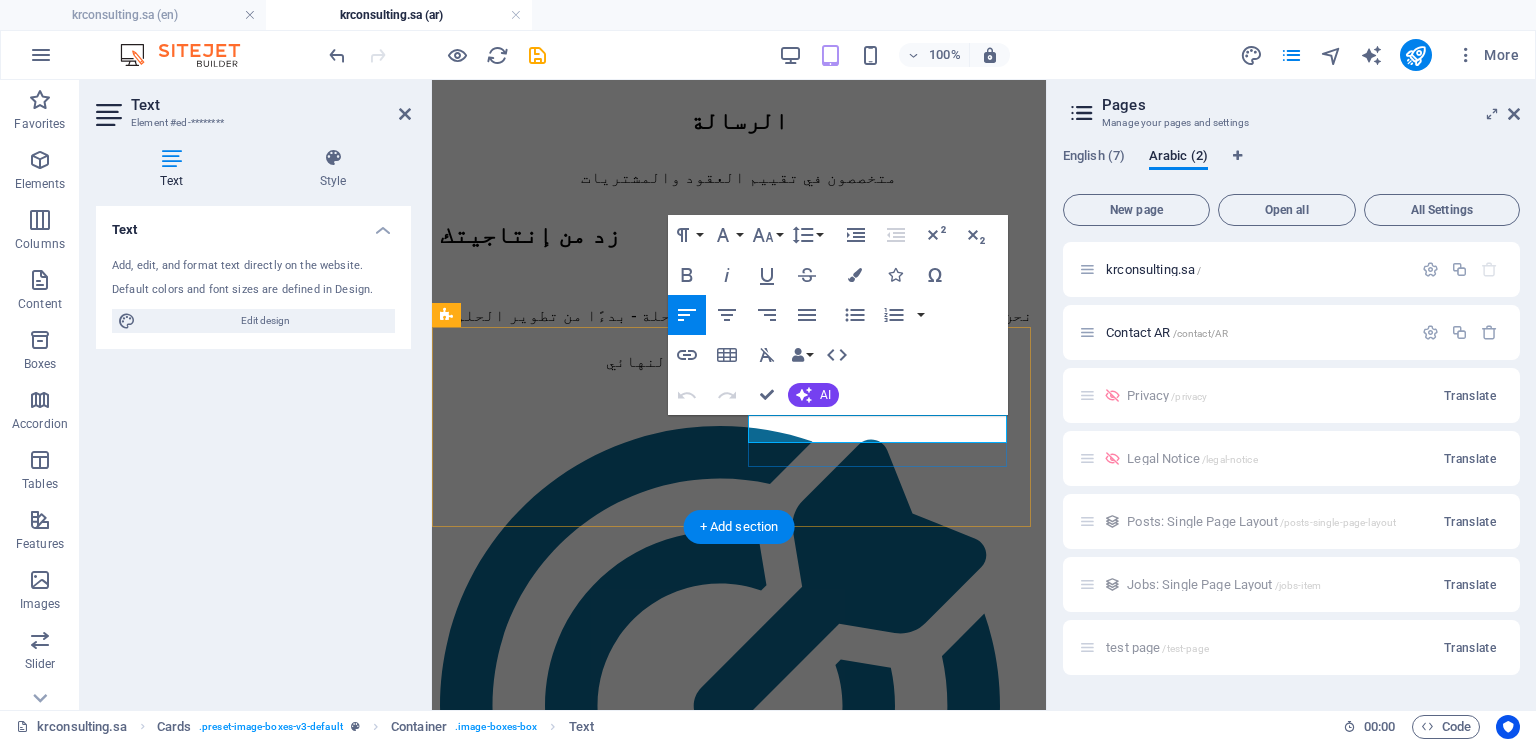 click on "تقييم عمليات الشراء والبرامج لتحديد أفضل الممارسات في الأقسام." at bounding box center [739, 3031] 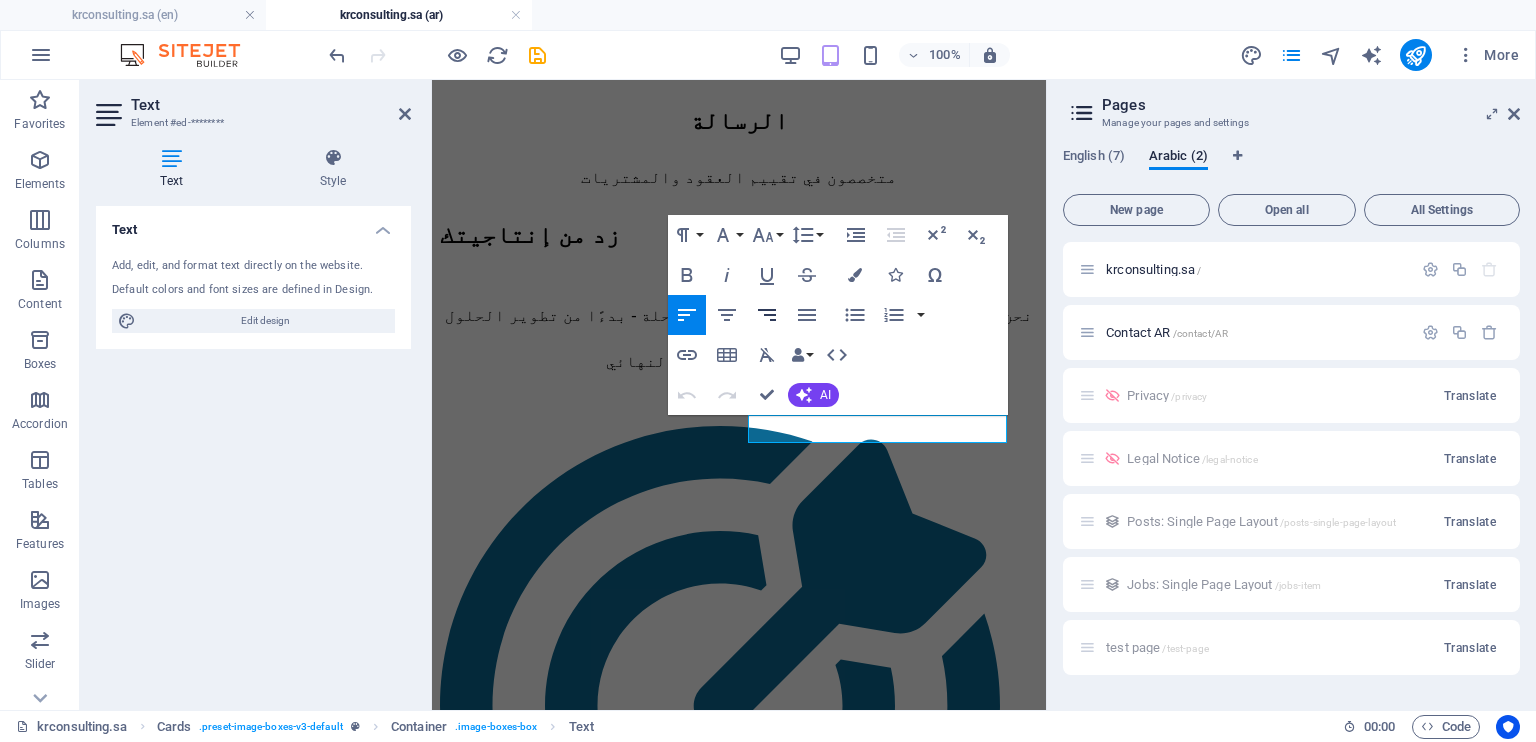 click 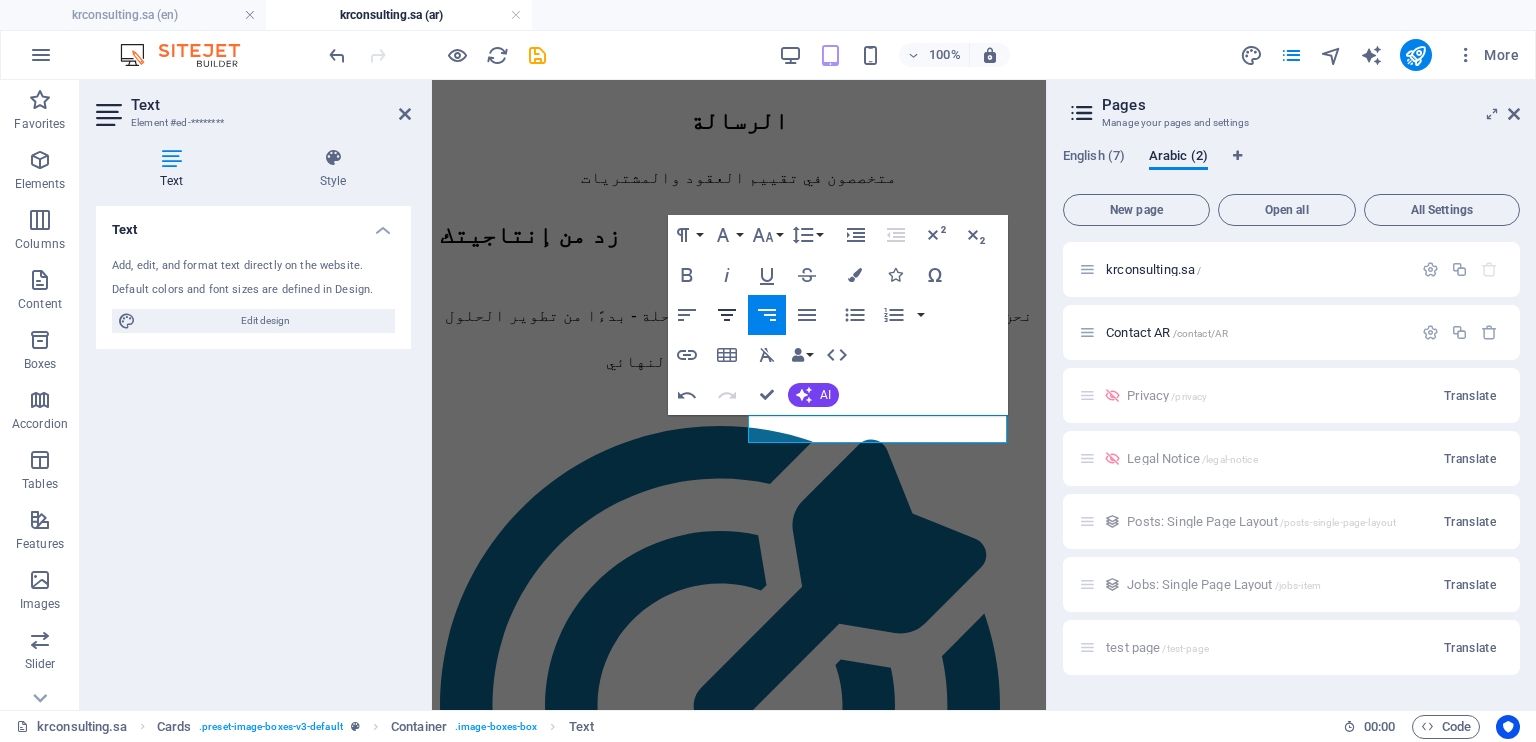 click 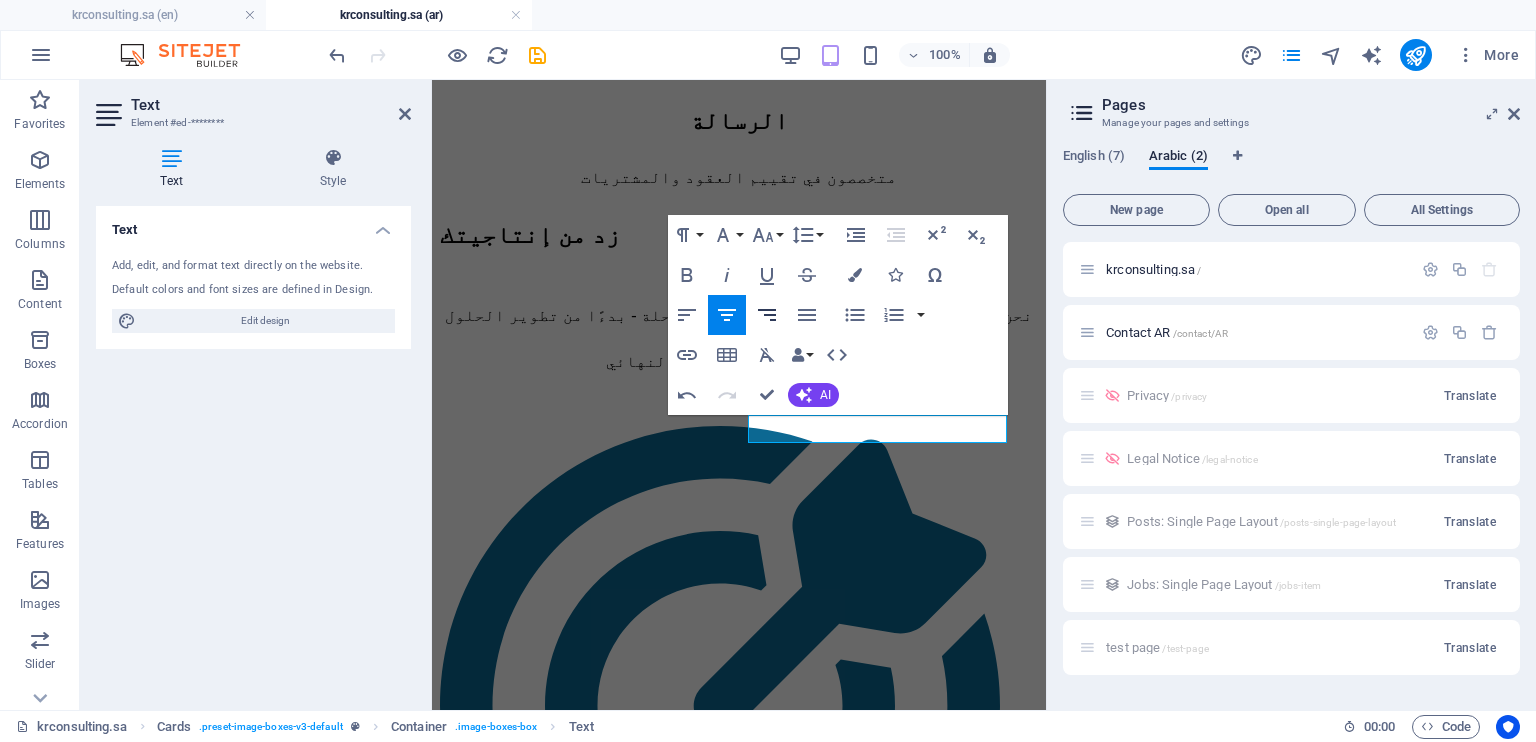 click 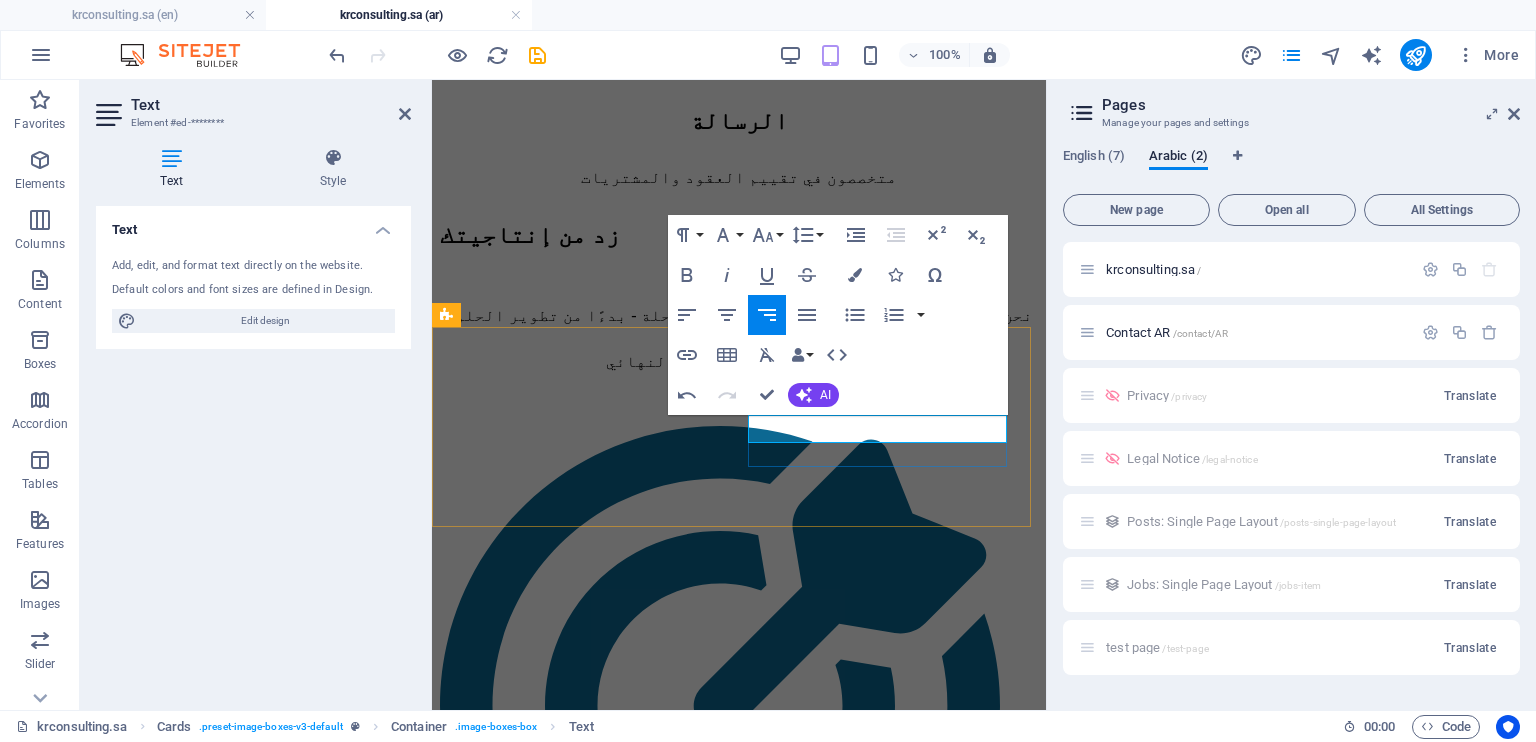 click on "تقييم عمليات الشراء والبرامج لتحديد أفضل الممارسات في الأقسام." at bounding box center (739, 3031) 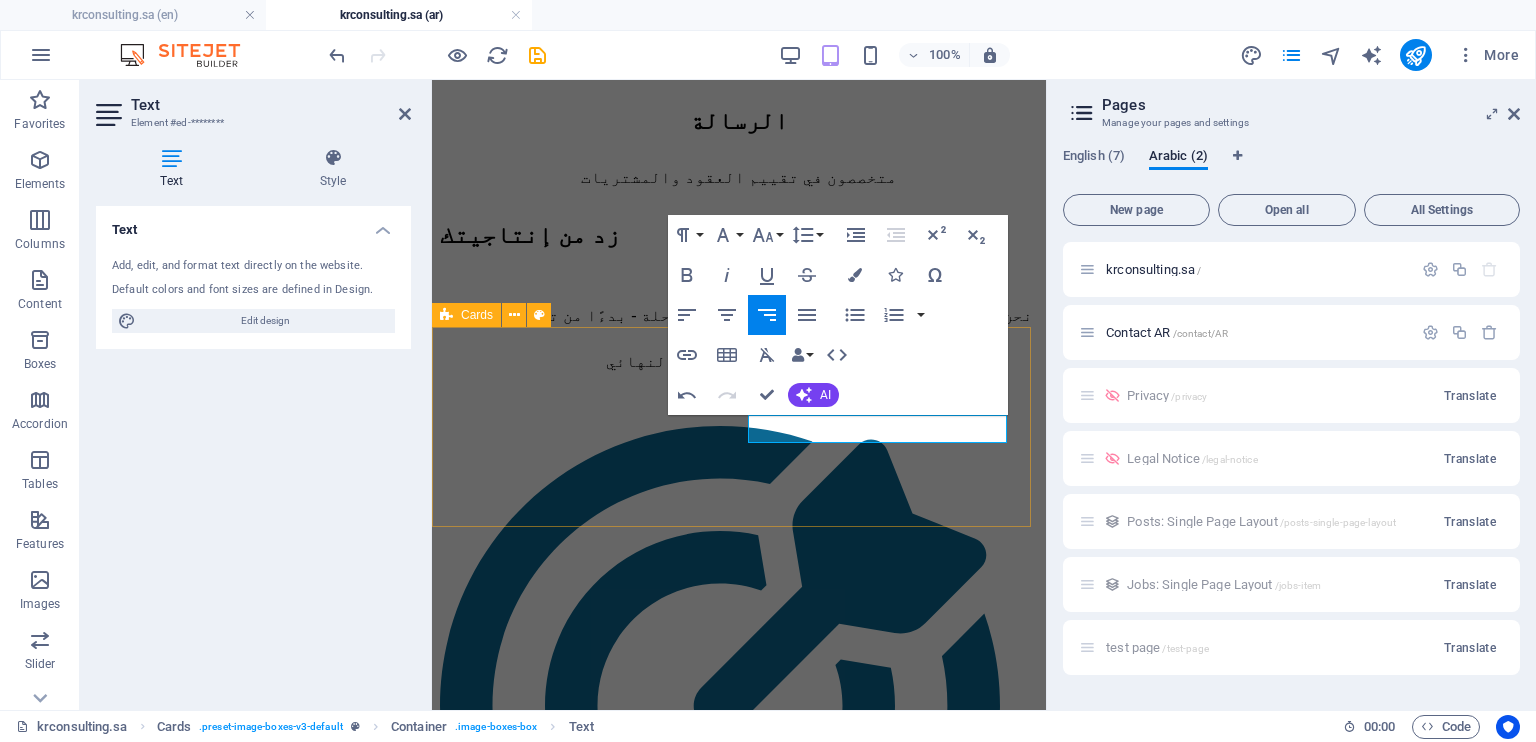 click on "Enhanced P&C Solutions Assess procurement and contracting procedures and authority limits to evaluate team accountability. أفضل ممارسات المشتريات و العقود تقييم عمليات الشراء والبرامج لتحديد أفضل الممارسات في الأقسام" at bounding box center [739, 2965] 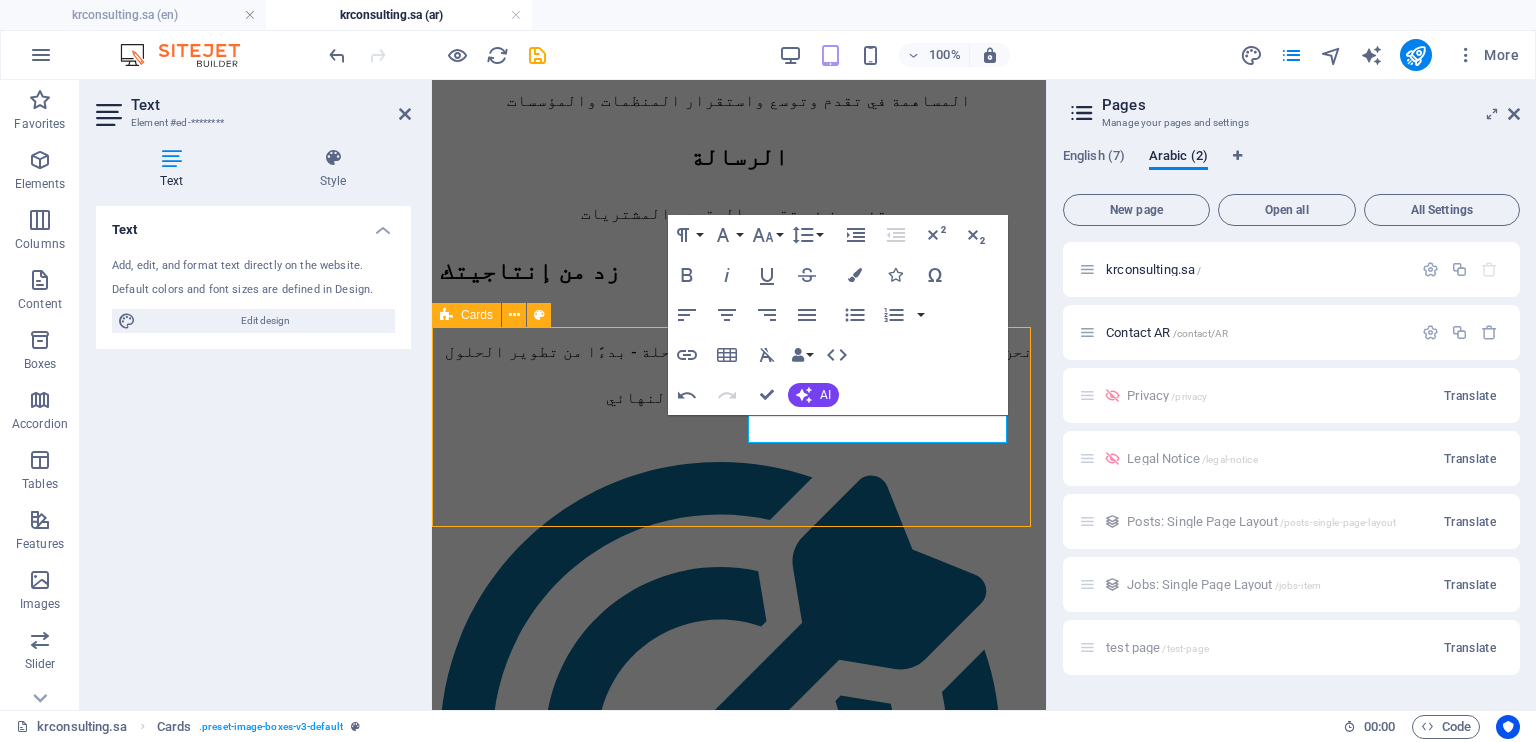 scroll, scrollTop: 1709, scrollLeft: 0, axis: vertical 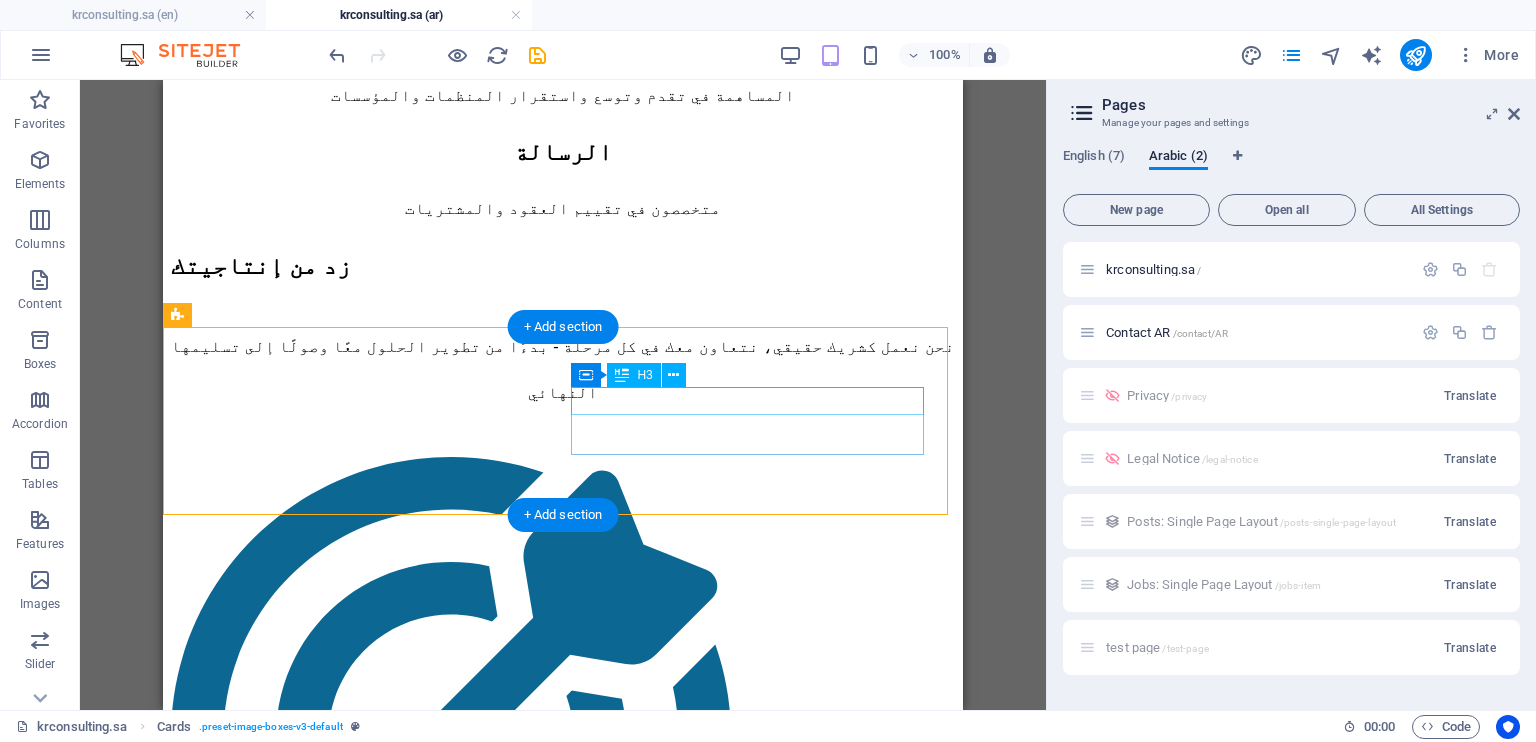 click on "أفضل ممارسات المشتريات و العقود" at bounding box center [563, 3009] 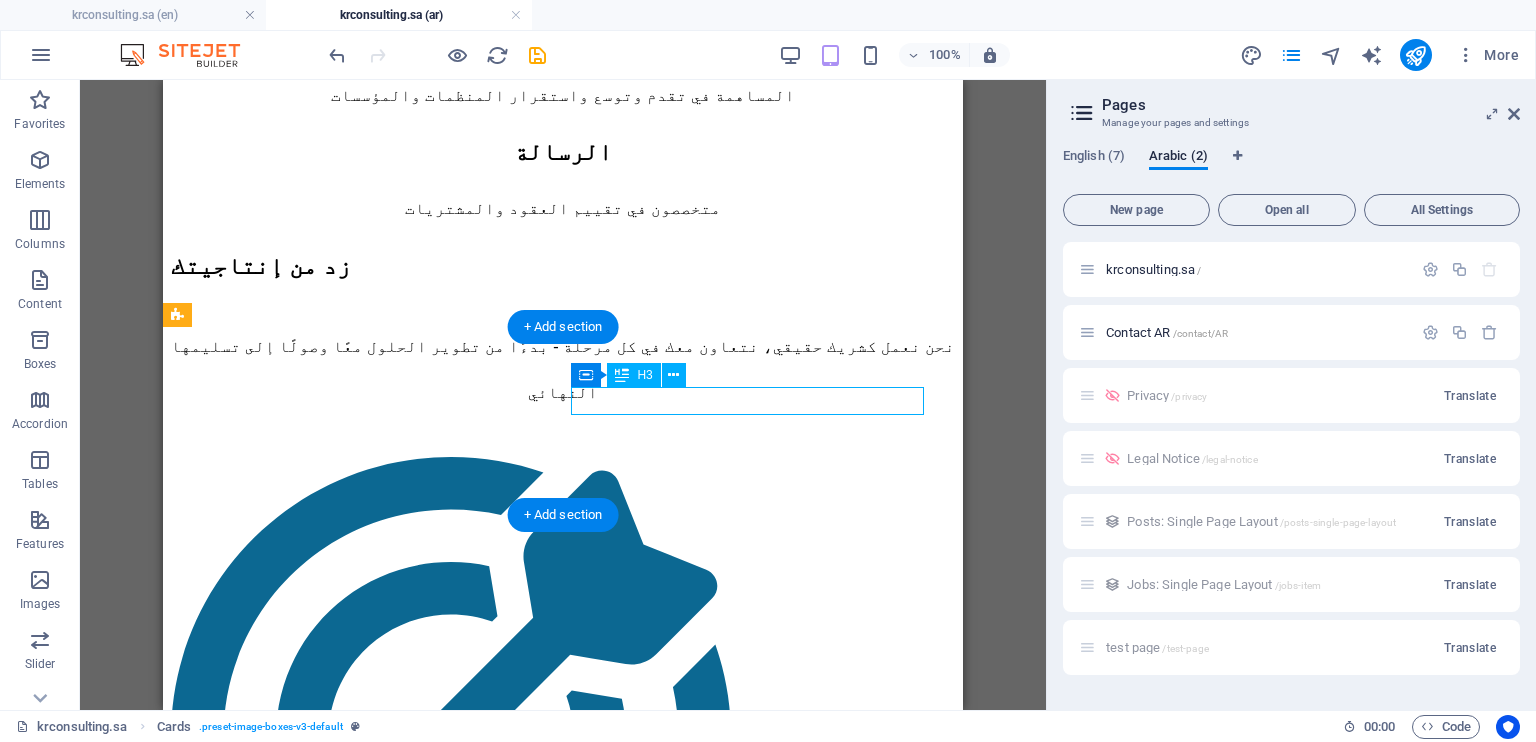 click on "أفضل ممارسات المشتريات و العقود" at bounding box center (563, 3009) 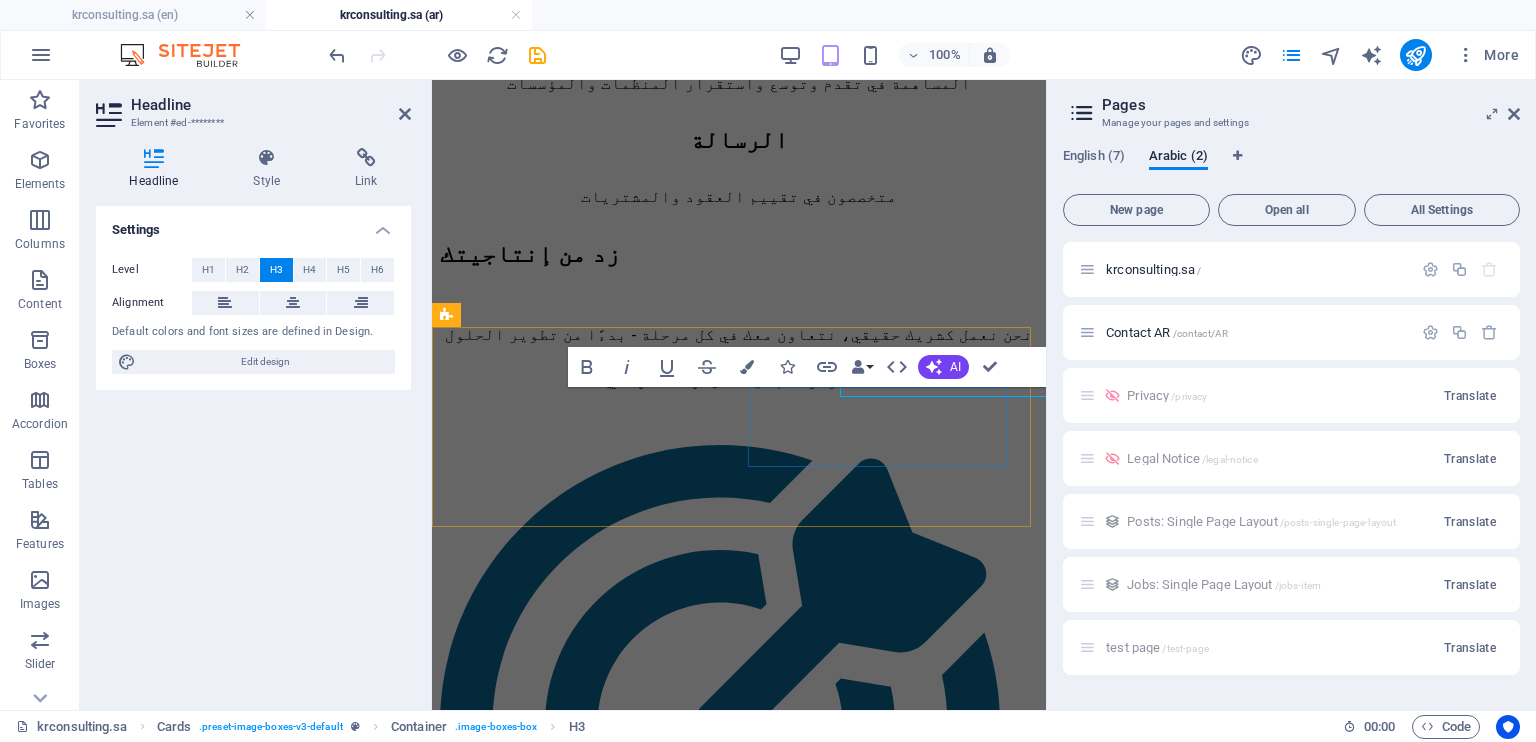 scroll, scrollTop: 1728, scrollLeft: 0, axis: vertical 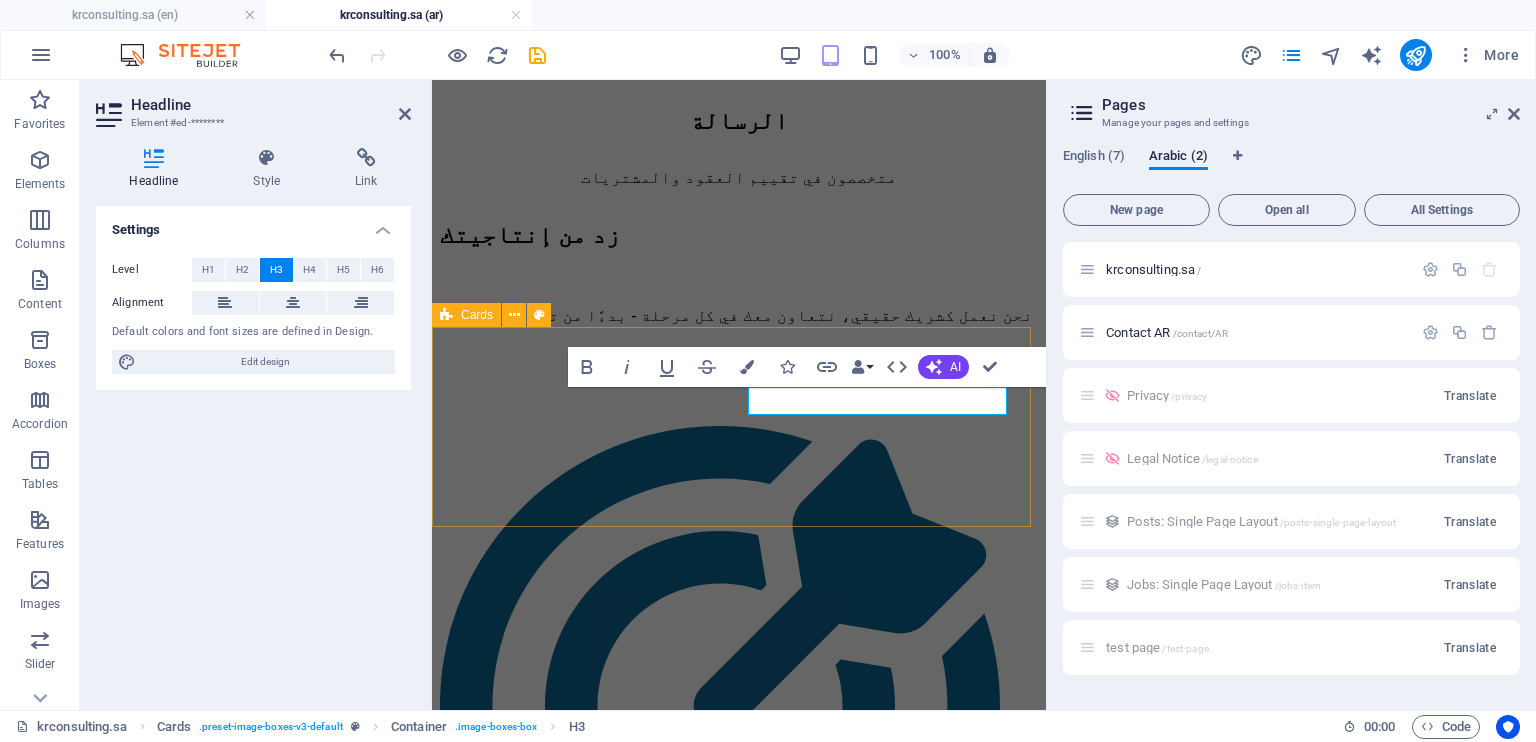 click on "Enhanced P&C Solutions Assess procurement and contracting procedures and authority limits to evaluate team accountability. أفضل ممارسات المشتريات و العقود تقييم عمليات الشراء والبرامج لتحديد أفضل الممارسات في الأقسام" at bounding box center [739, 2965] 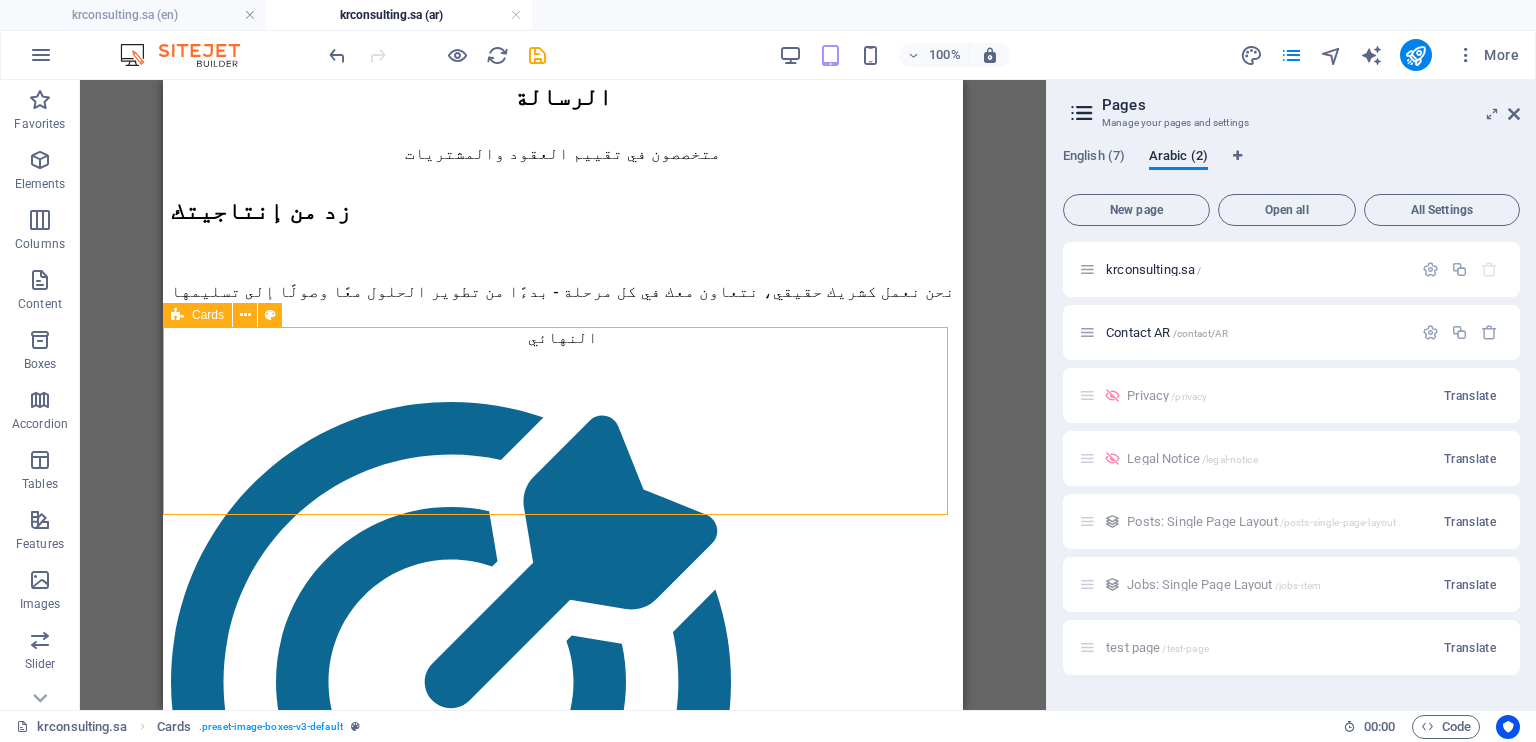 scroll, scrollTop: 1709, scrollLeft: 0, axis: vertical 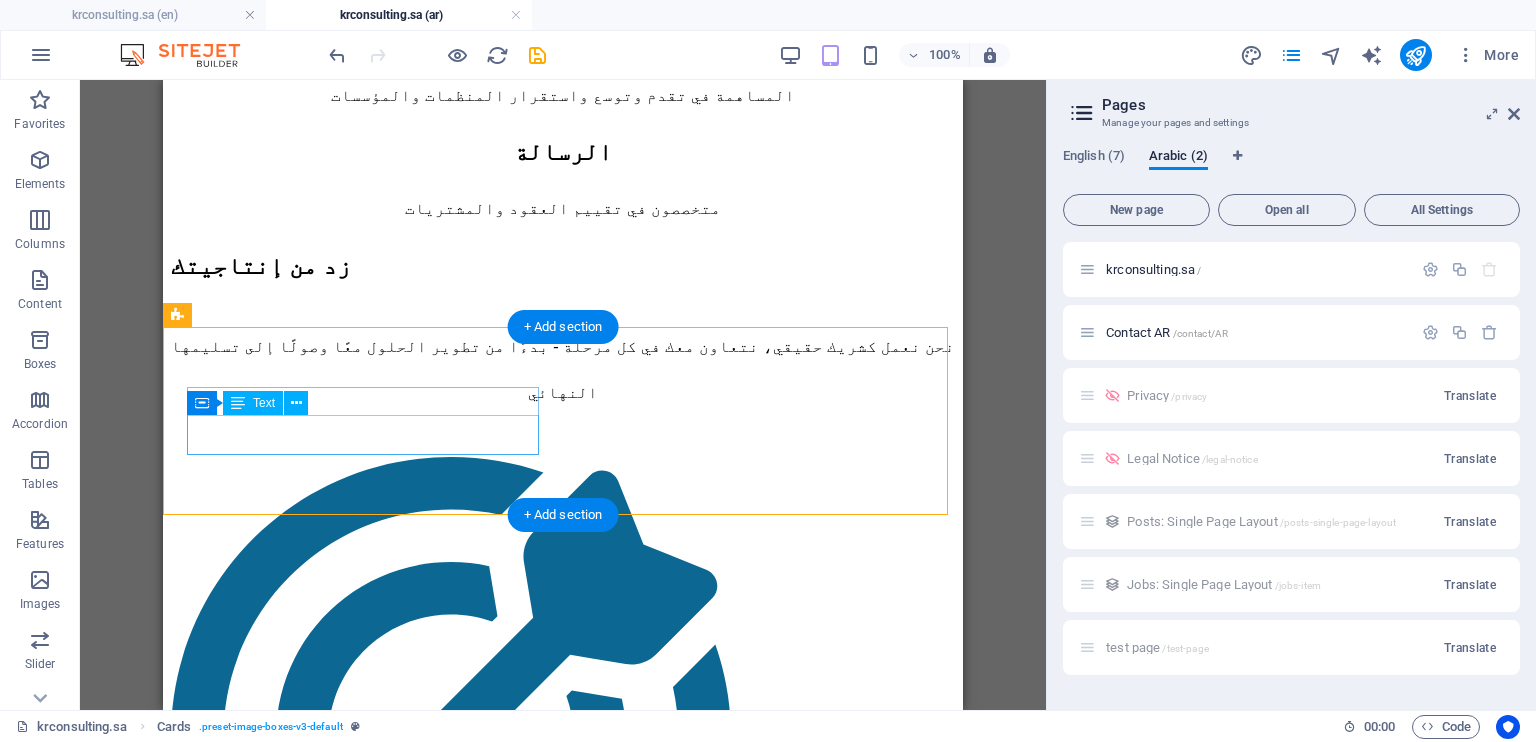 click on "Assess procurement and contracting procedures and authority limits to evaluate team accountability." at bounding box center (563, 2971) 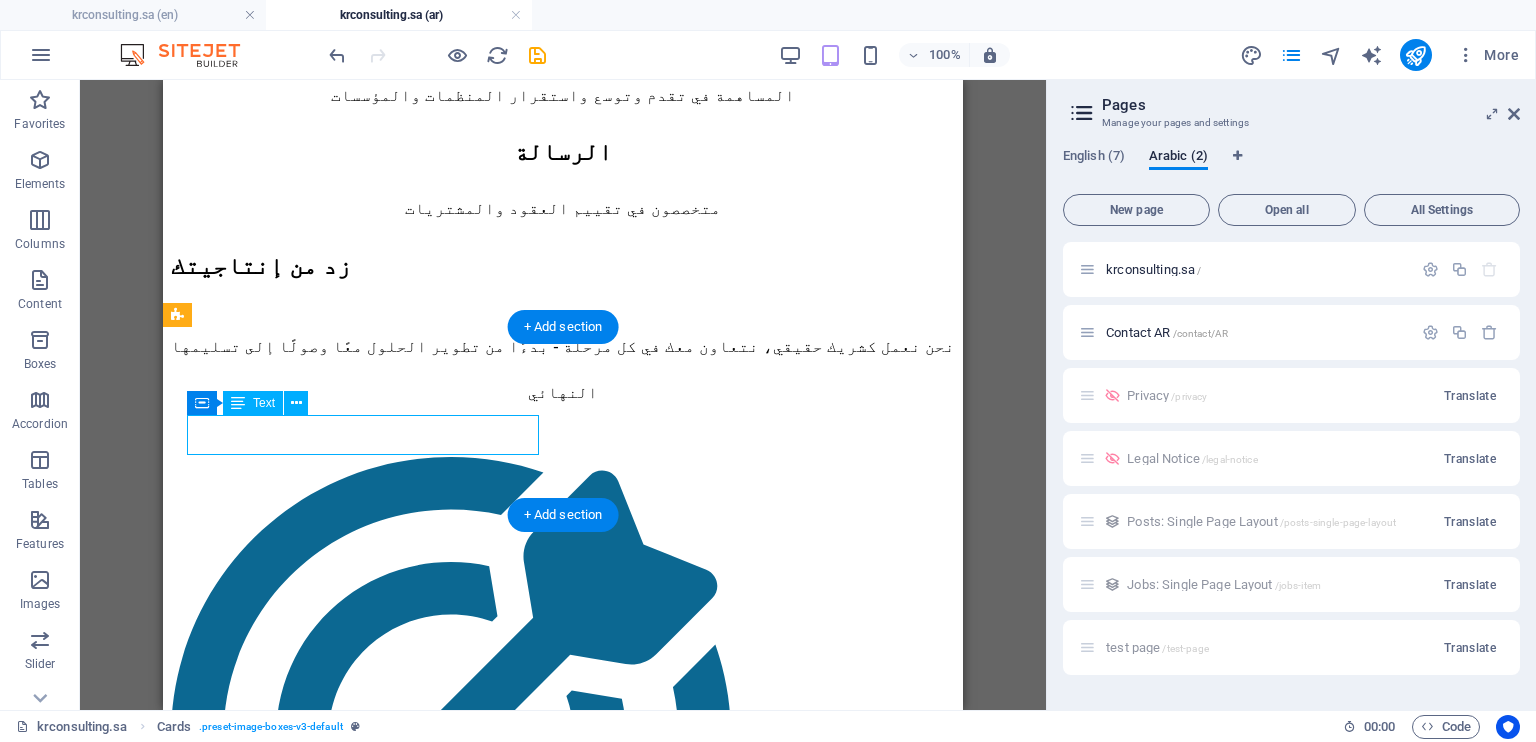 click on "Assess procurement and contracting procedures and authority limits to evaluate team accountability." at bounding box center [563, 2971] 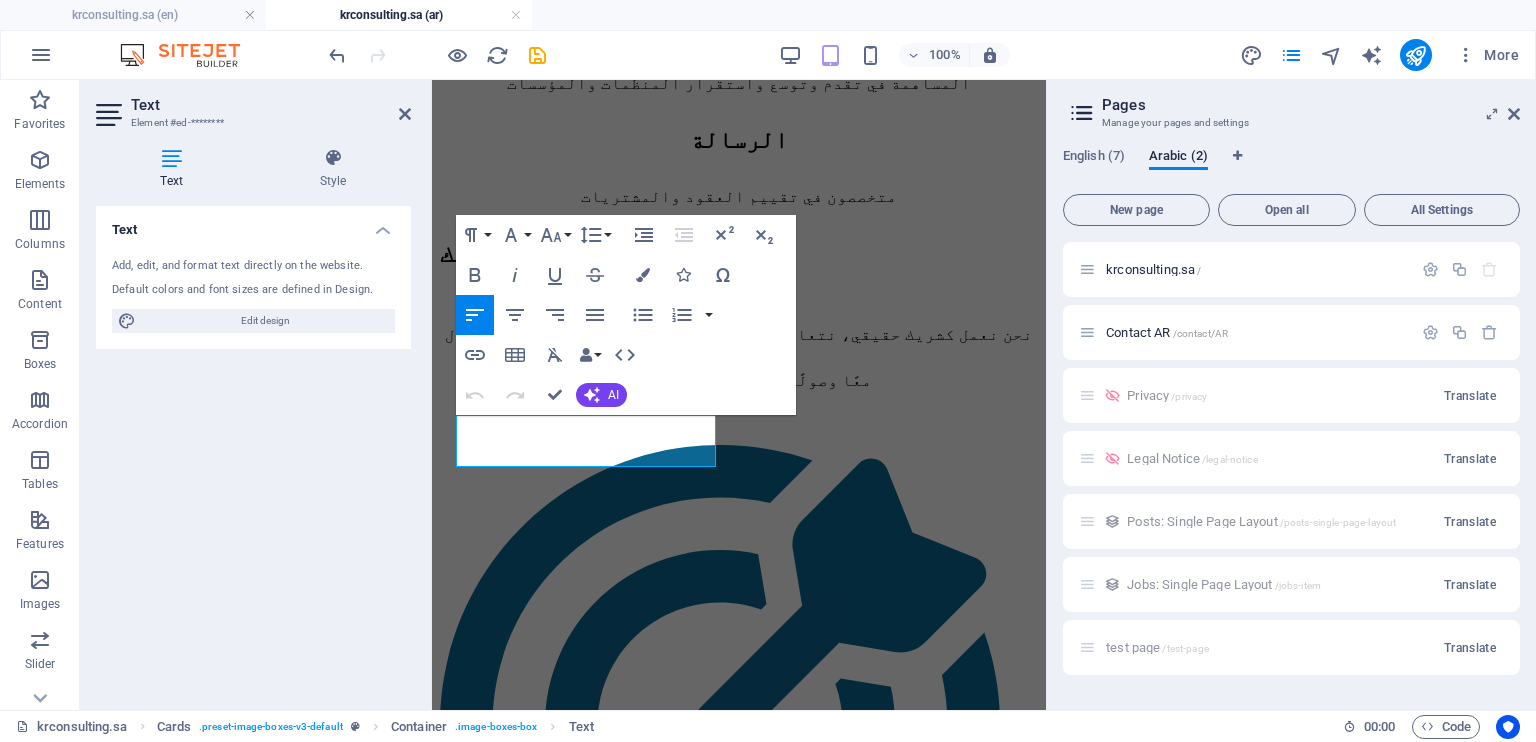 scroll, scrollTop: 1728, scrollLeft: 0, axis: vertical 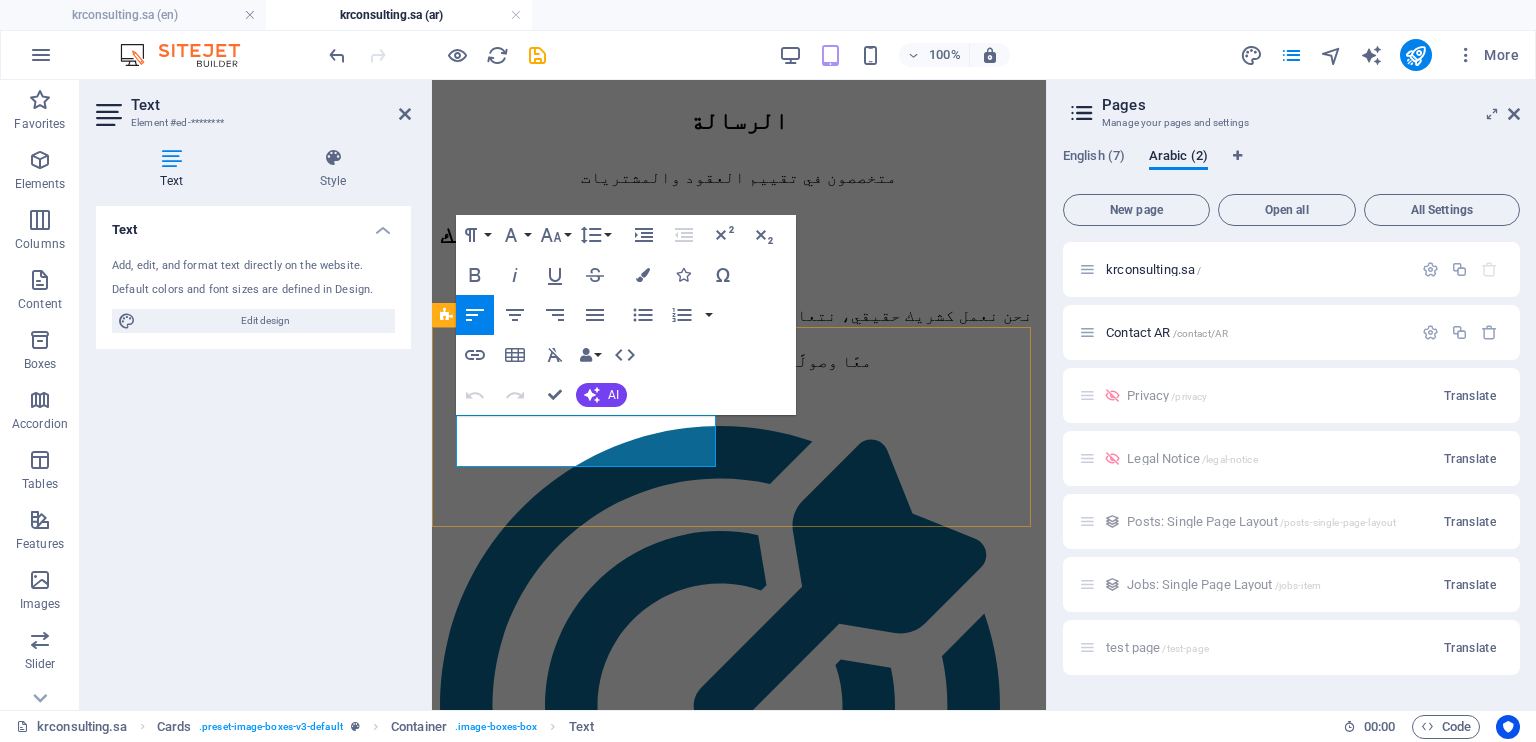 click on "Assess procurement and contracting procedures and authority limits to evaluate team accountability." at bounding box center [739, 2948] 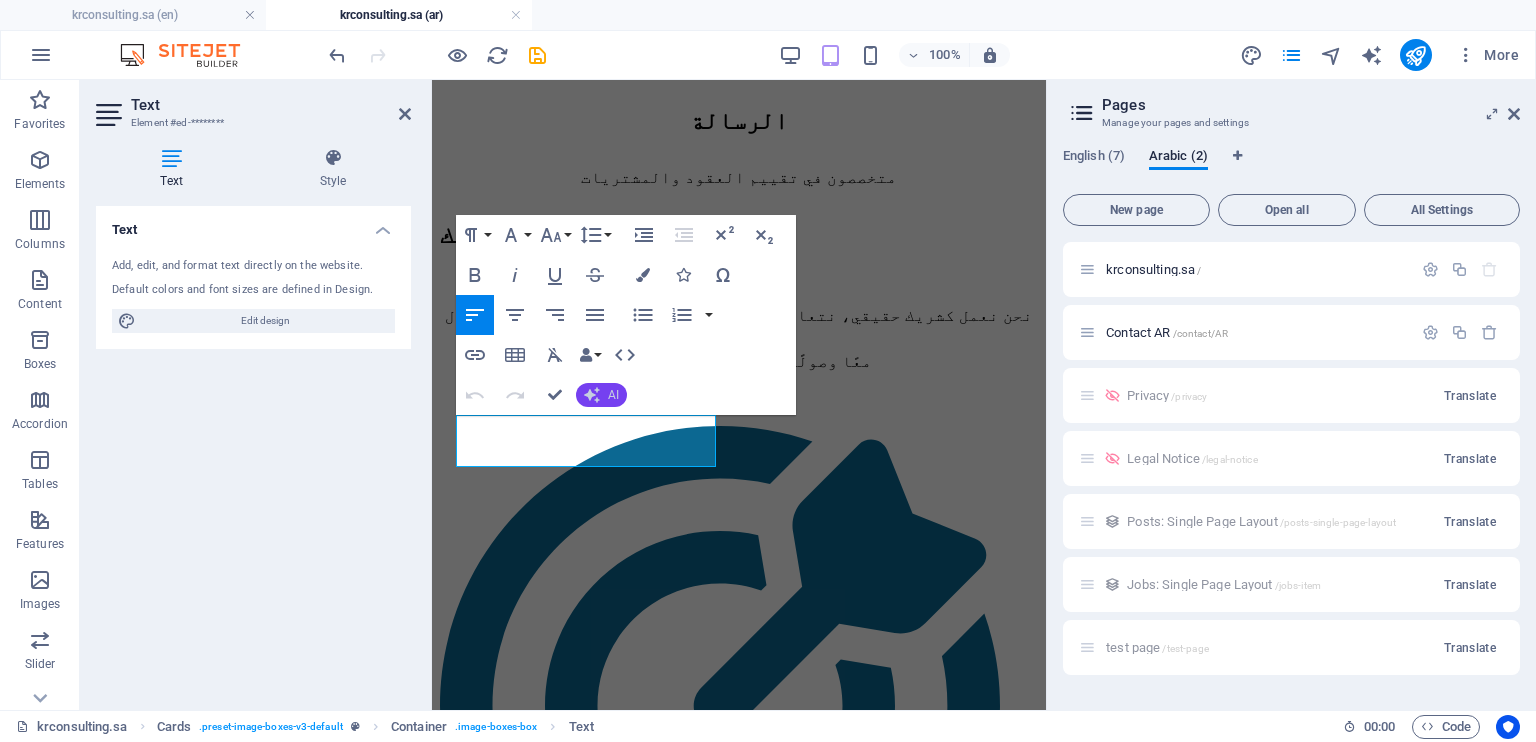 click on "AI" at bounding box center [601, 395] 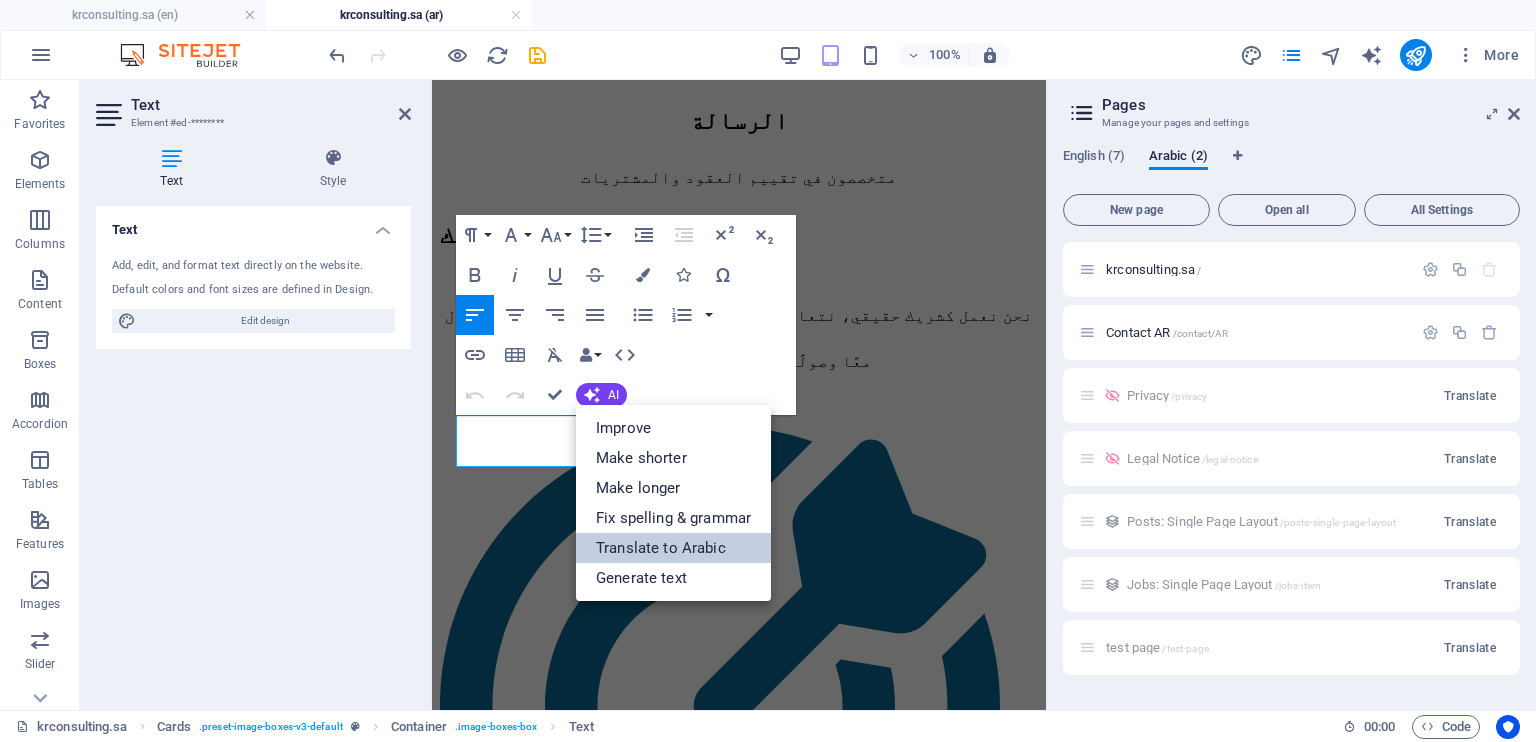 click on "Translate to Arabic" at bounding box center [673, 548] 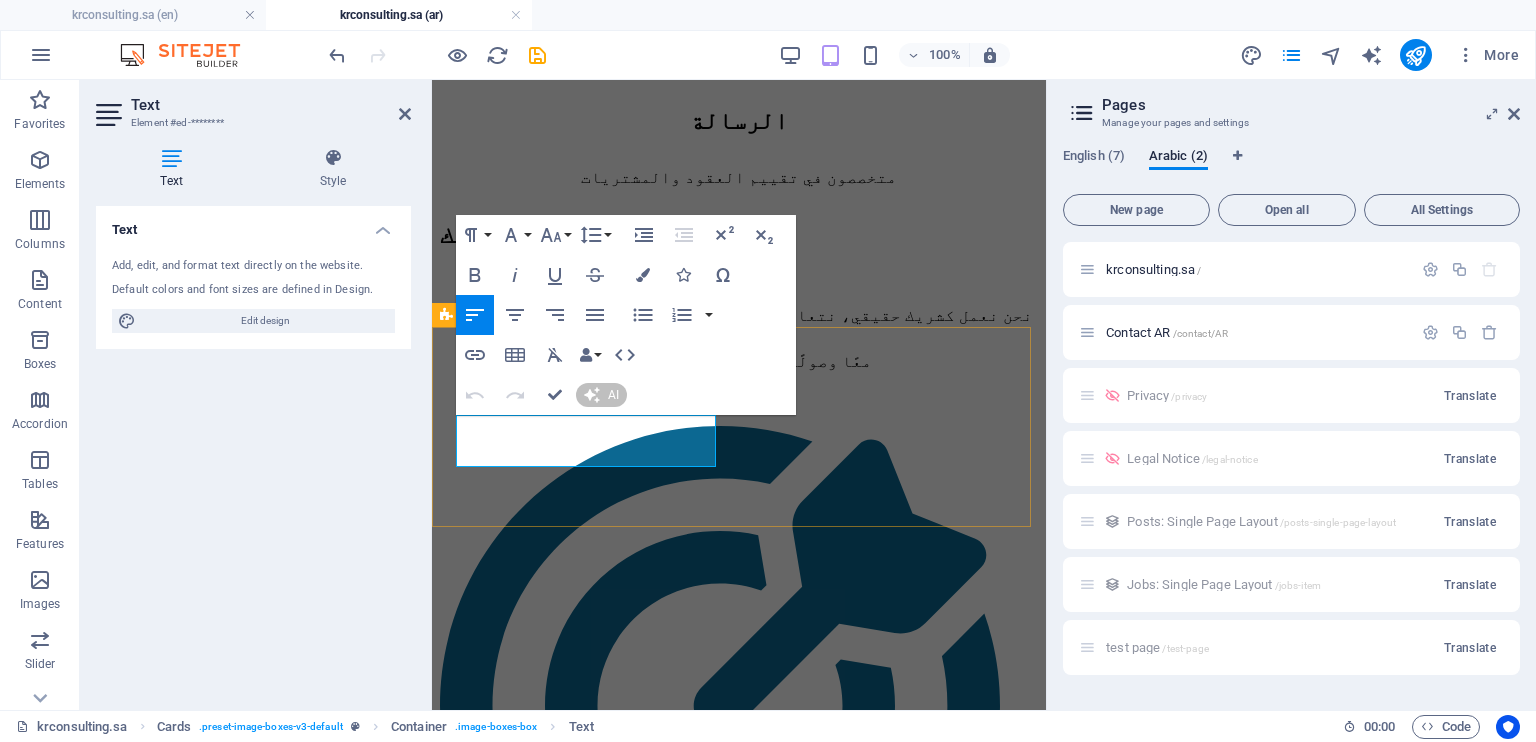 type 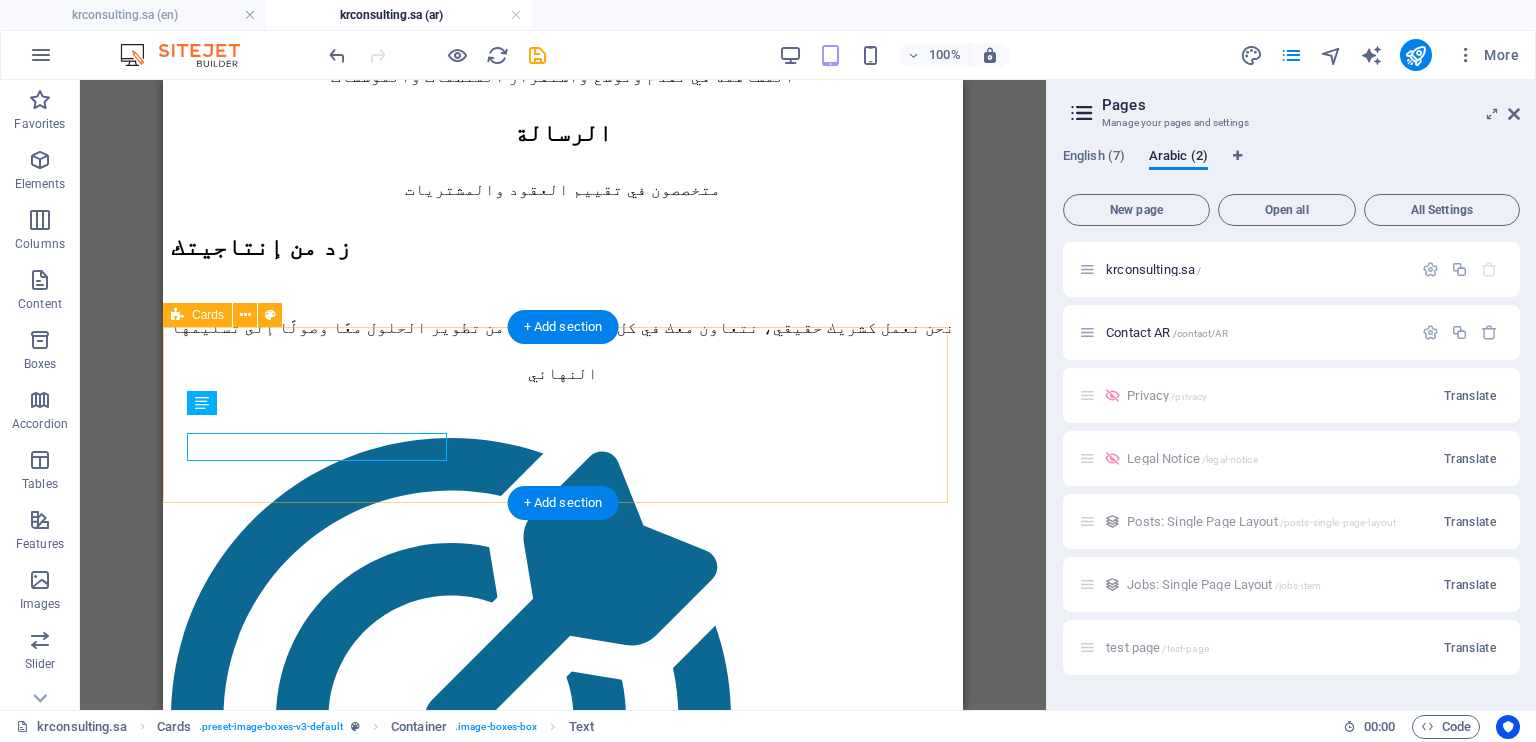 scroll, scrollTop: 1709, scrollLeft: 0, axis: vertical 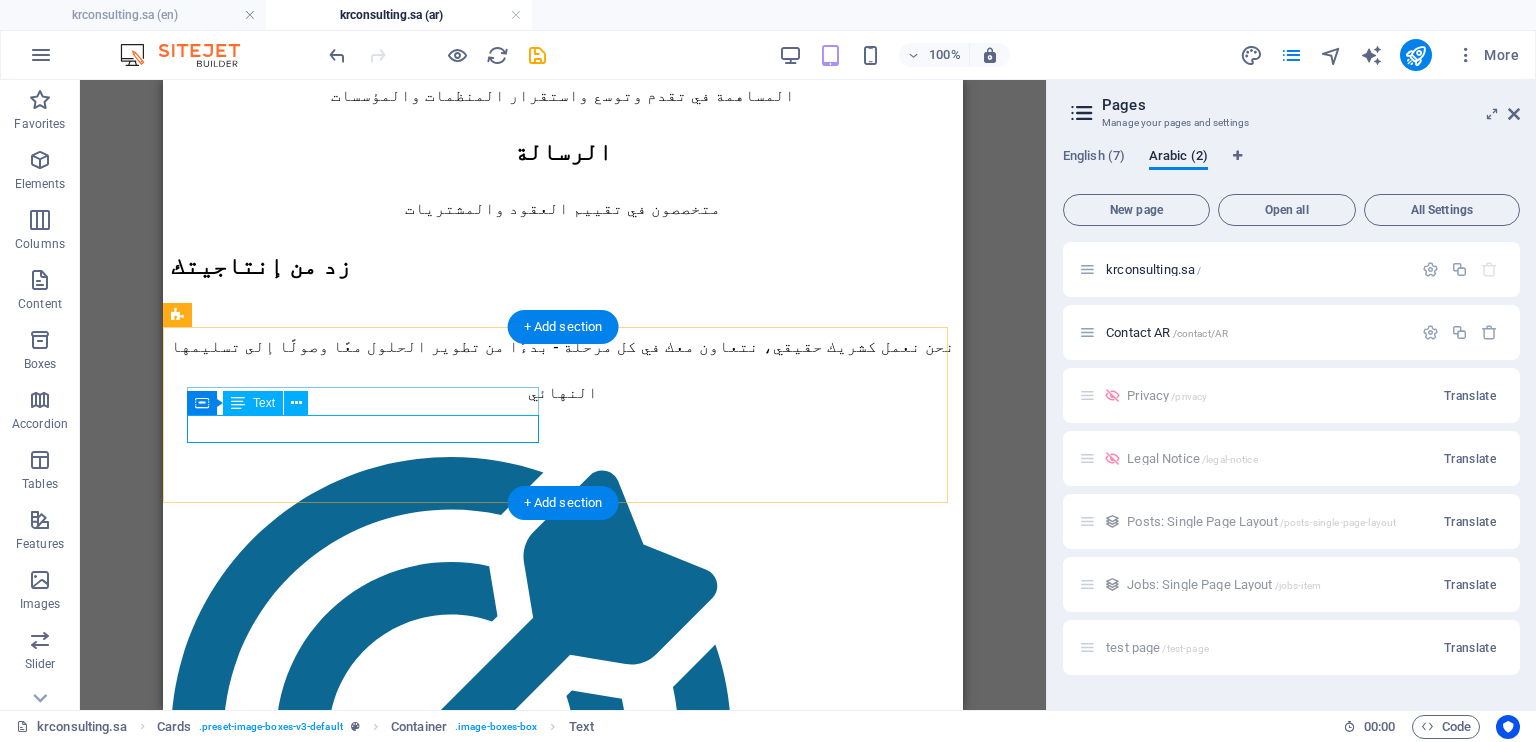 click on "تقييم إجراءات الشراء والتعاقد وحدود السلطة لتقييم مسؤولية الفريق" at bounding box center [563, 2971] 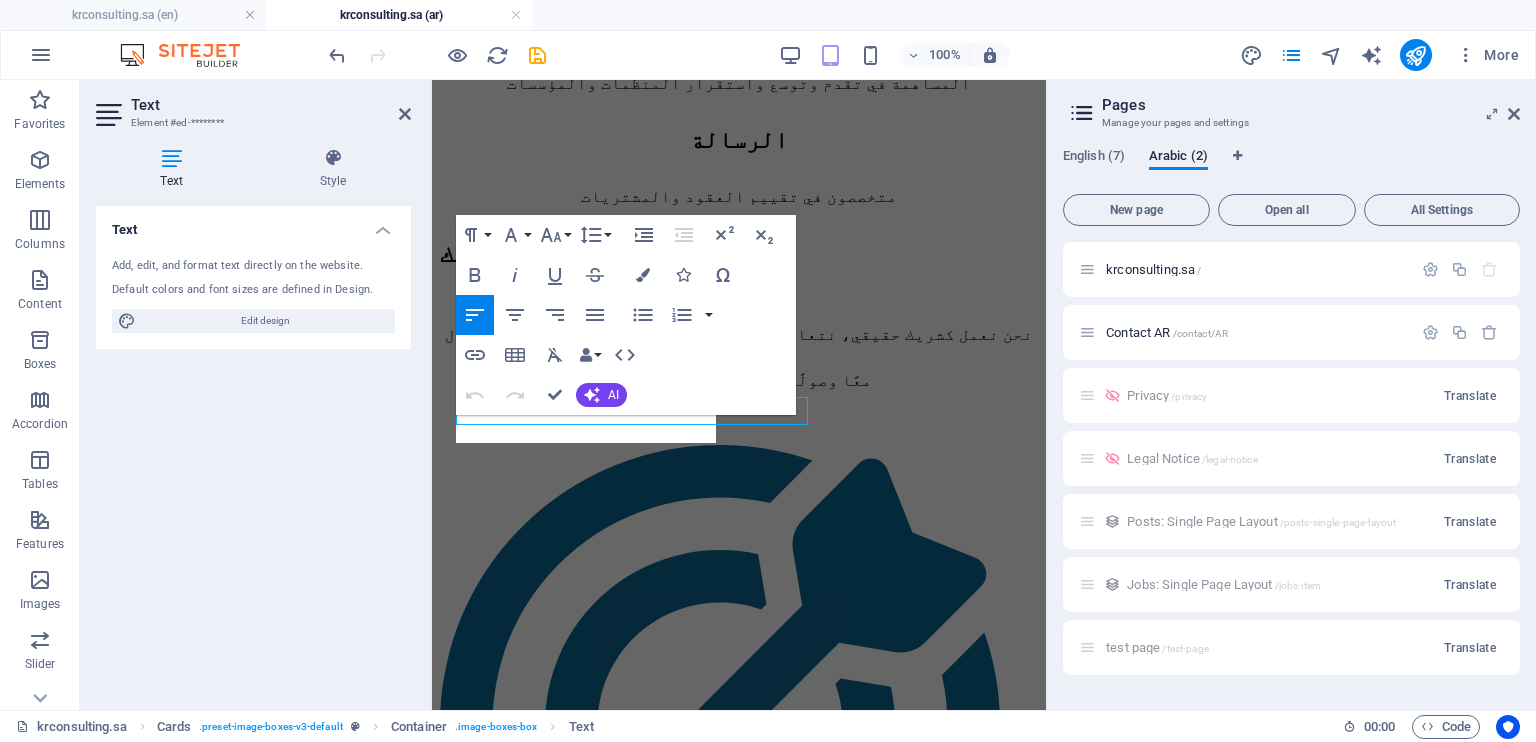 scroll, scrollTop: 1728, scrollLeft: 0, axis: vertical 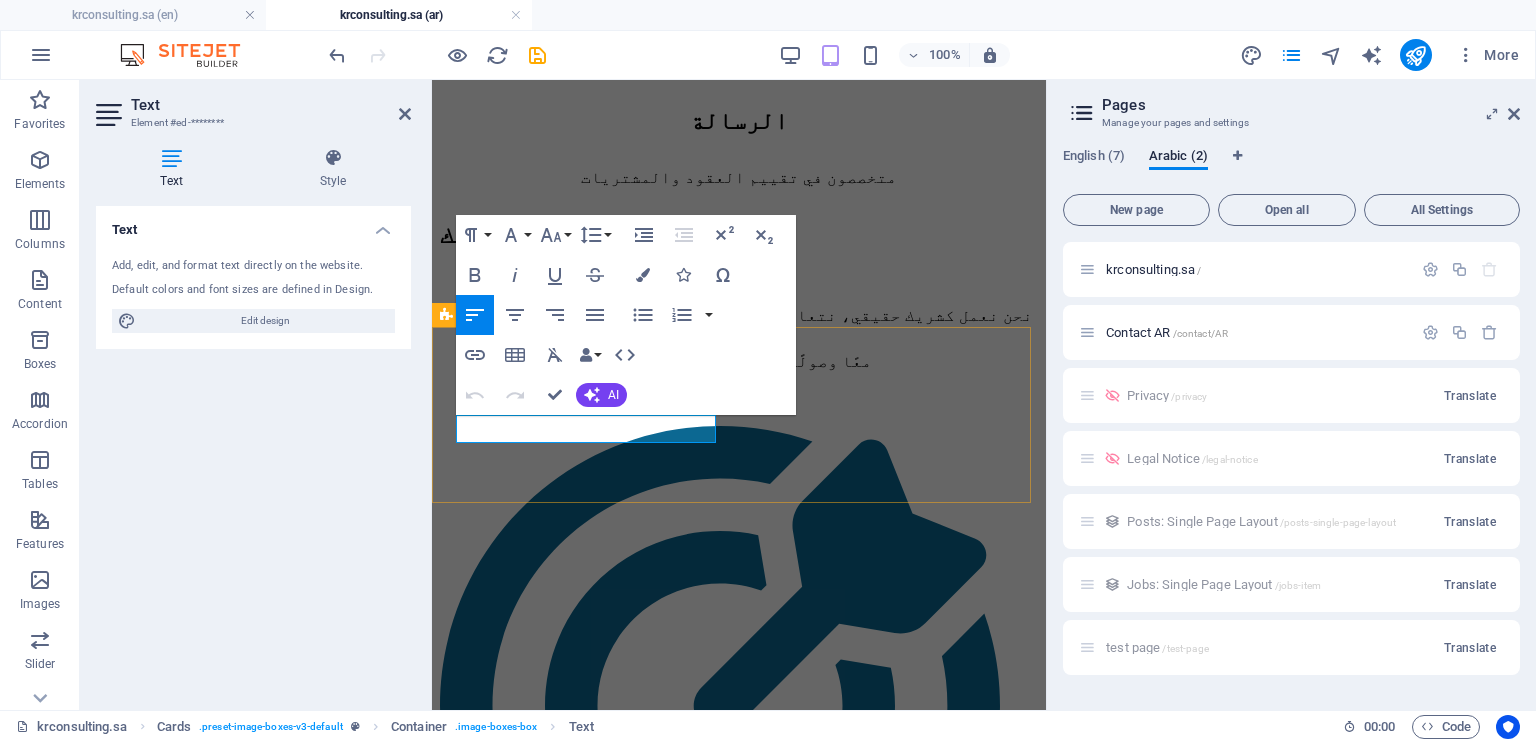 click on "تقييم إجراءات الشراء والتعاقد وحدود السلطة لتقييم مسؤولية الفريق" at bounding box center (739, 2940) 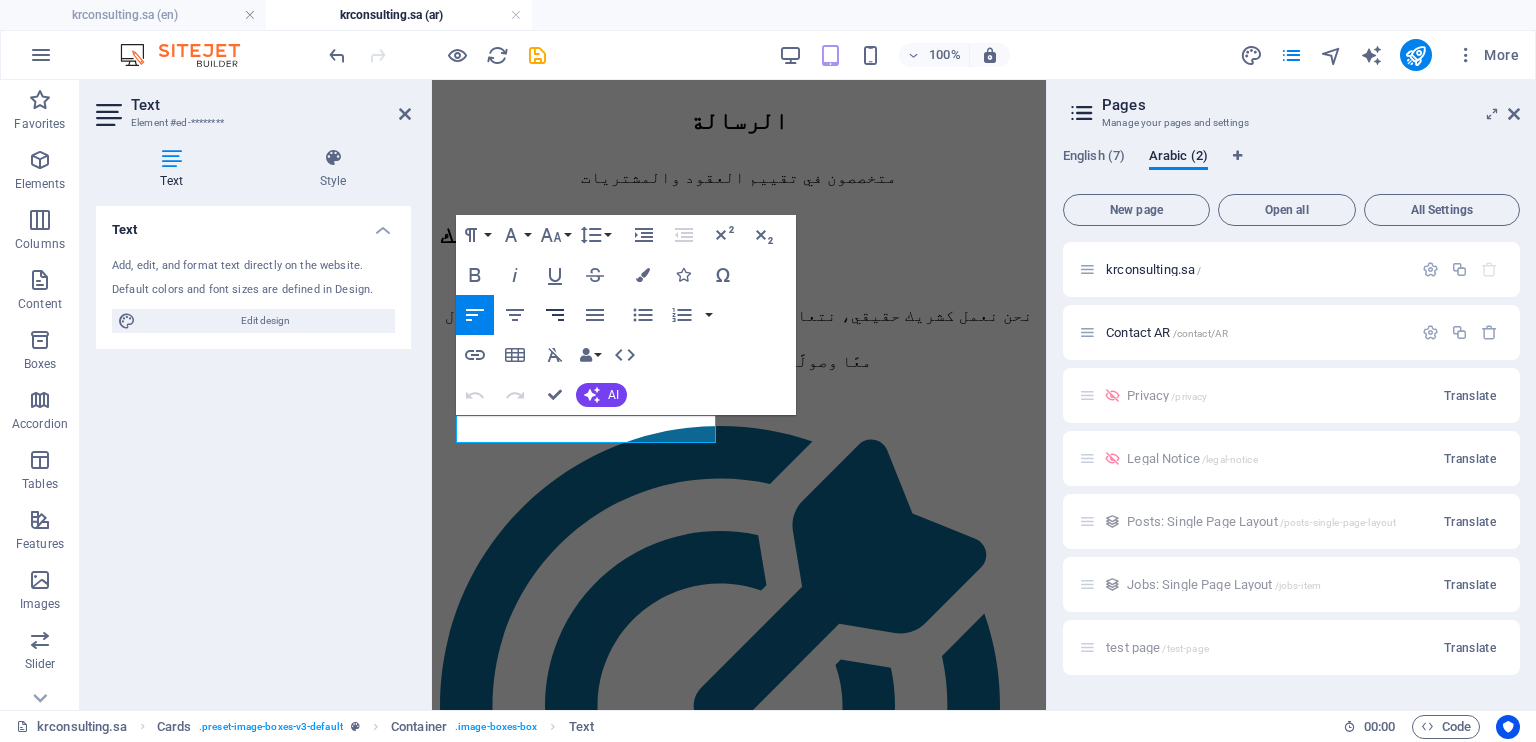 click 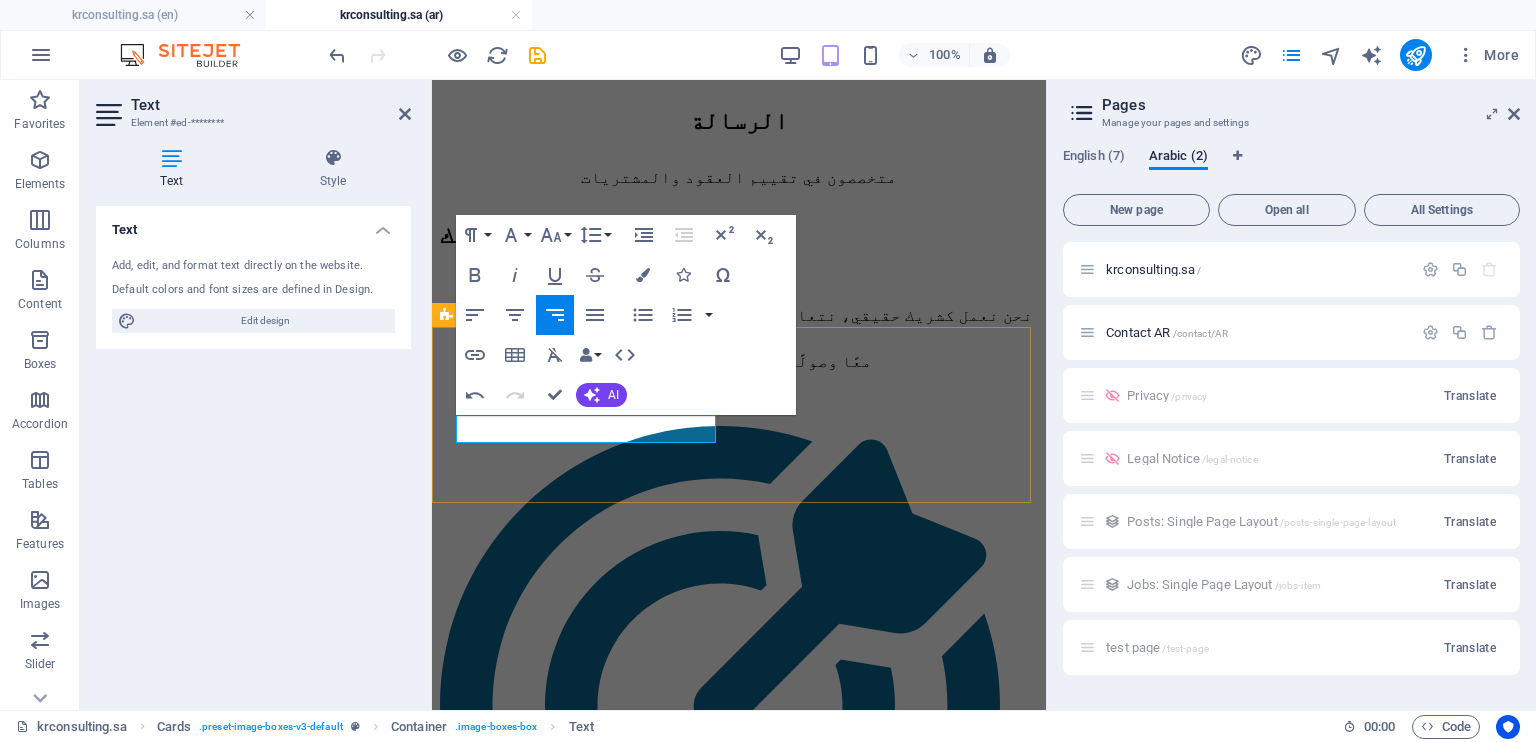 click on "Enhanced P&C Solutions تقييم إجراءات الشراء والتعاقد وحدود السلطة لتقييم مسؤولية الفريق أفضل ممارسات المشتريات و العقود تقييم عمليات الشراء والبرامج لتحديد أفضل الممارسات في الأقسام" at bounding box center [739, 2957] 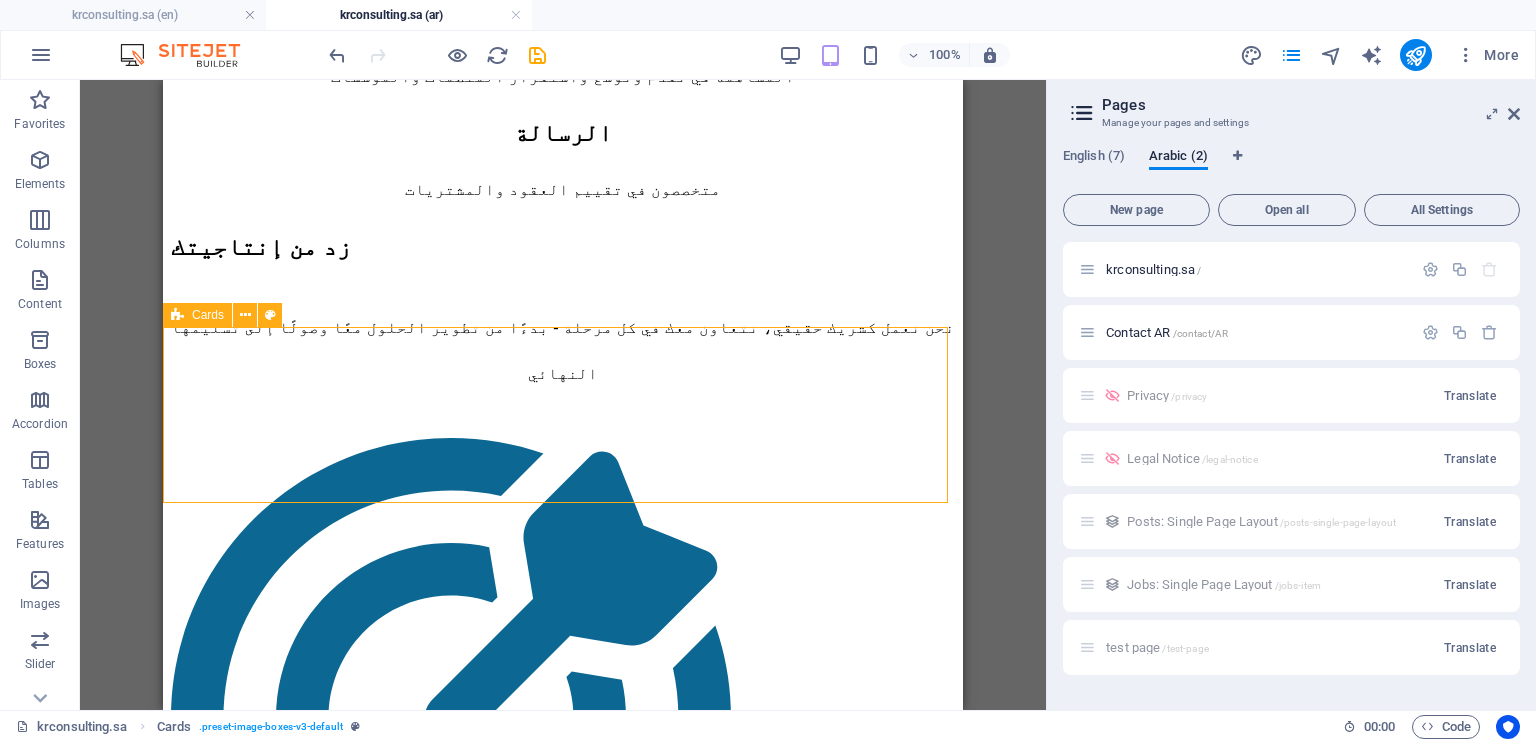 scroll, scrollTop: 1709, scrollLeft: 0, axis: vertical 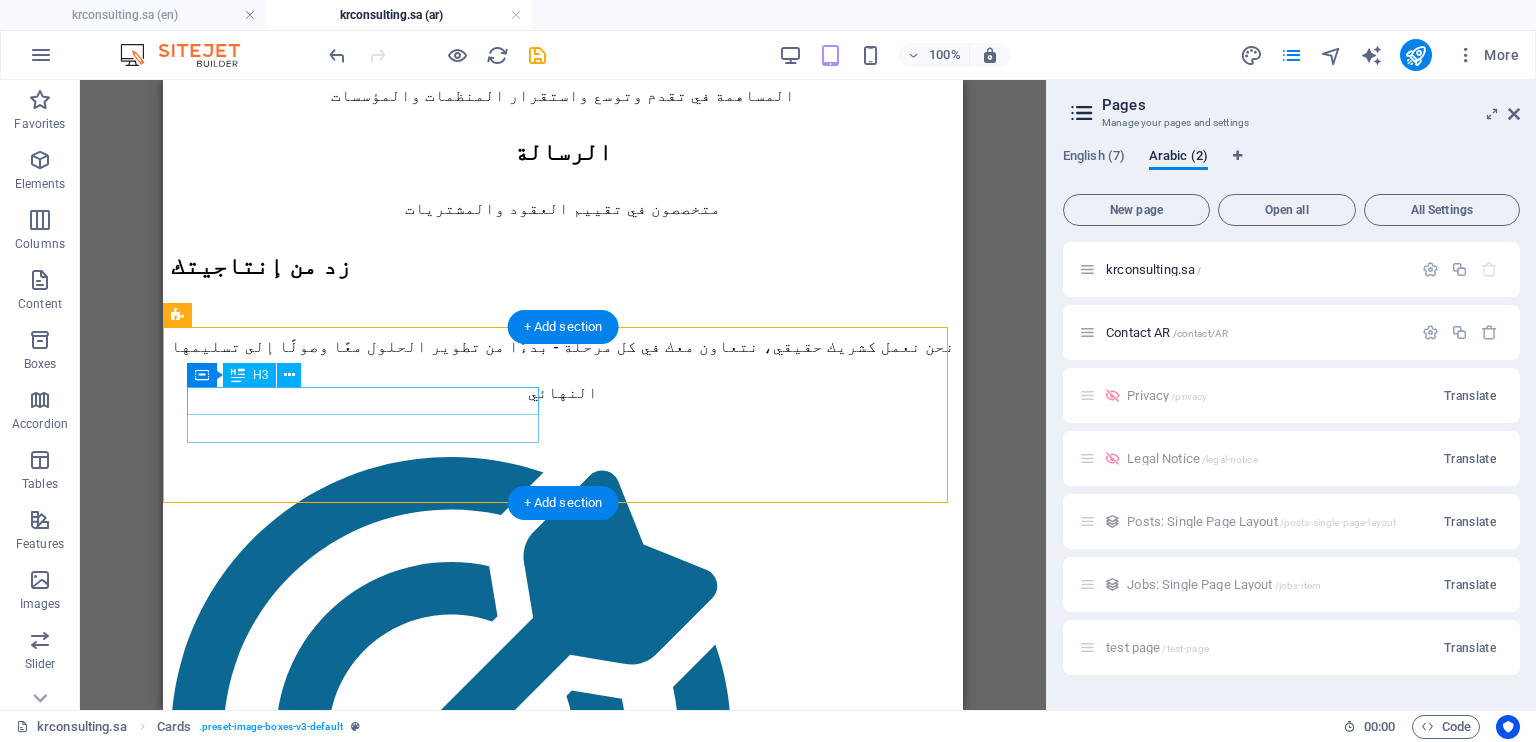 click on "Enhanced P&C Solutions" at bounding box center [563, 2933] 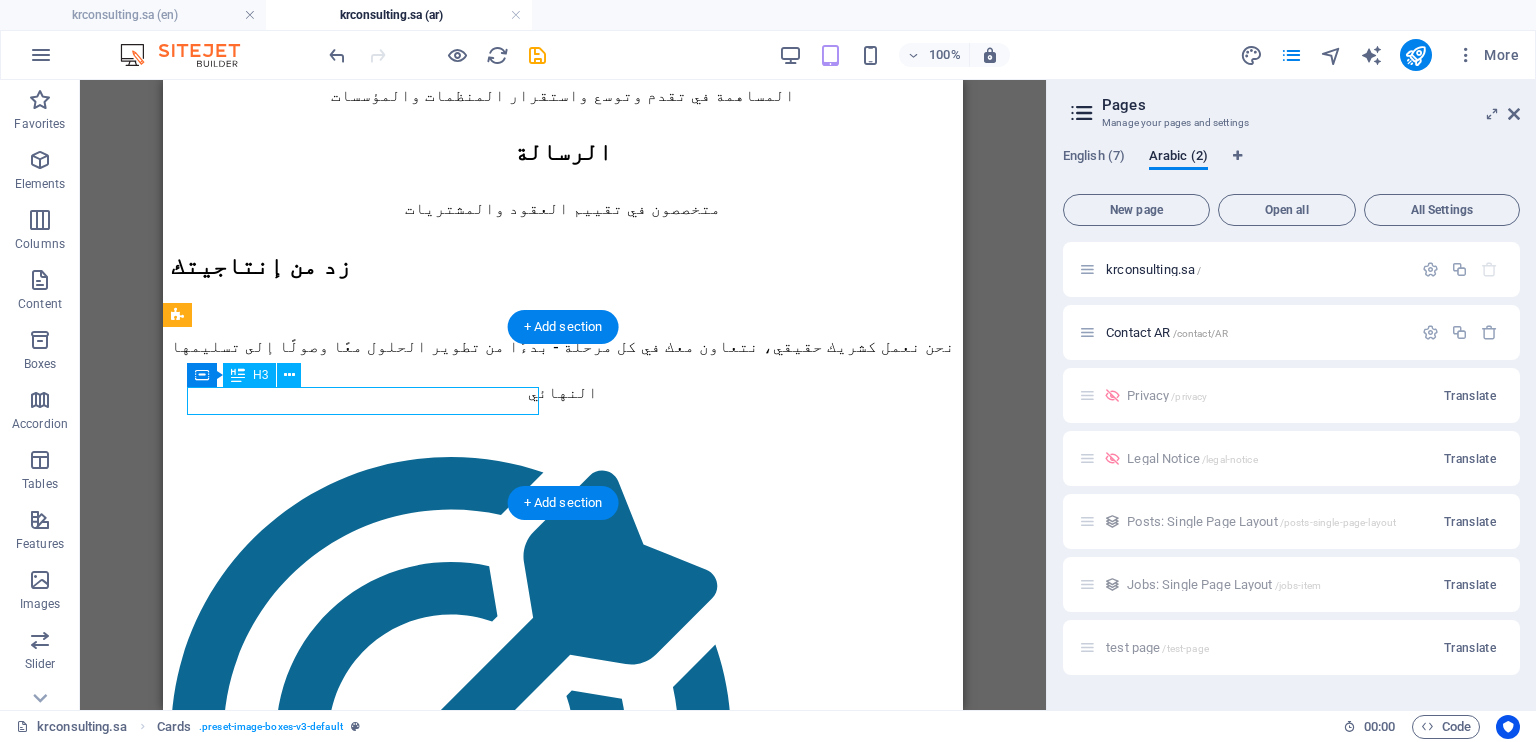 click on "Enhanced P&C Solutions" at bounding box center (563, 2933) 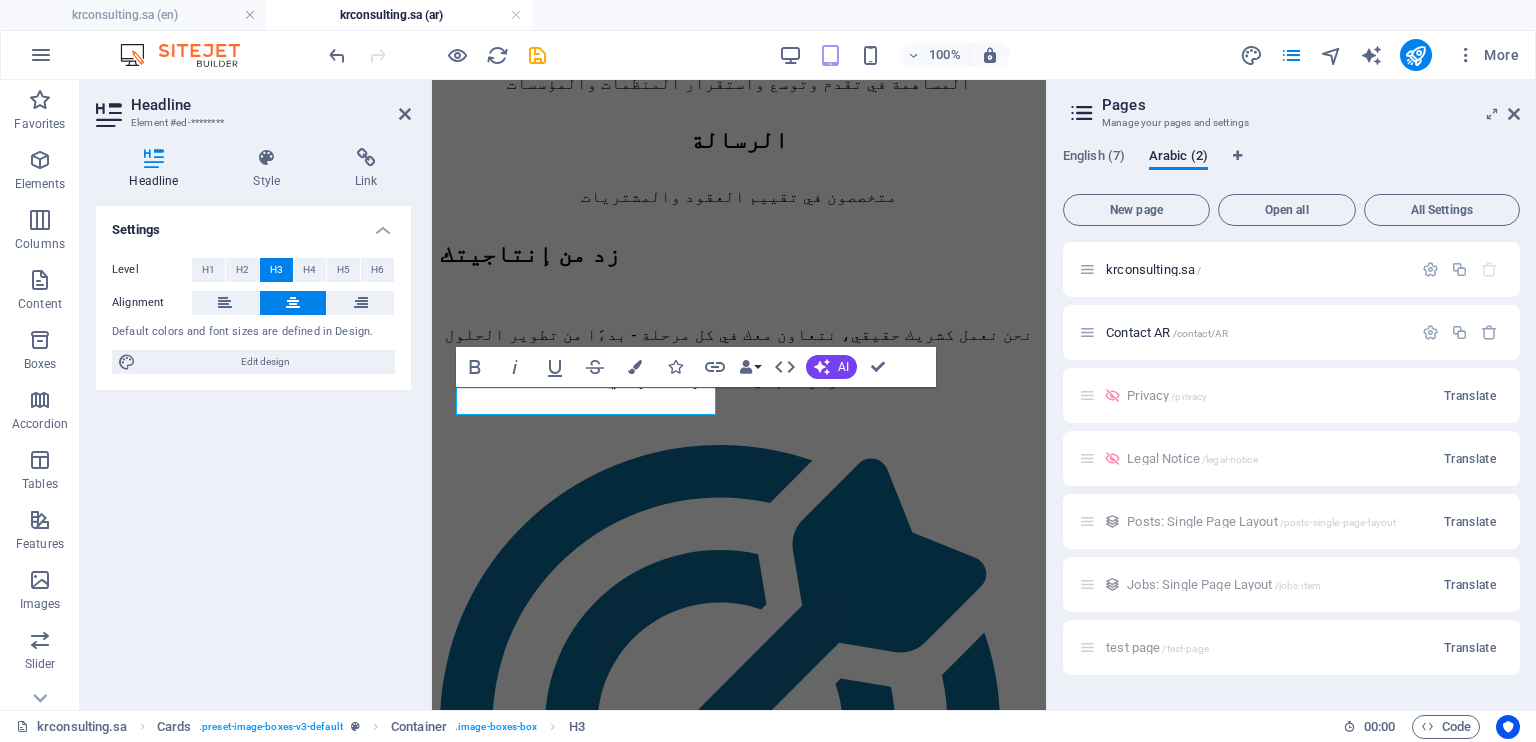 scroll, scrollTop: 1728, scrollLeft: 0, axis: vertical 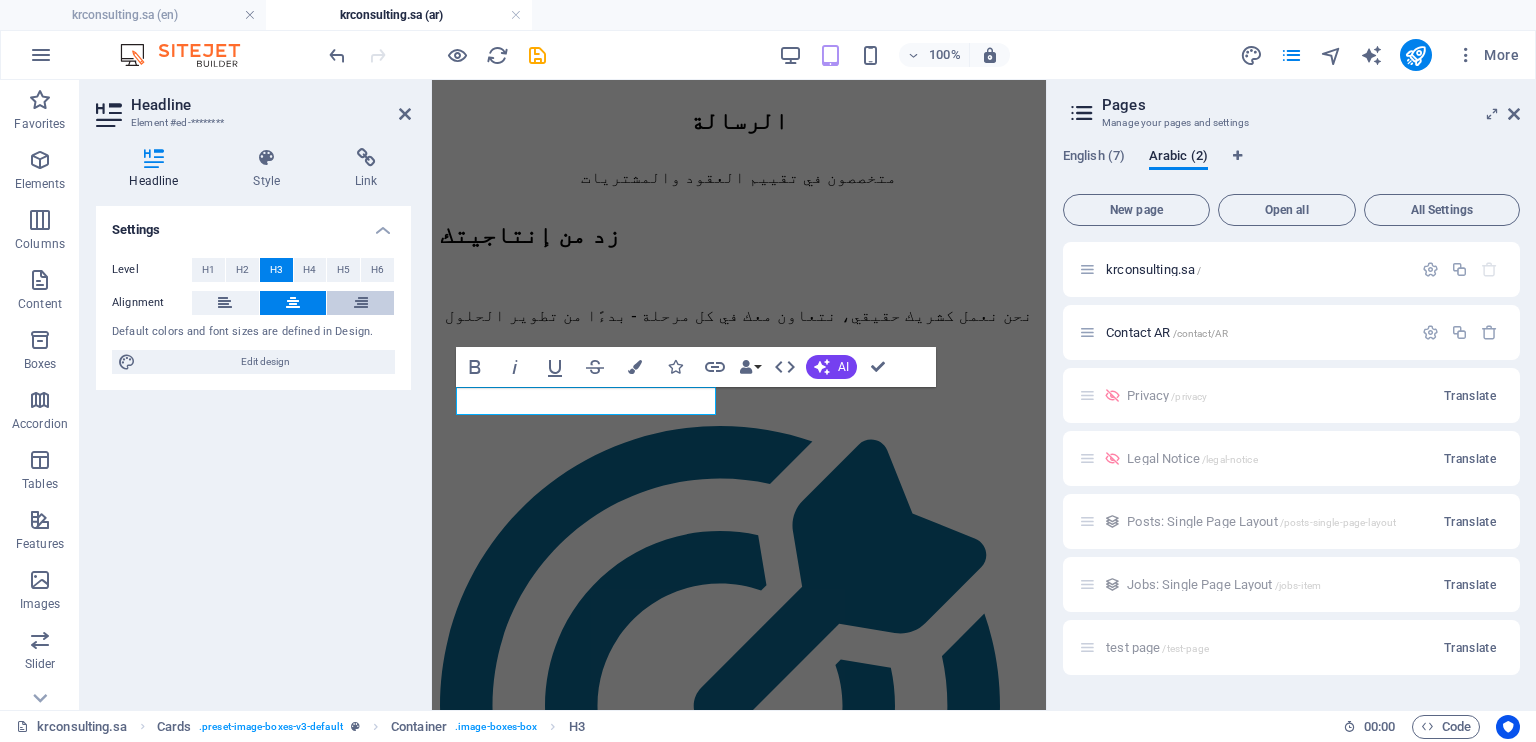 click at bounding box center [361, 303] 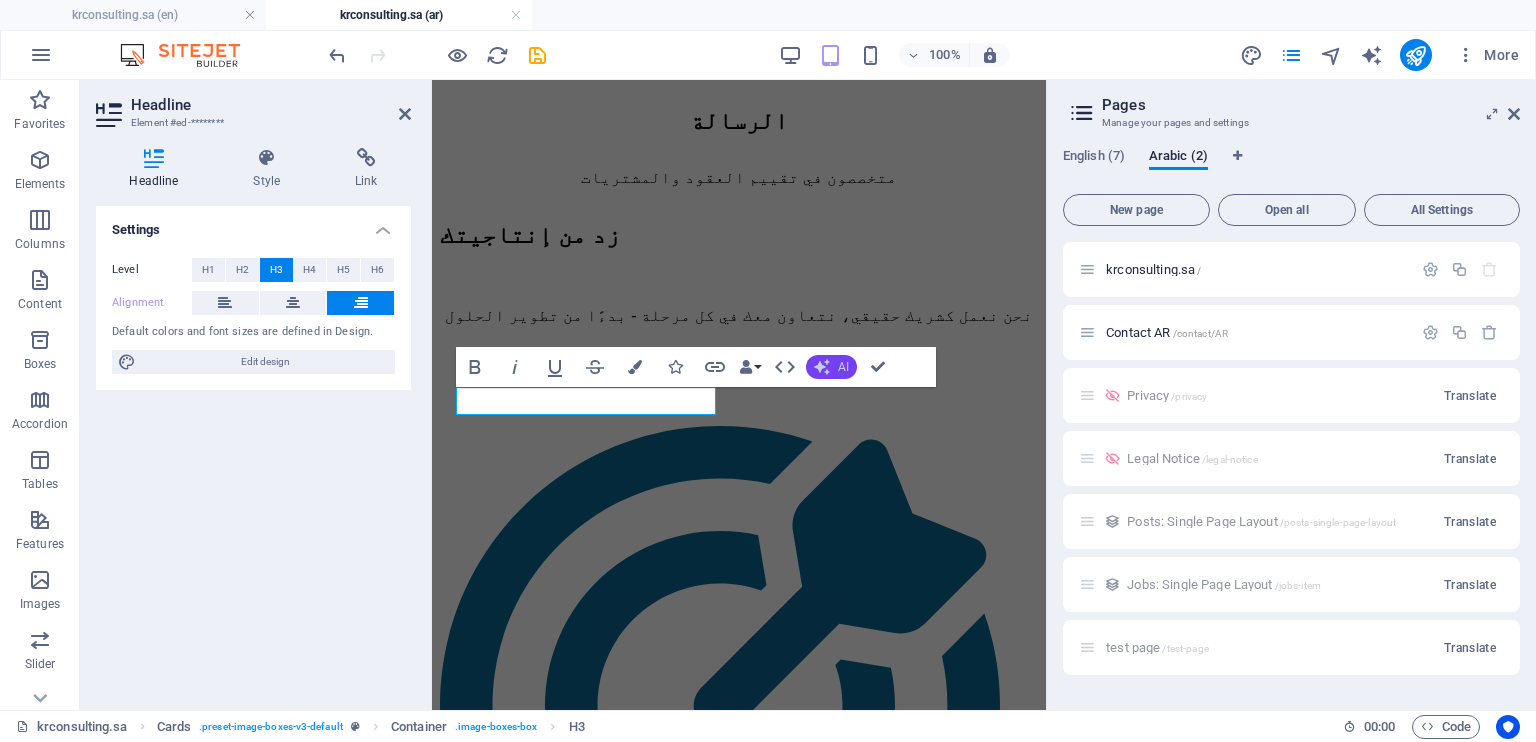 click on "AI" at bounding box center (831, 367) 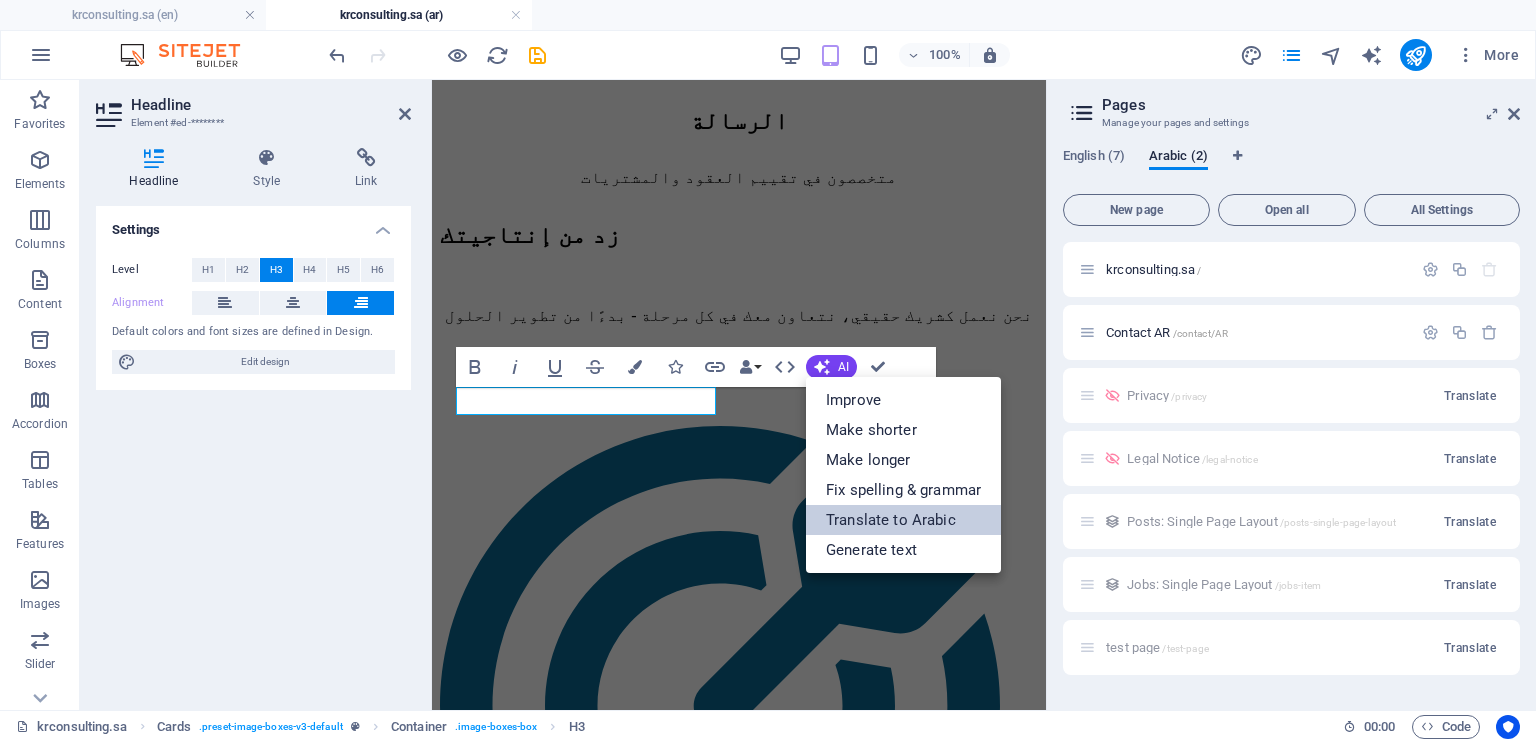 click on "Translate to Arabic" at bounding box center (903, 520) 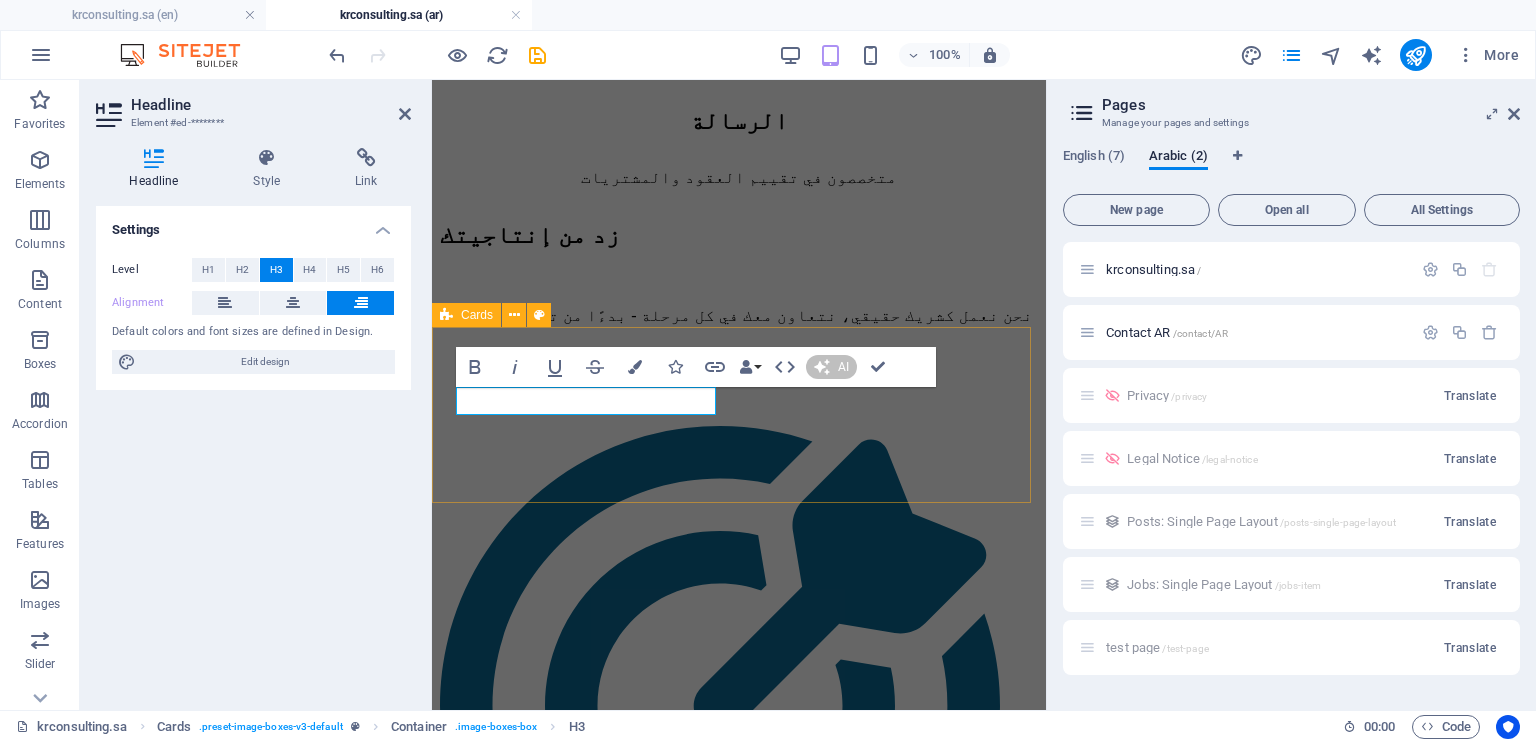 type 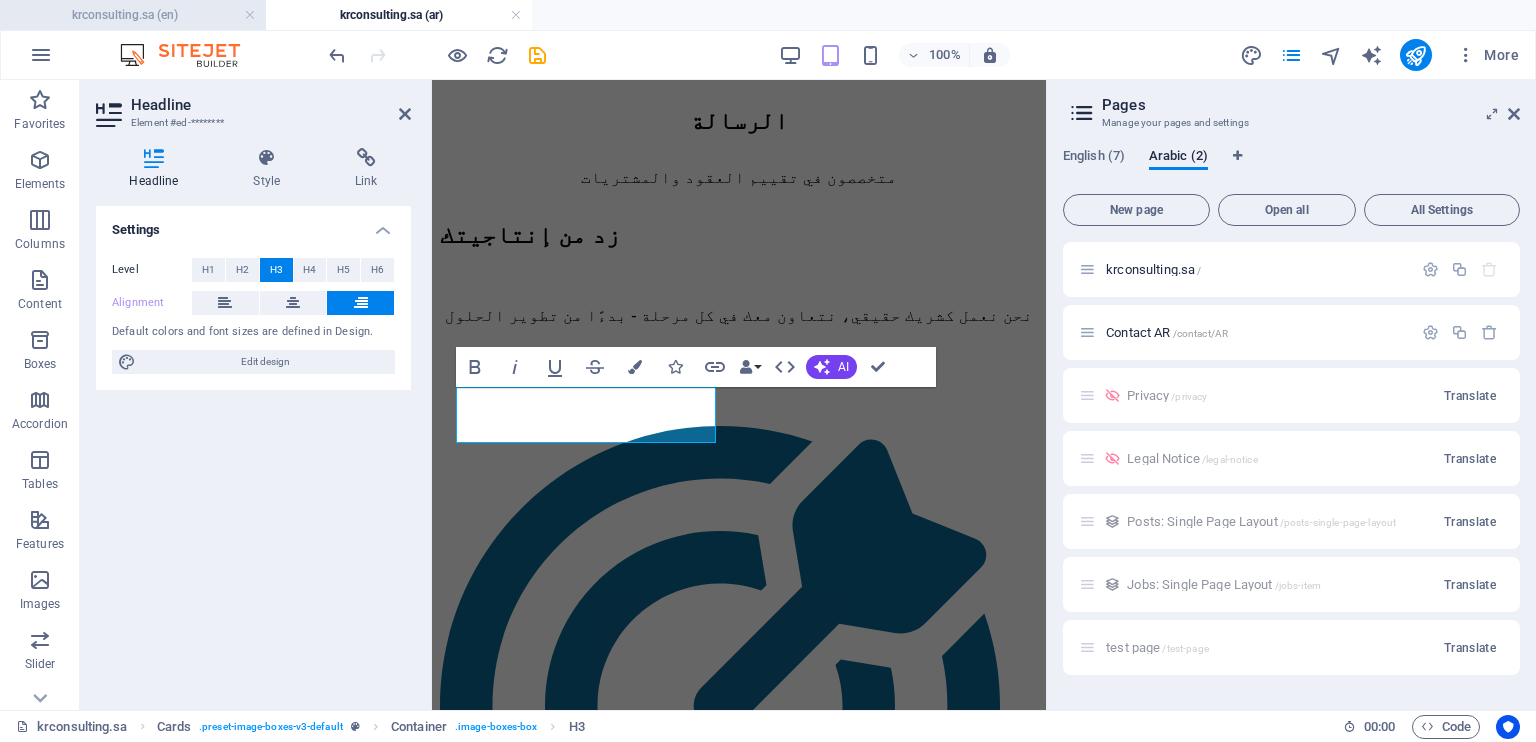 click on "krconsulting.sa (en)" at bounding box center (133, 15) 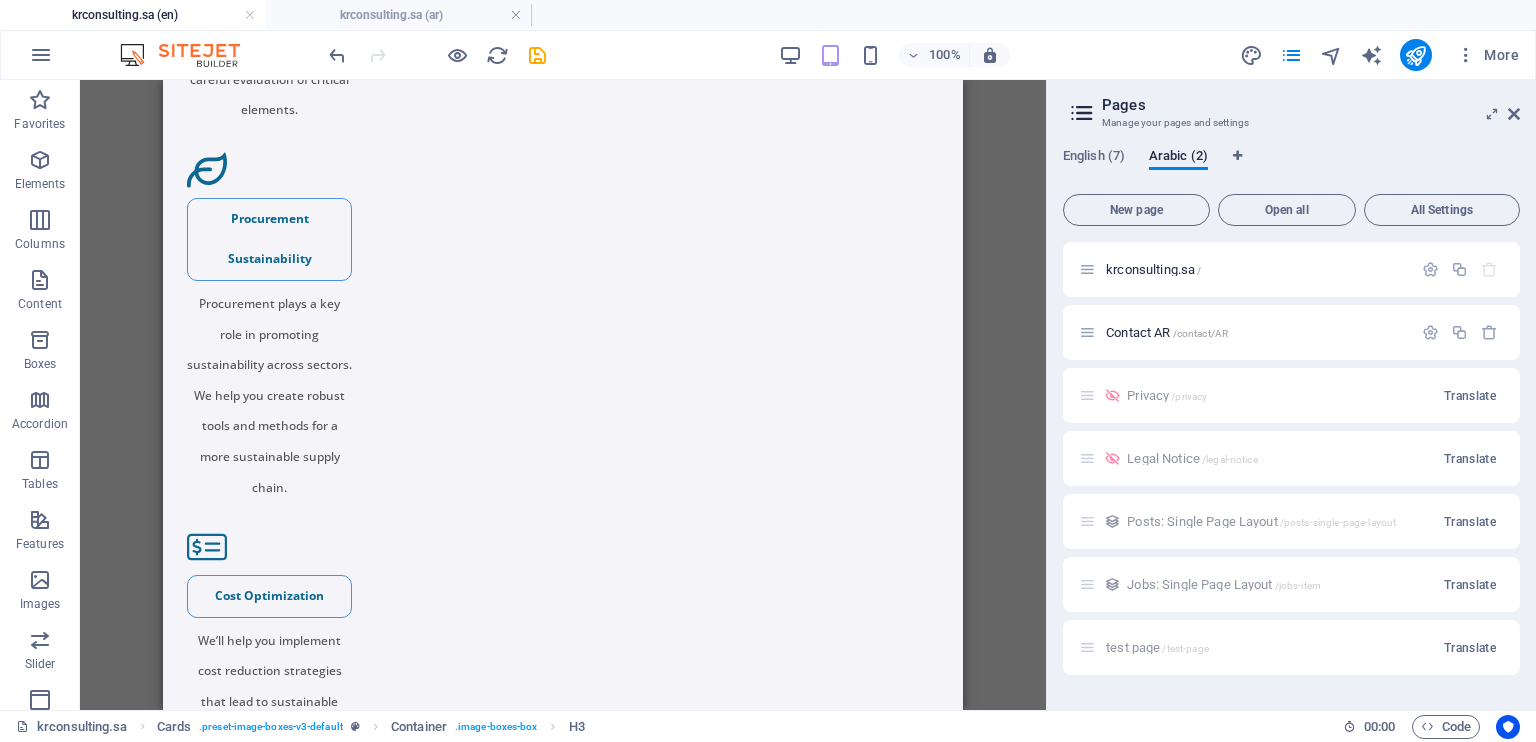 scroll, scrollTop: 0, scrollLeft: 0, axis: both 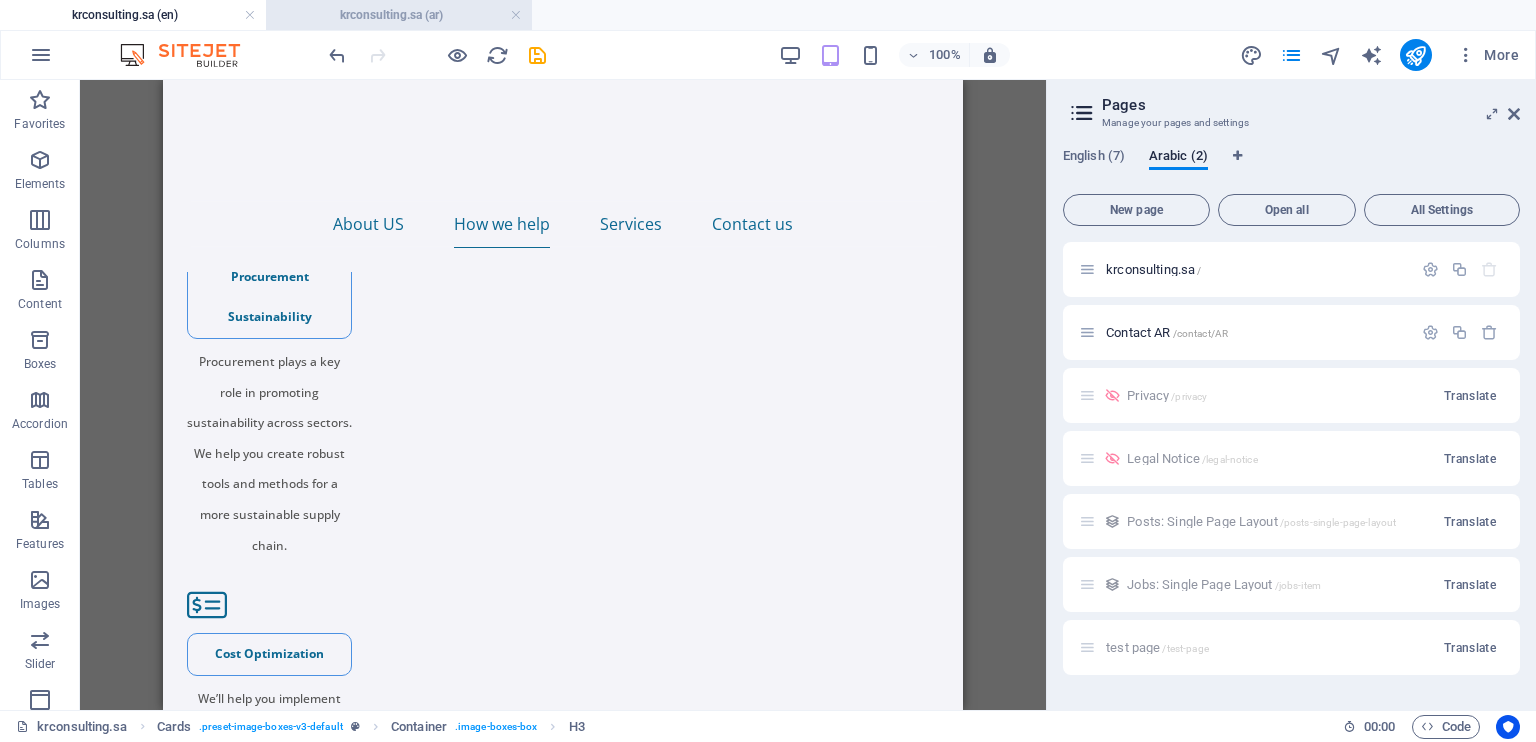 click on "krconsulting.sa (ar)" at bounding box center (399, 15) 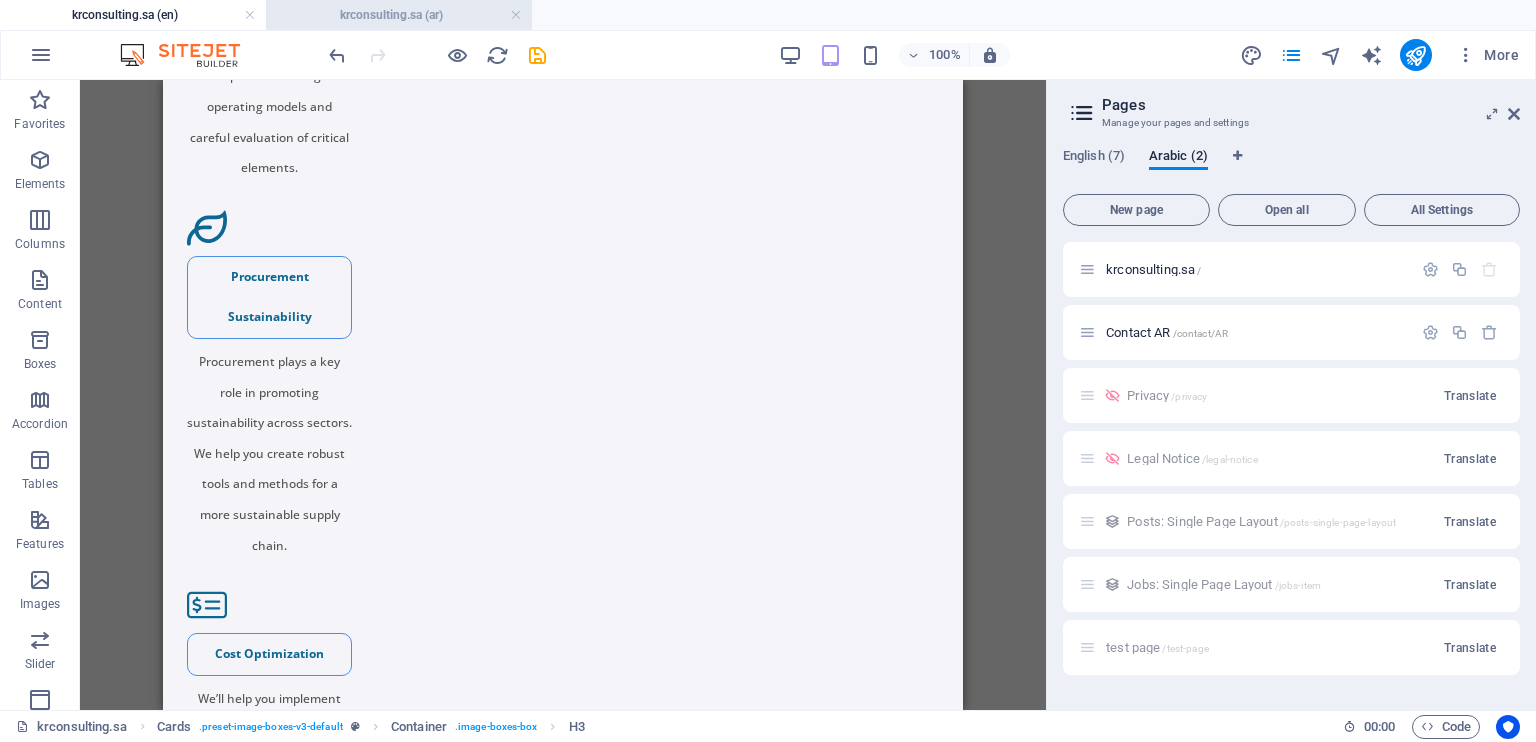 scroll, scrollTop: 0, scrollLeft: 0, axis: both 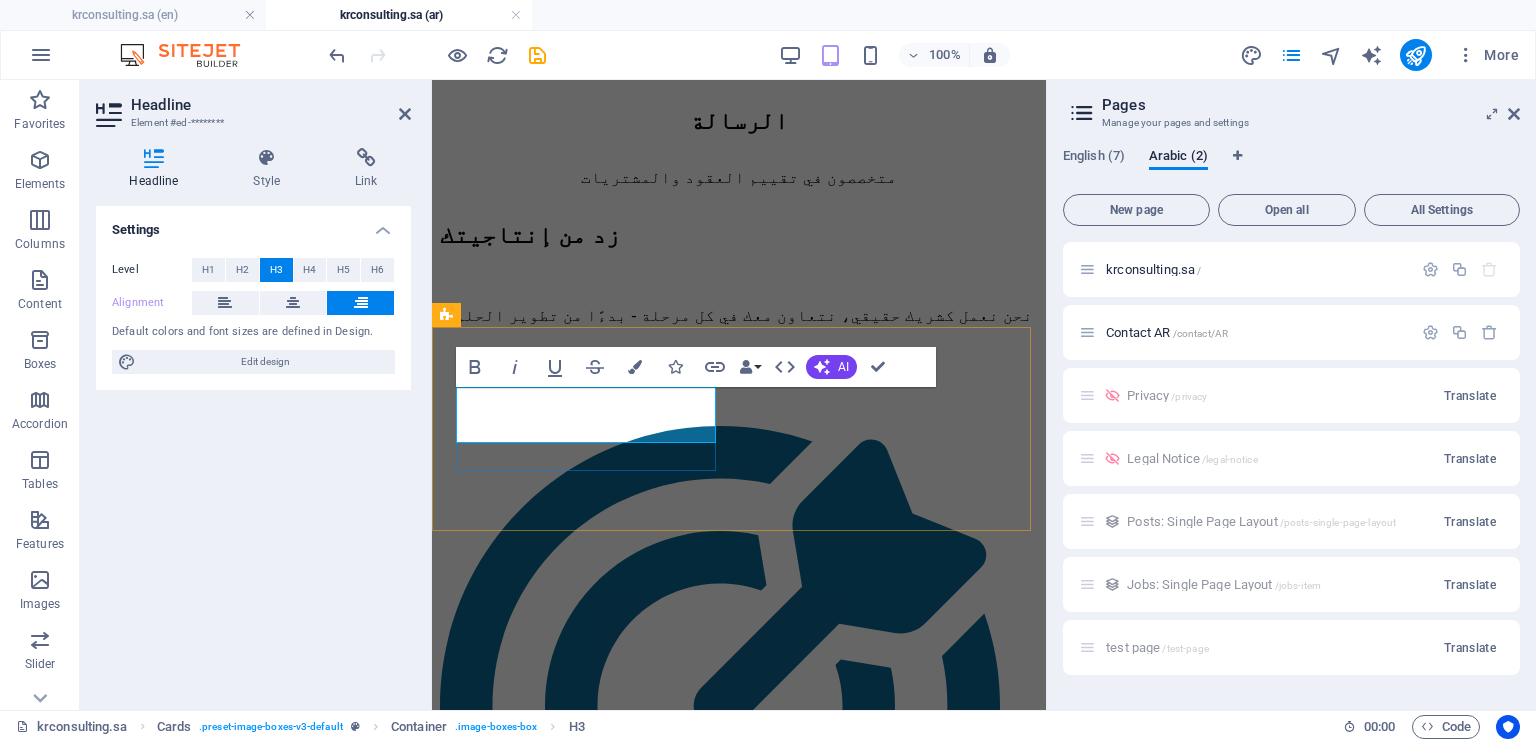 drag, startPoint x: 576, startPoint y: 429, endPoint x: 709, endPoint y: 397, distance: 136.79547 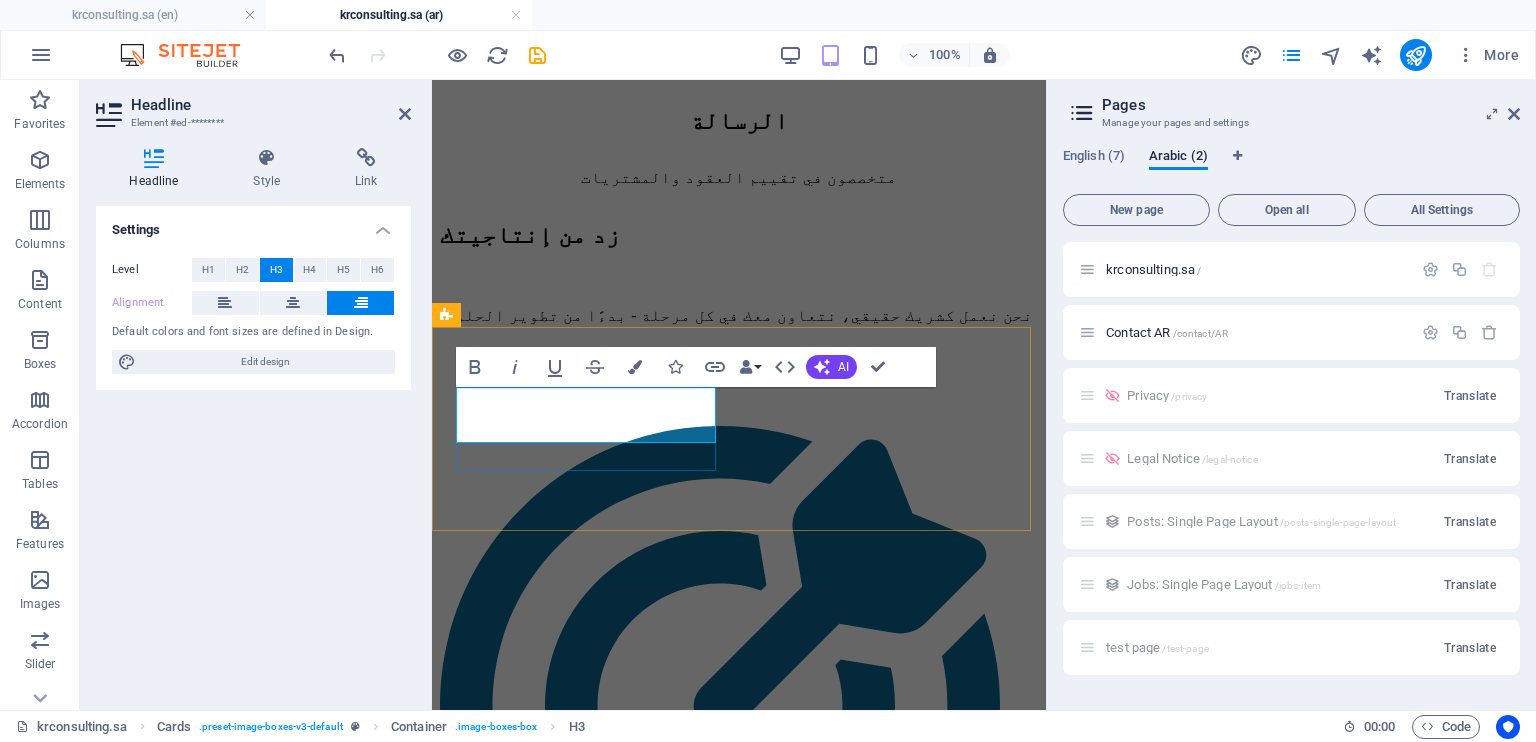 click on "حلول التأمين على الممتلكات والحوادث المعززة" at bounding box center [739, 2902] 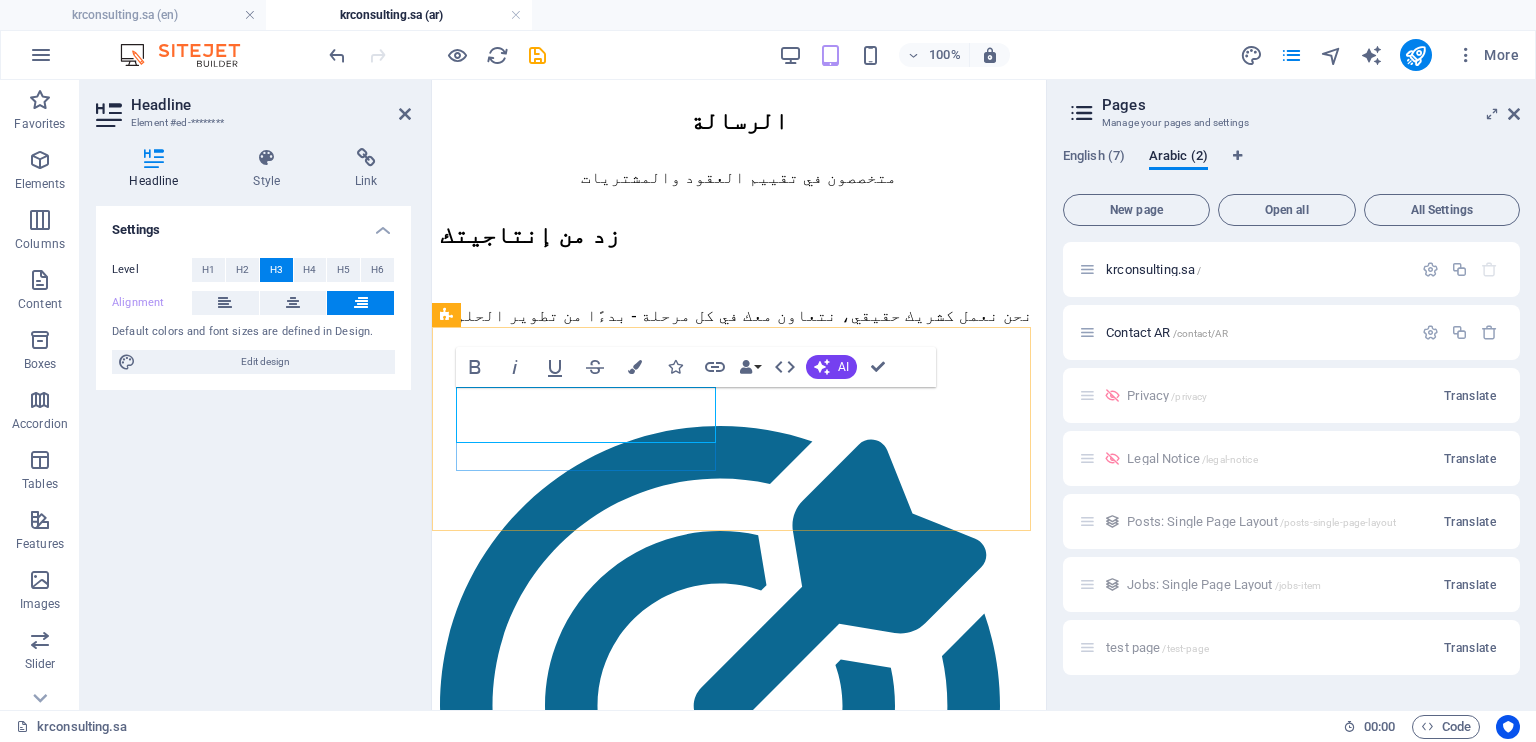 drag, startPoint x: 703, startPoint y: 430, endPoint x: 643, endPoint y: 422, distance: 60.530983 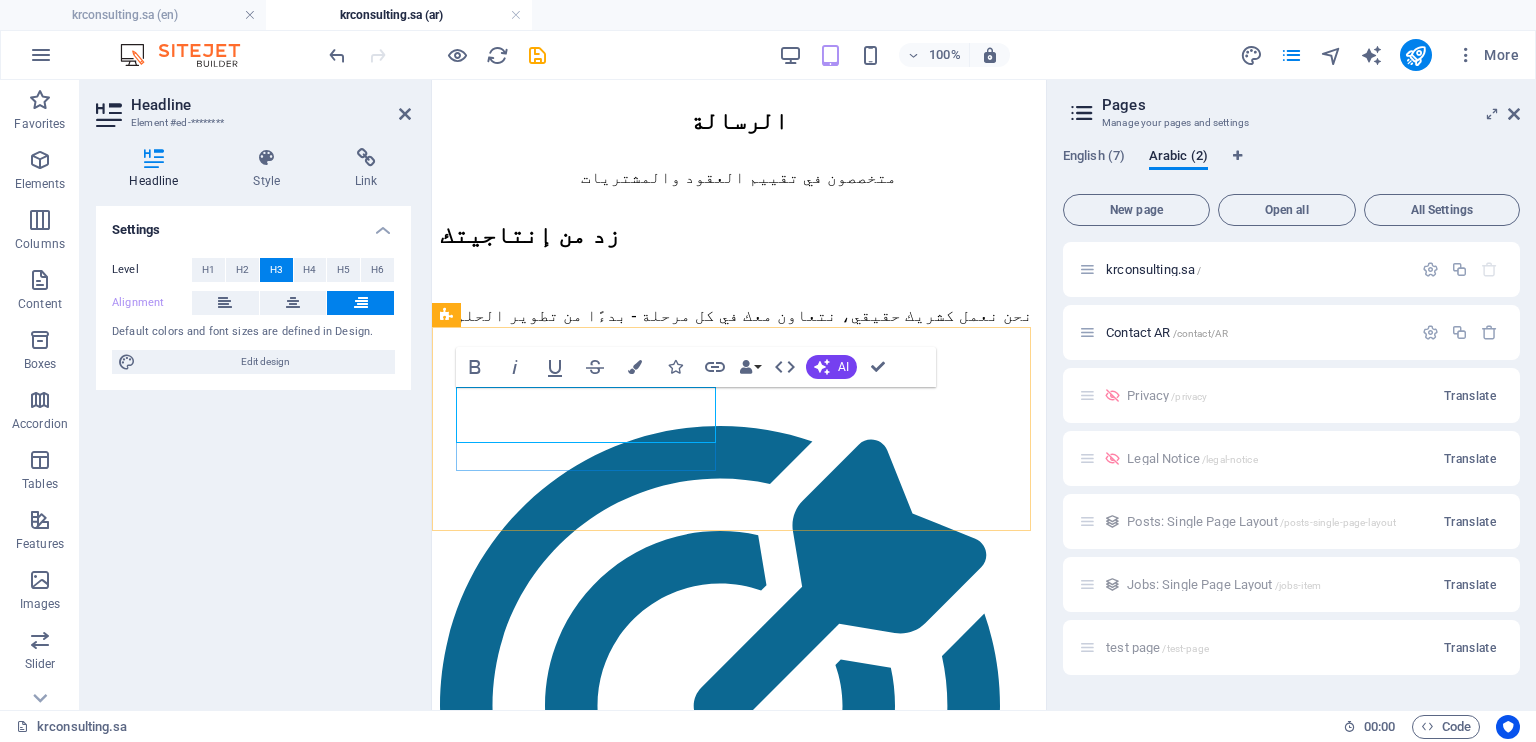 click on "حلول التأمين على الممتلكات والحوادث المعززة" at bounding box center [739, 2902] 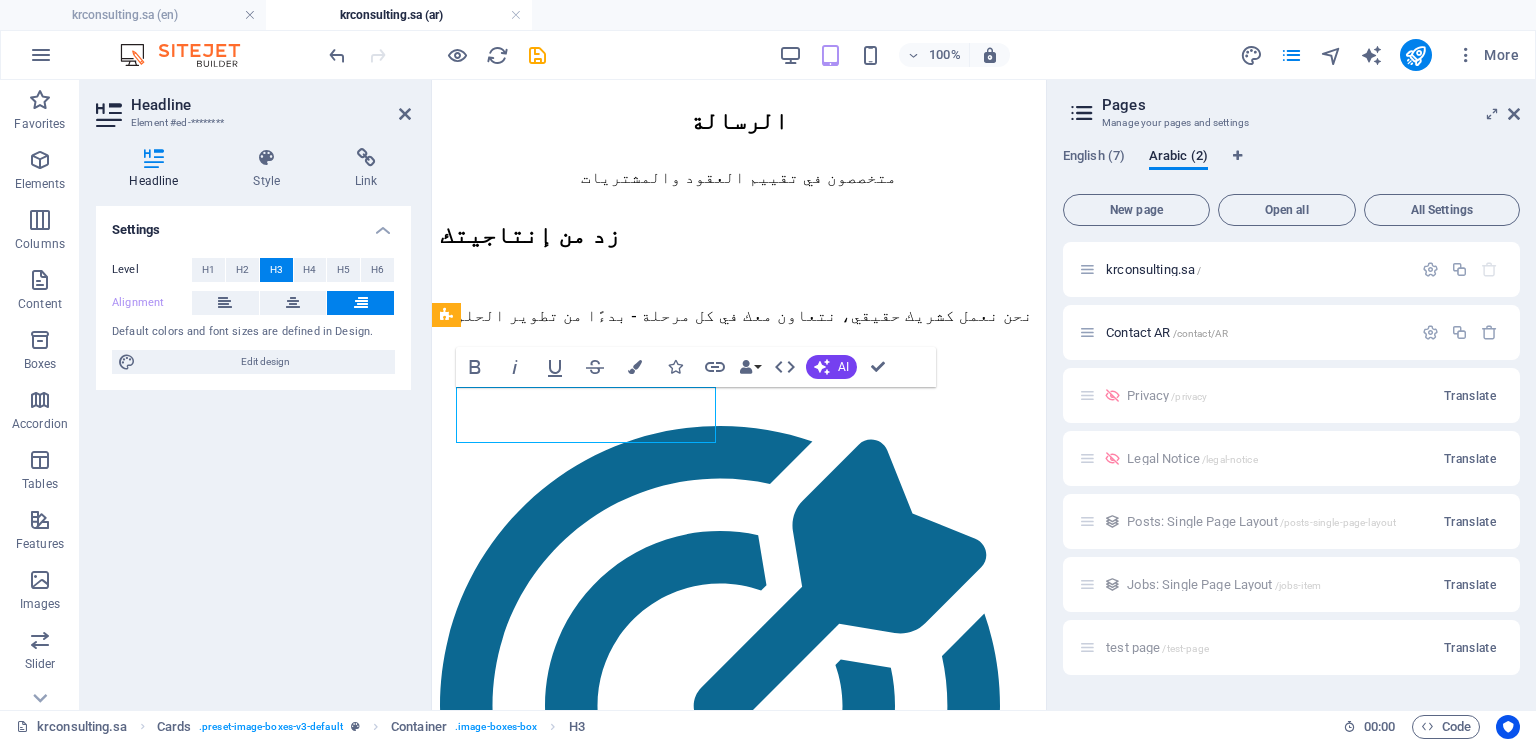 click on "حلول التأمين على الممتلكات والحوادث المعززة" at bounding box center (739, 2902) 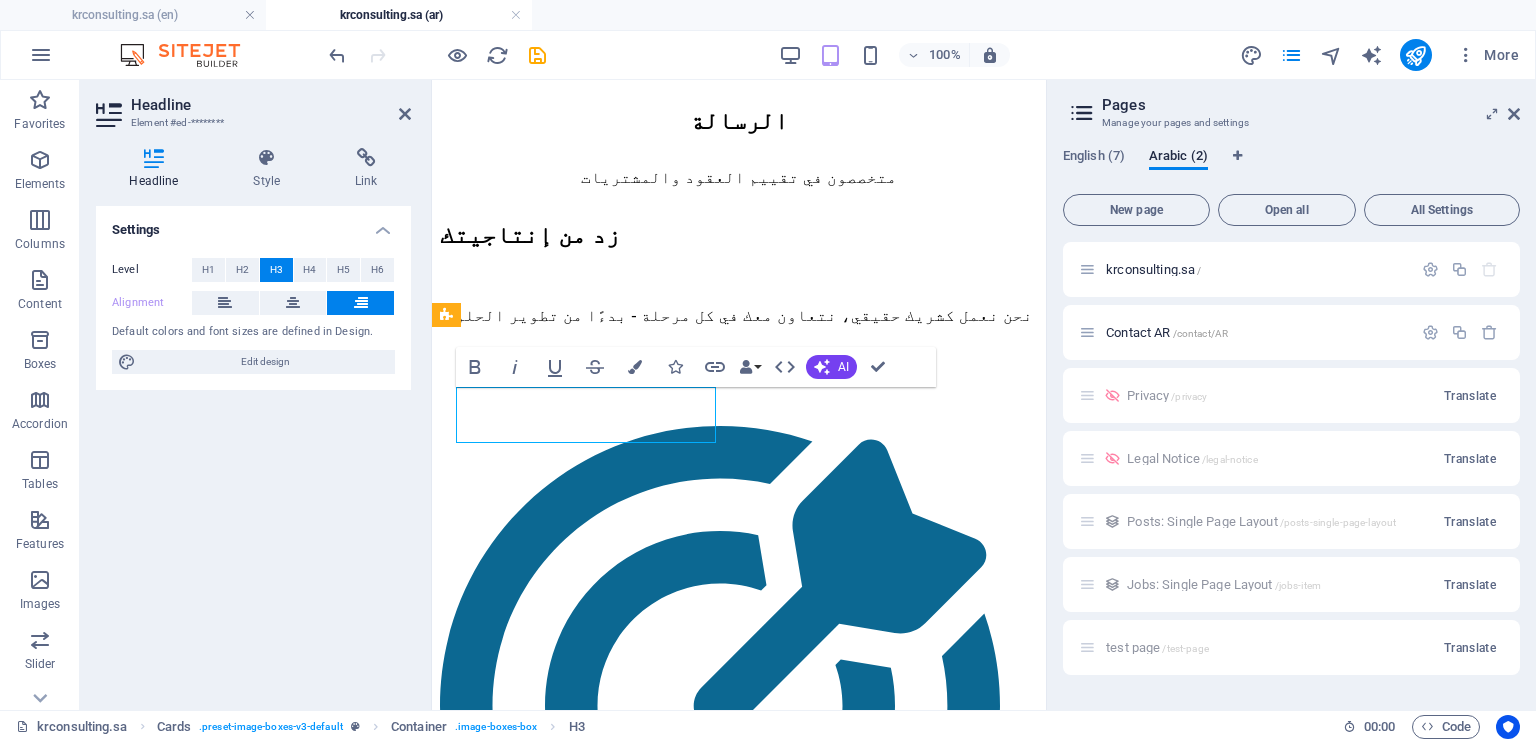 drag, startPoint x: 697, startPoint y: 426, endPoint x: 692, endPoint y: 401, distance: 25.495098 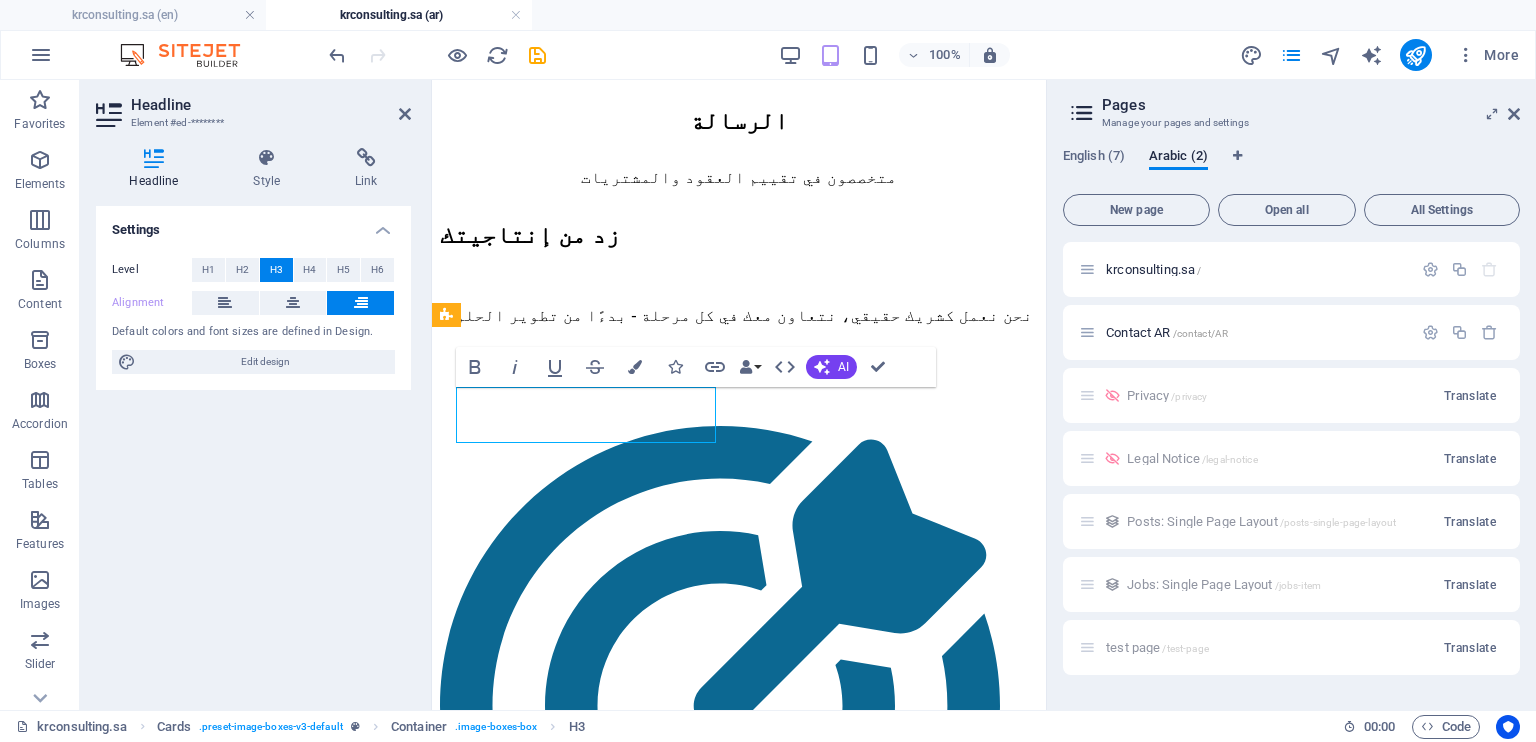 click on "حلول التأمين على الممتلكات والحوادث المعززة" at bounding box center (739, 2902) 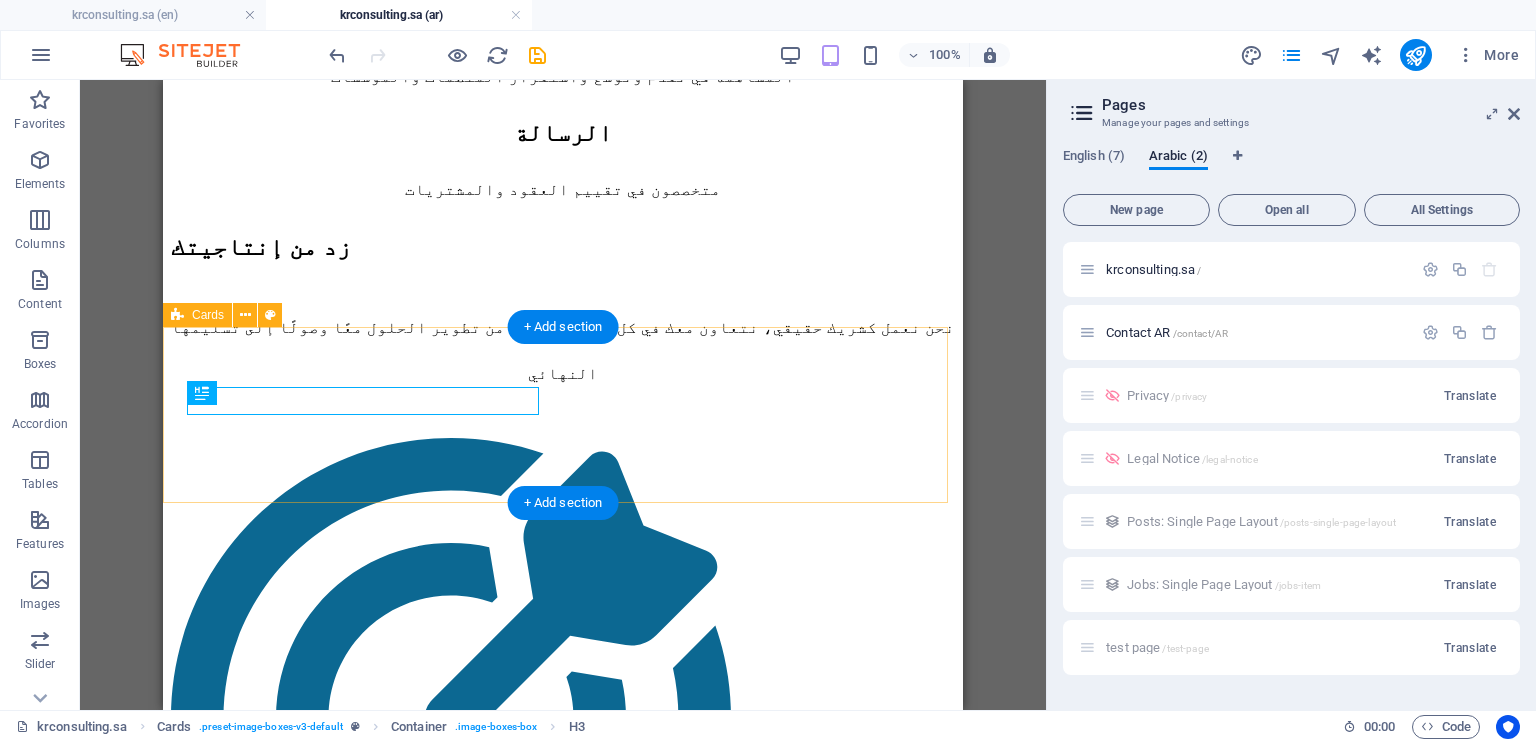 scroll, scrollTop: 1709, scrollLeft: 0, axis: vertical 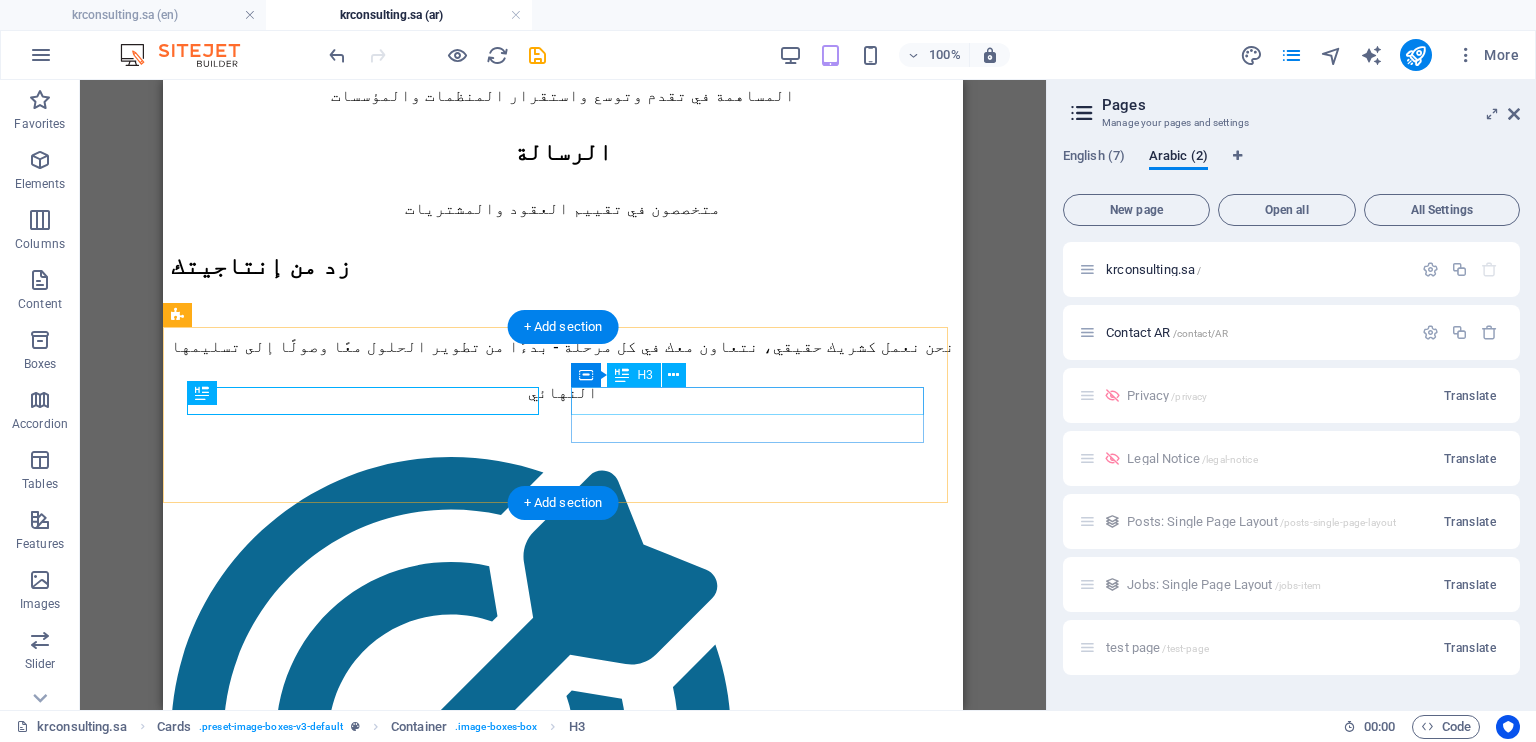 click on "أفضل ممارسات المشتريات و العقود" at bounding box center [563, 3009] 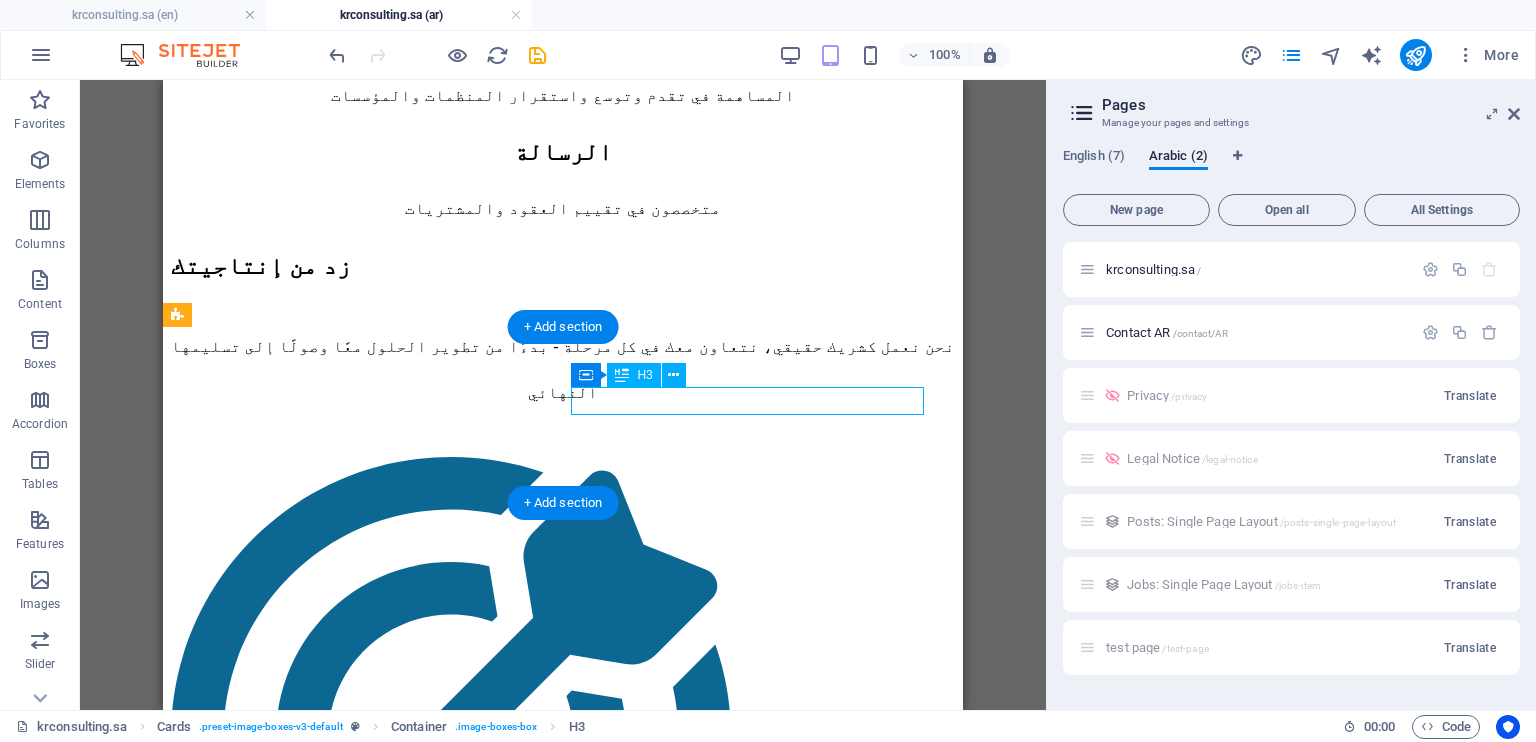 click on "أفضل ممارسات المشتريات و العقود" at bounding box center [563, 3009] 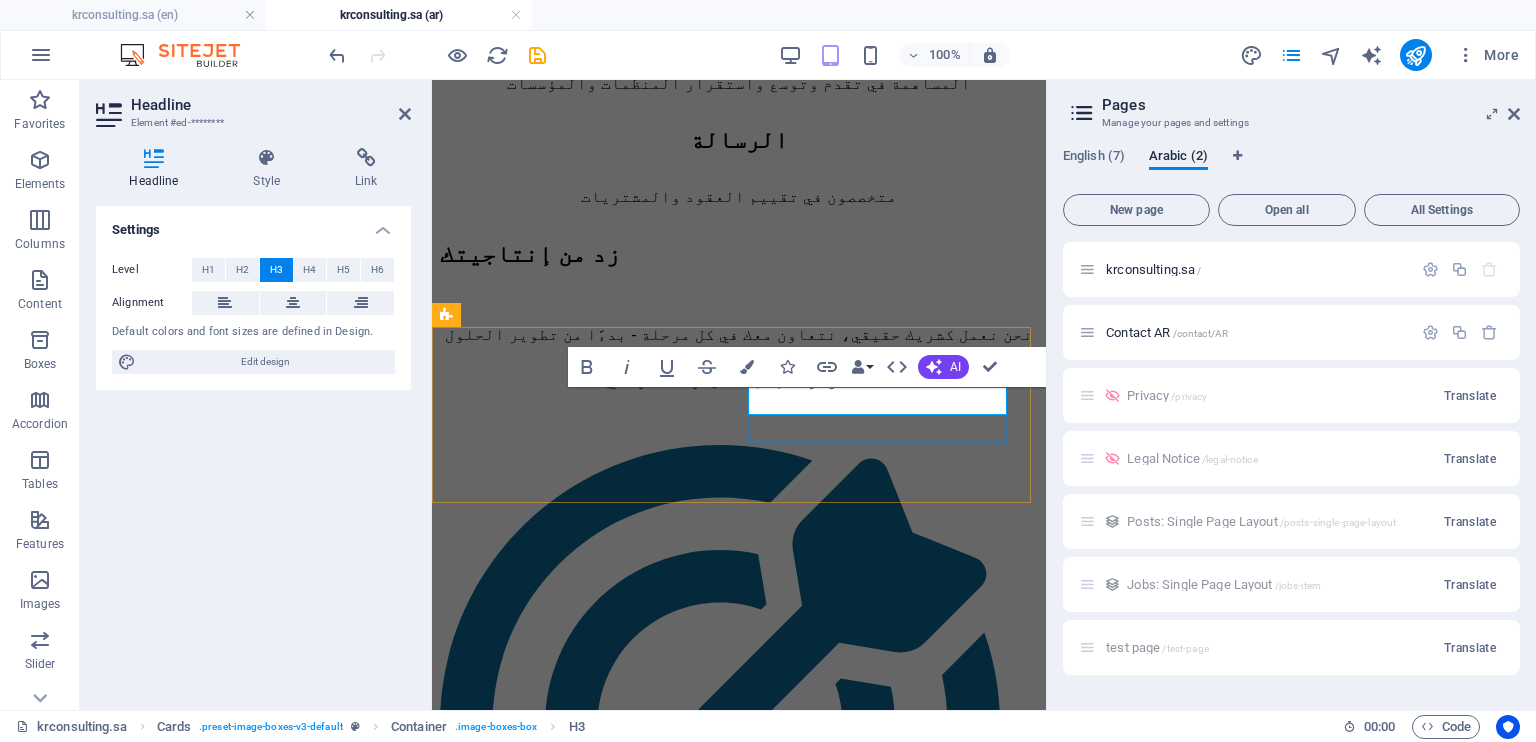 scroll, scrollTop: 1728, scrollLeft: 0, axis: vertical 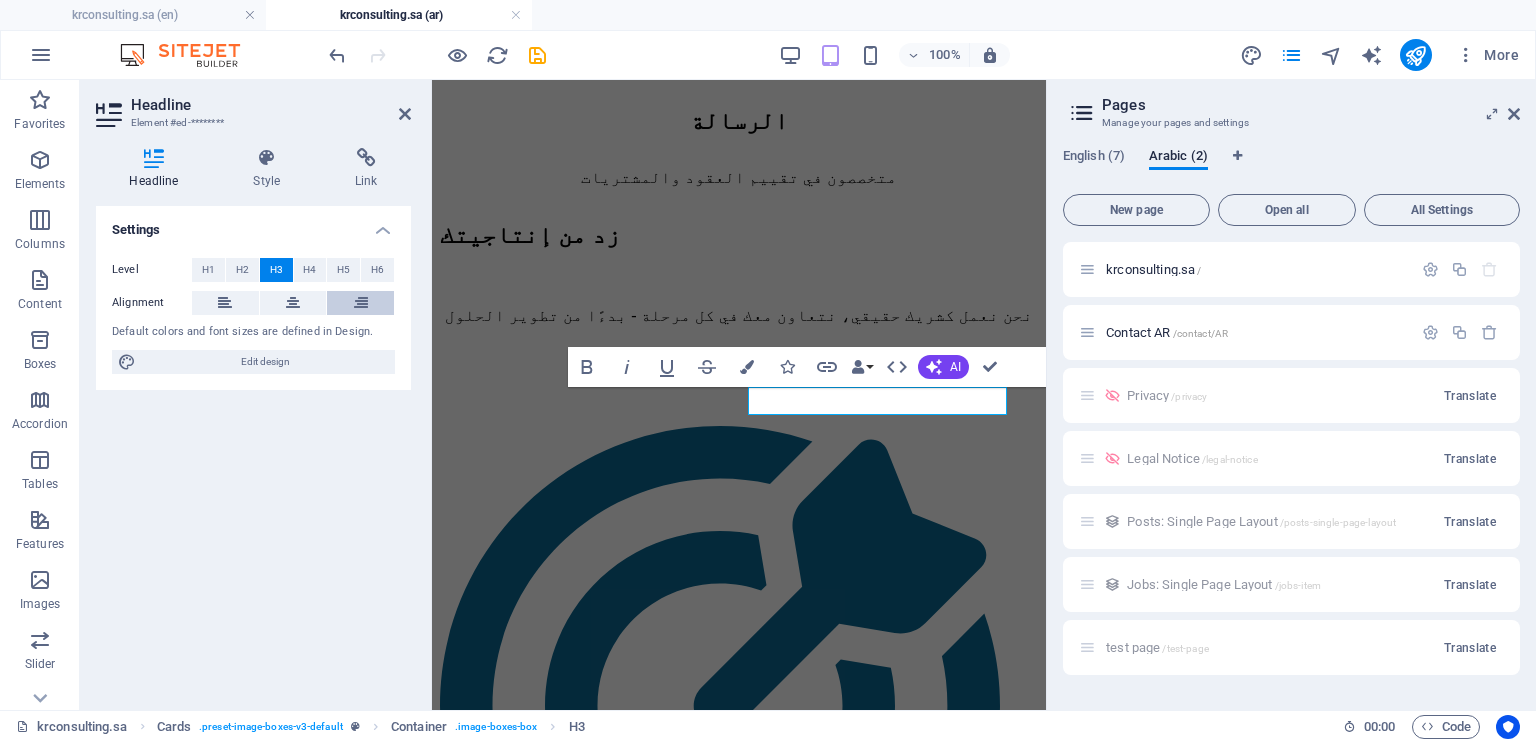 click at bounding box center [361, 303] 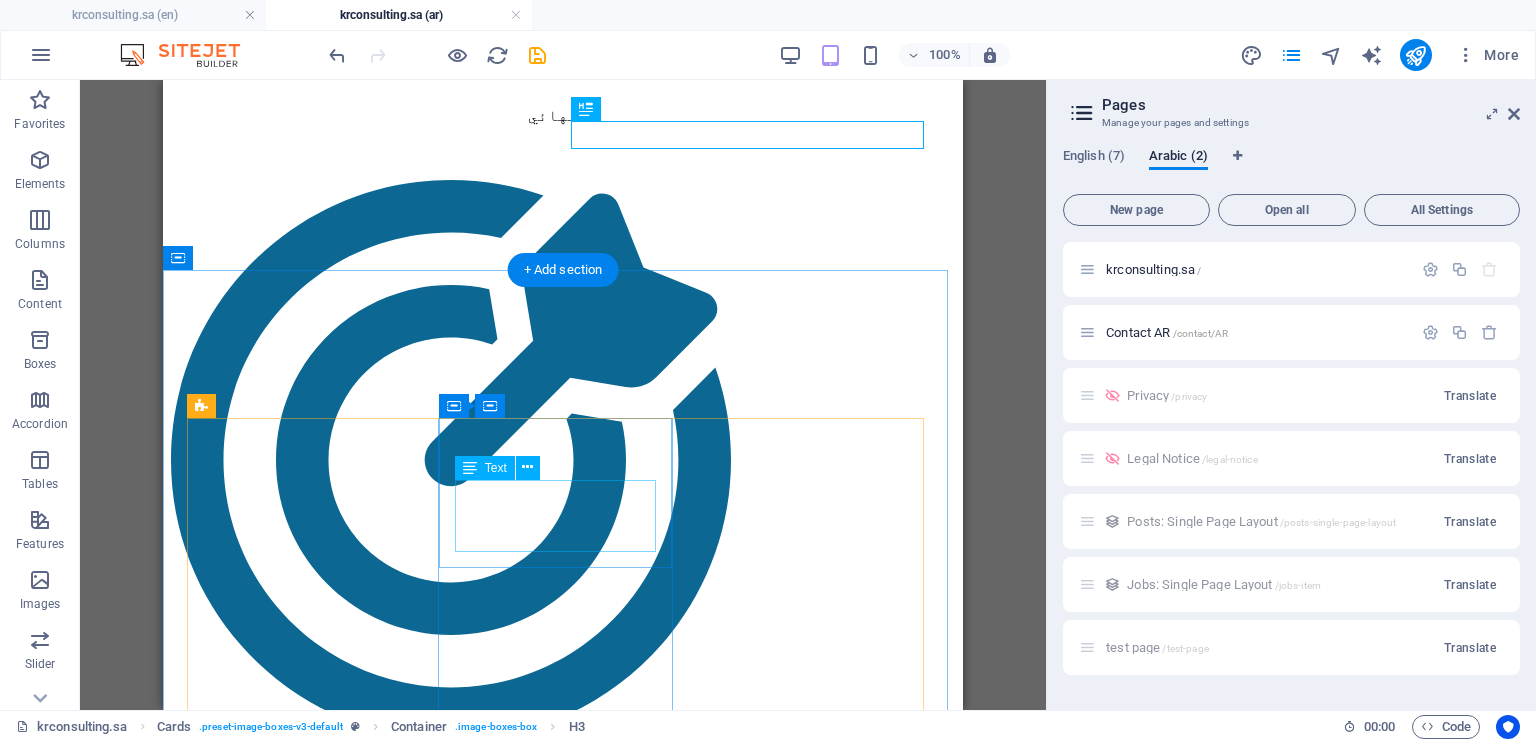 scroll, scrollTop: 1976, scrollLeft: 0, axis: vertical 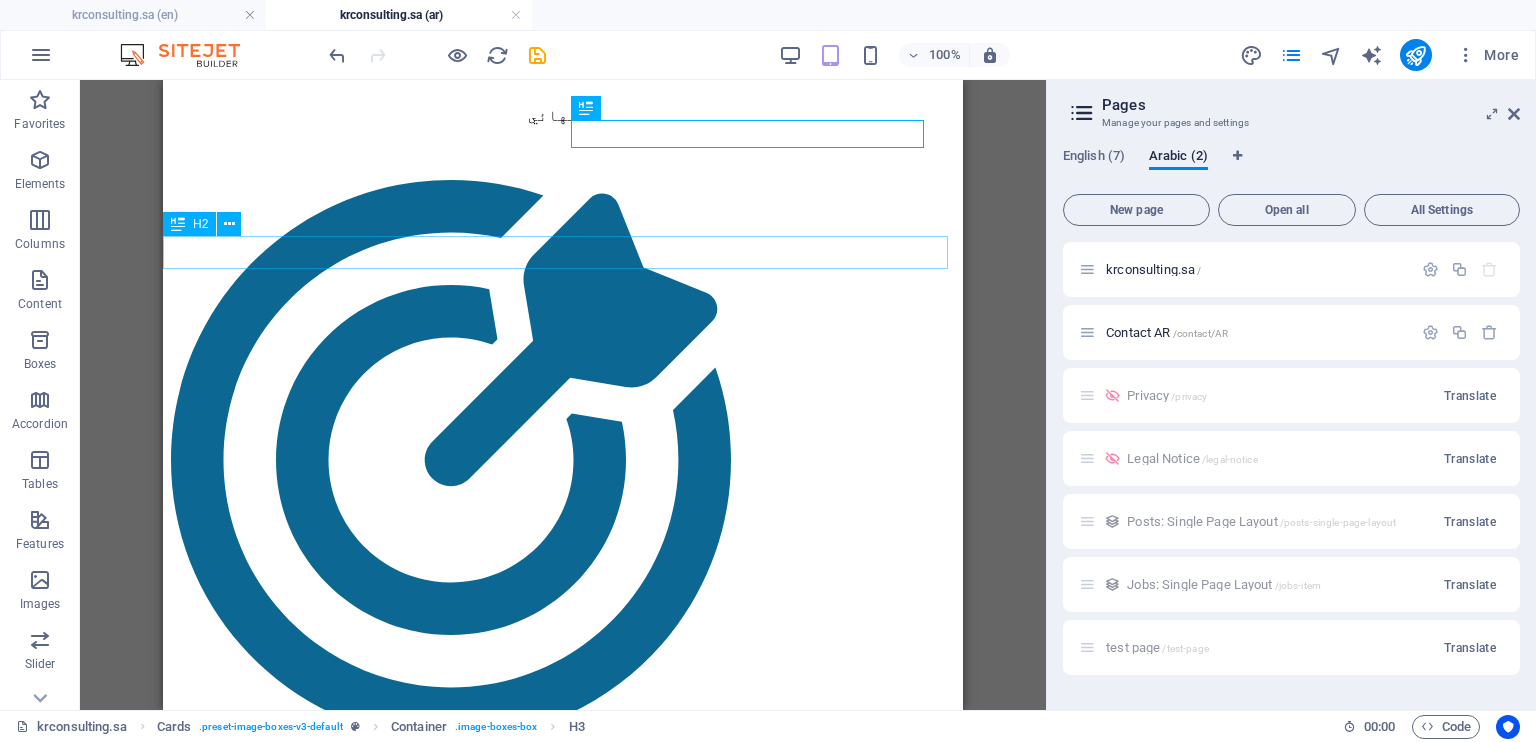 click on "Choose the best plan for you" at bounding box center (563, 2810) 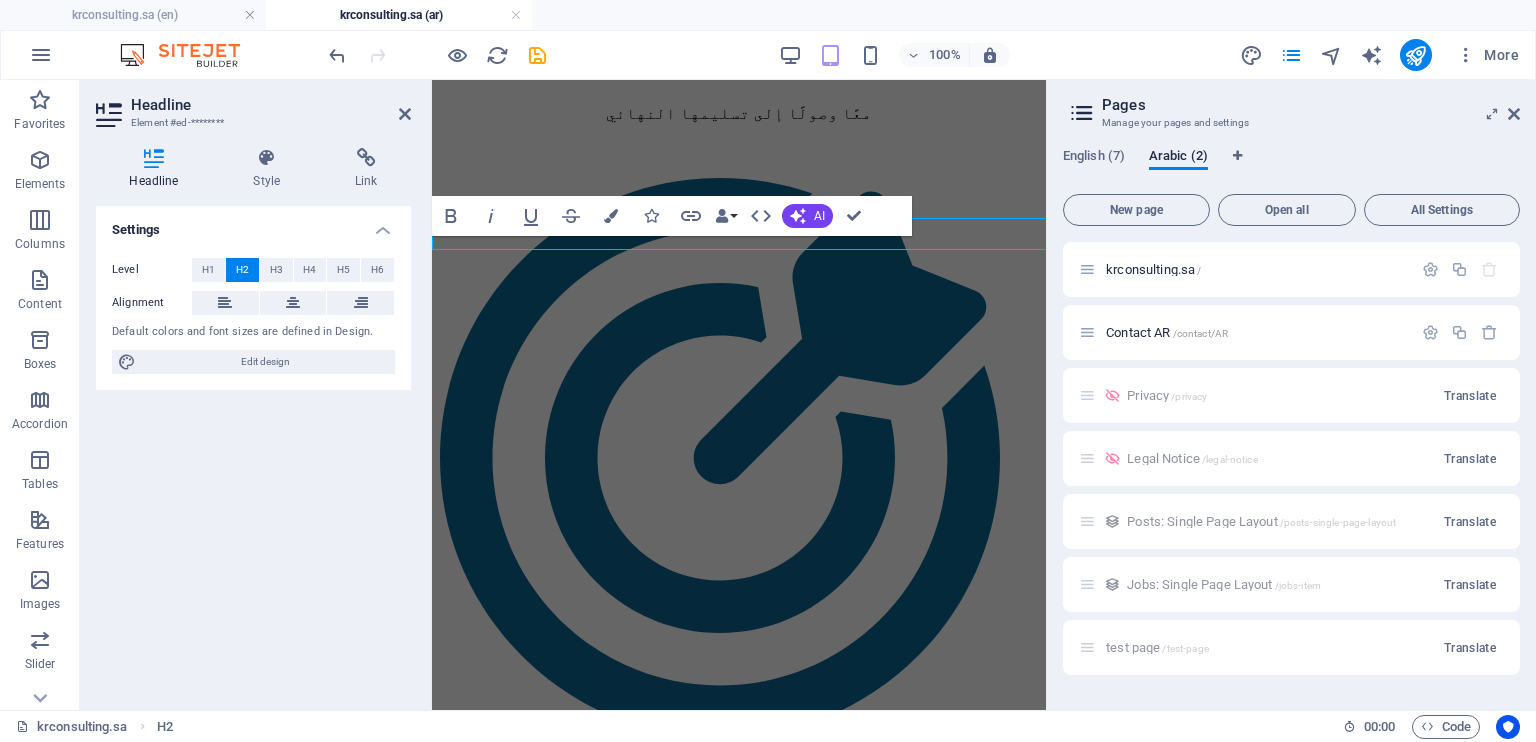 scroll, scrollTop: 1995, scrollLeft: 0, axis: vertical 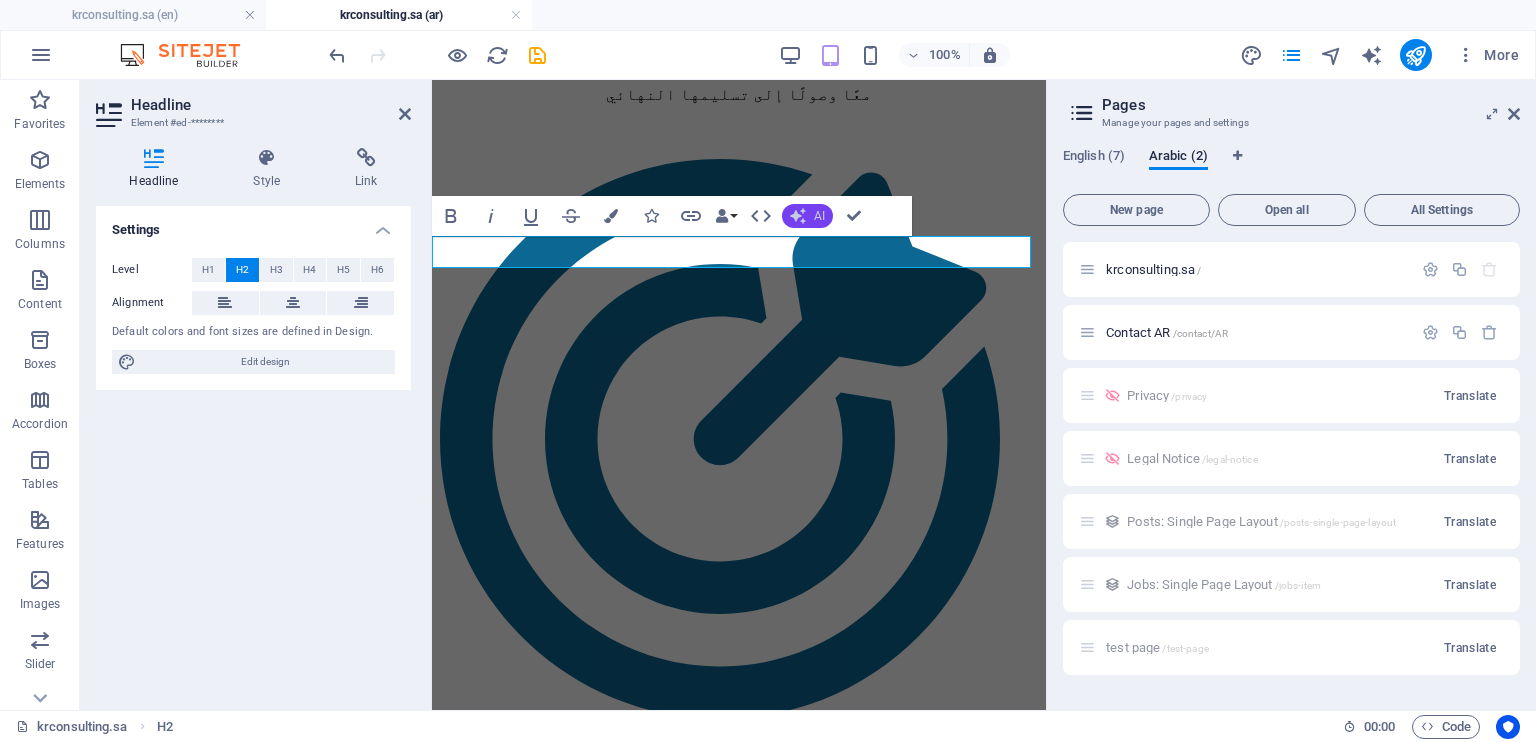 click 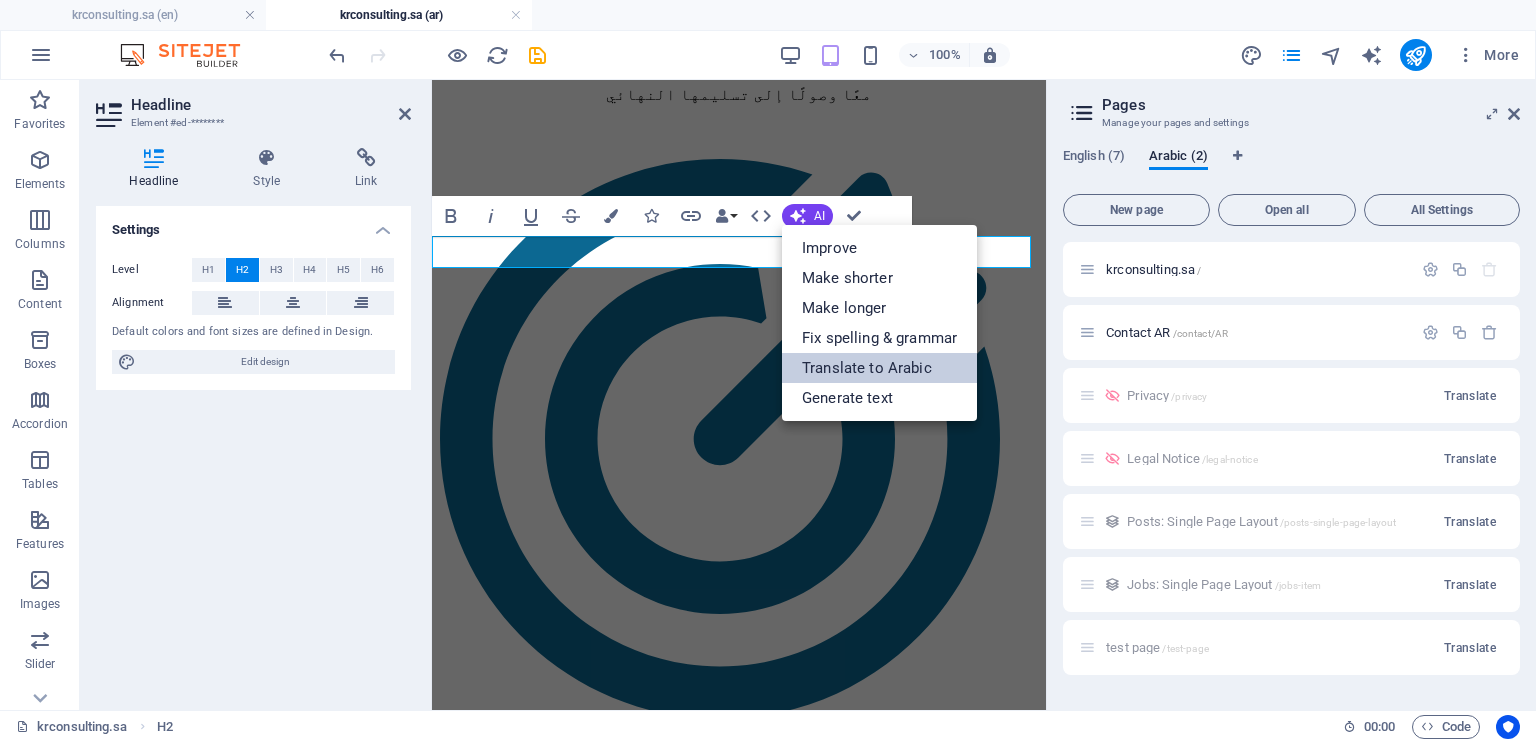 click on "Translate to Arabic" at bounding box center [879, 368] 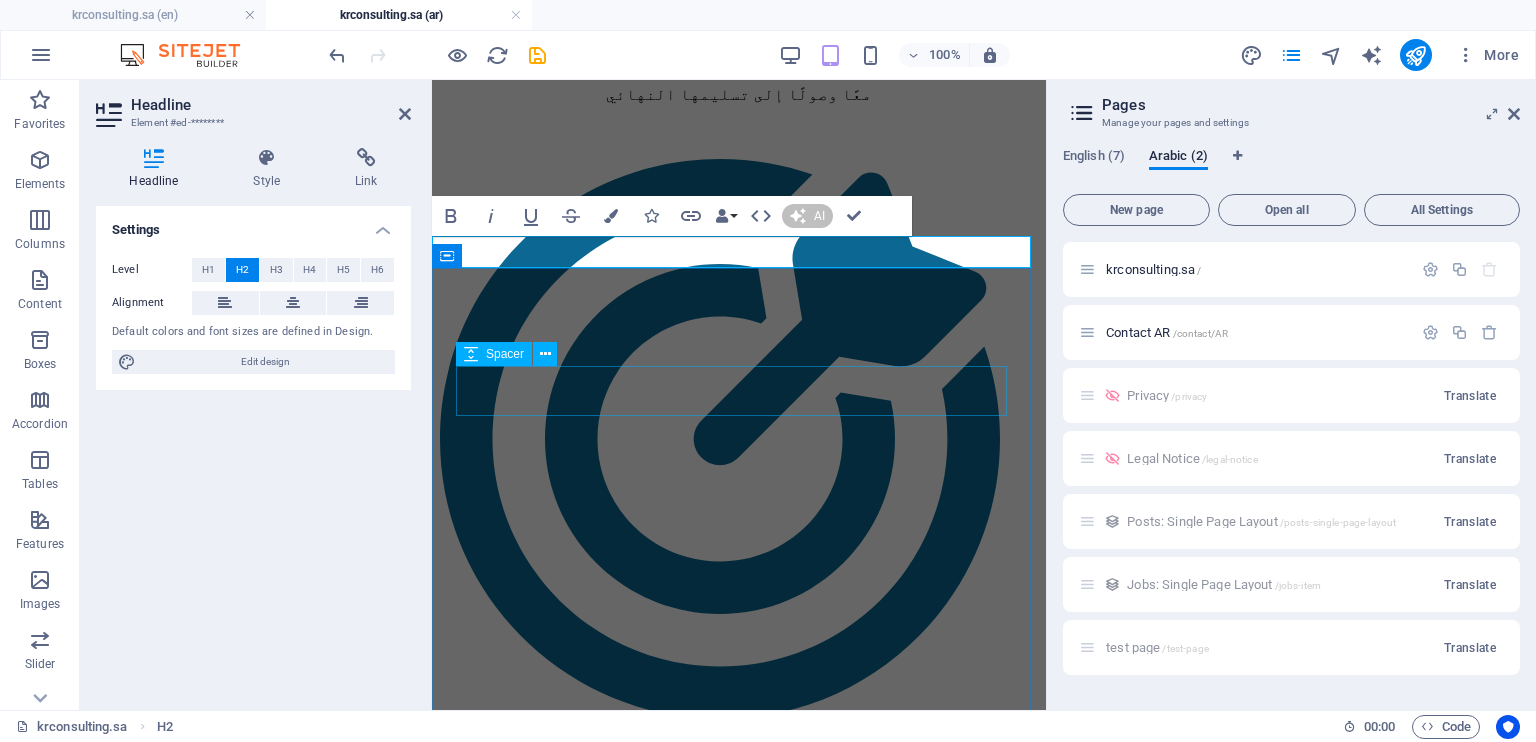 type 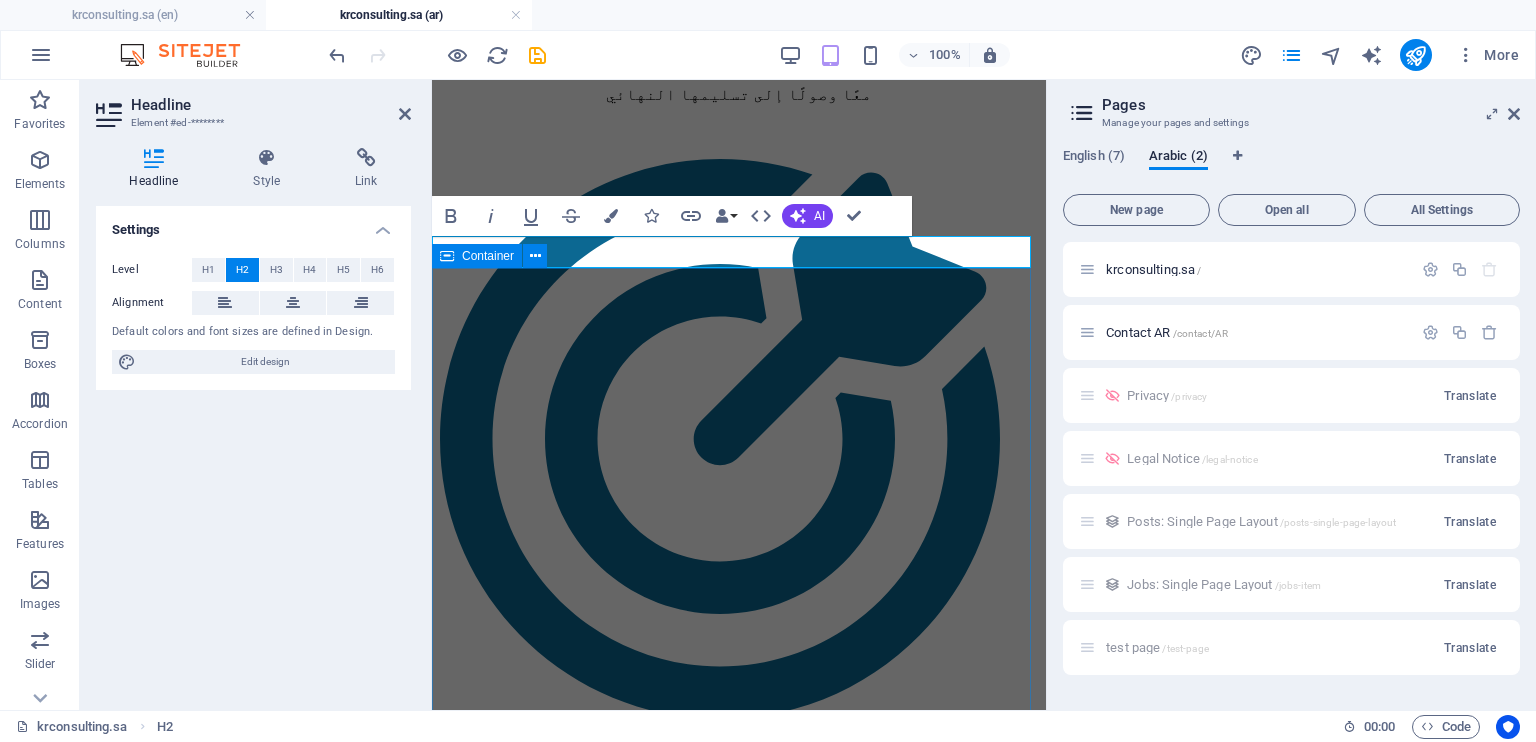 click on "Packages Select the most appropriate plan to suit the unique needs of your business. basic Concise Consultation Get started for free Advisory services provided on a one-time basis. most popular Based on Company Volume Get strated Evaluate all procurement and contract processes Procurement software Identify best practices for P&C Support services Advance Business Based on Company Volume Get strated Assess / Create the procurement and contracting procedures Assess /Create limitations of authority Determine the accountability of the team. I ntegrations and All support types Dedicated account manager Advanced analytics Evaluate all procurement and contract processes Primary support" at bounding box center (739, 7835) 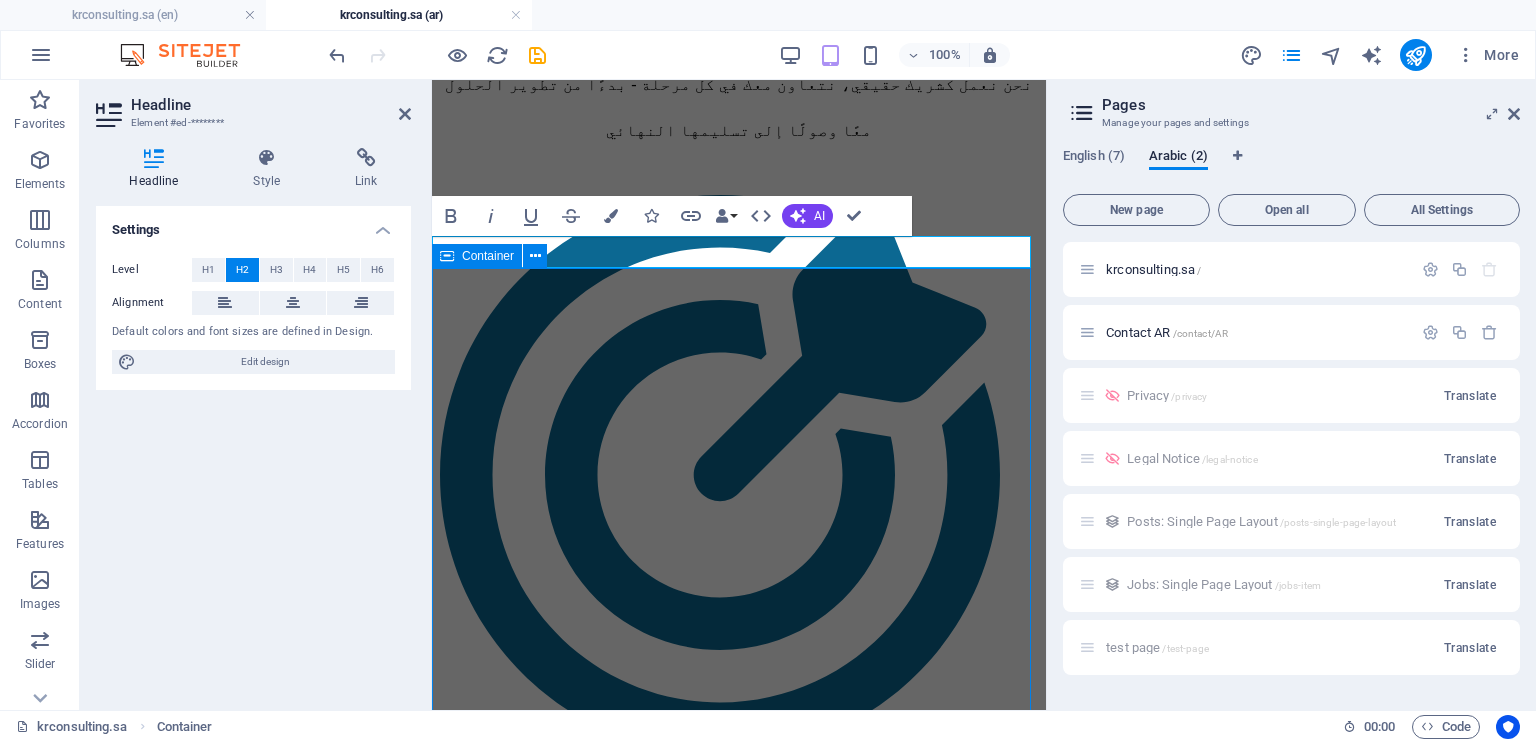 scroll, scrollTop: 1976, scrollLeft: 0, axis: vertical 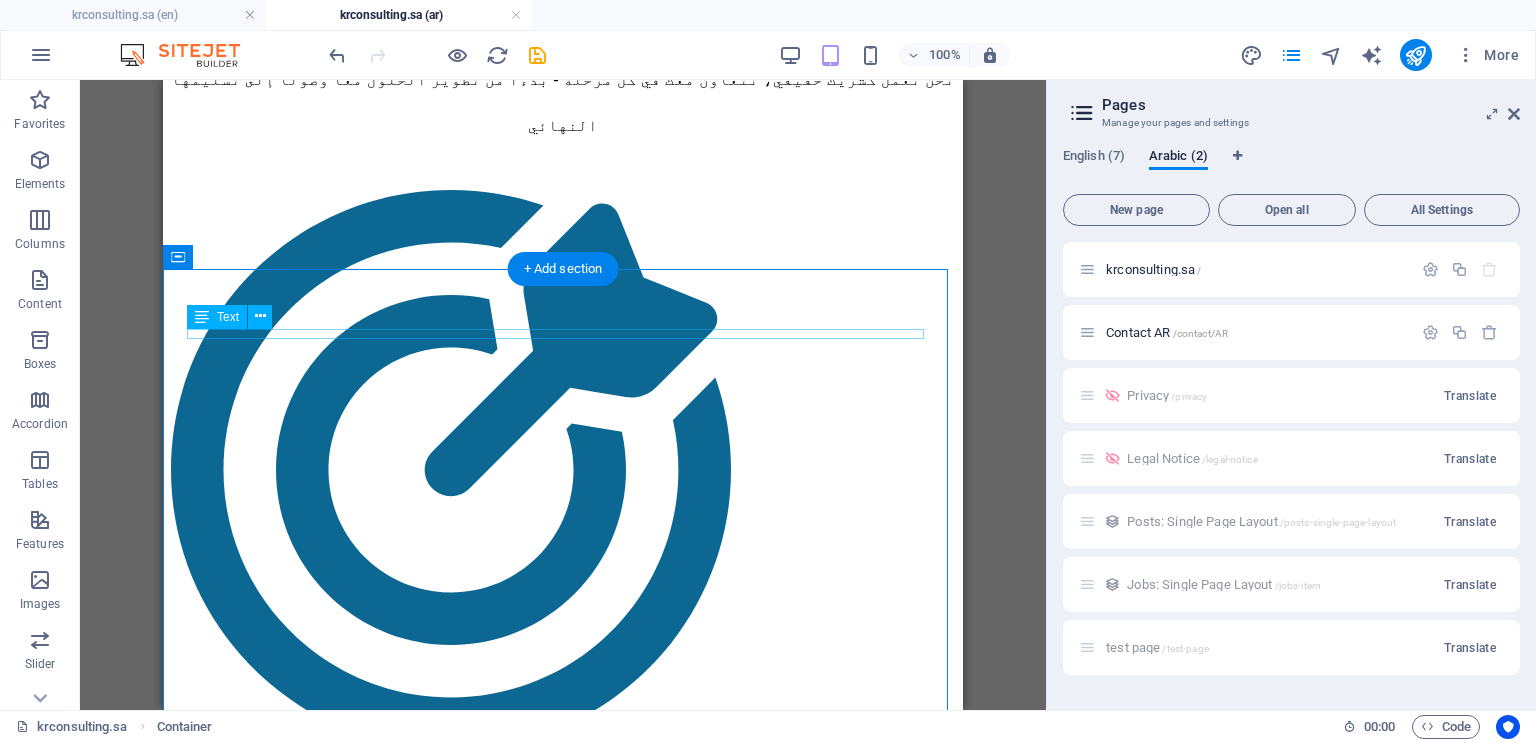 click on "Packages" at bounding box center (563, 2864) 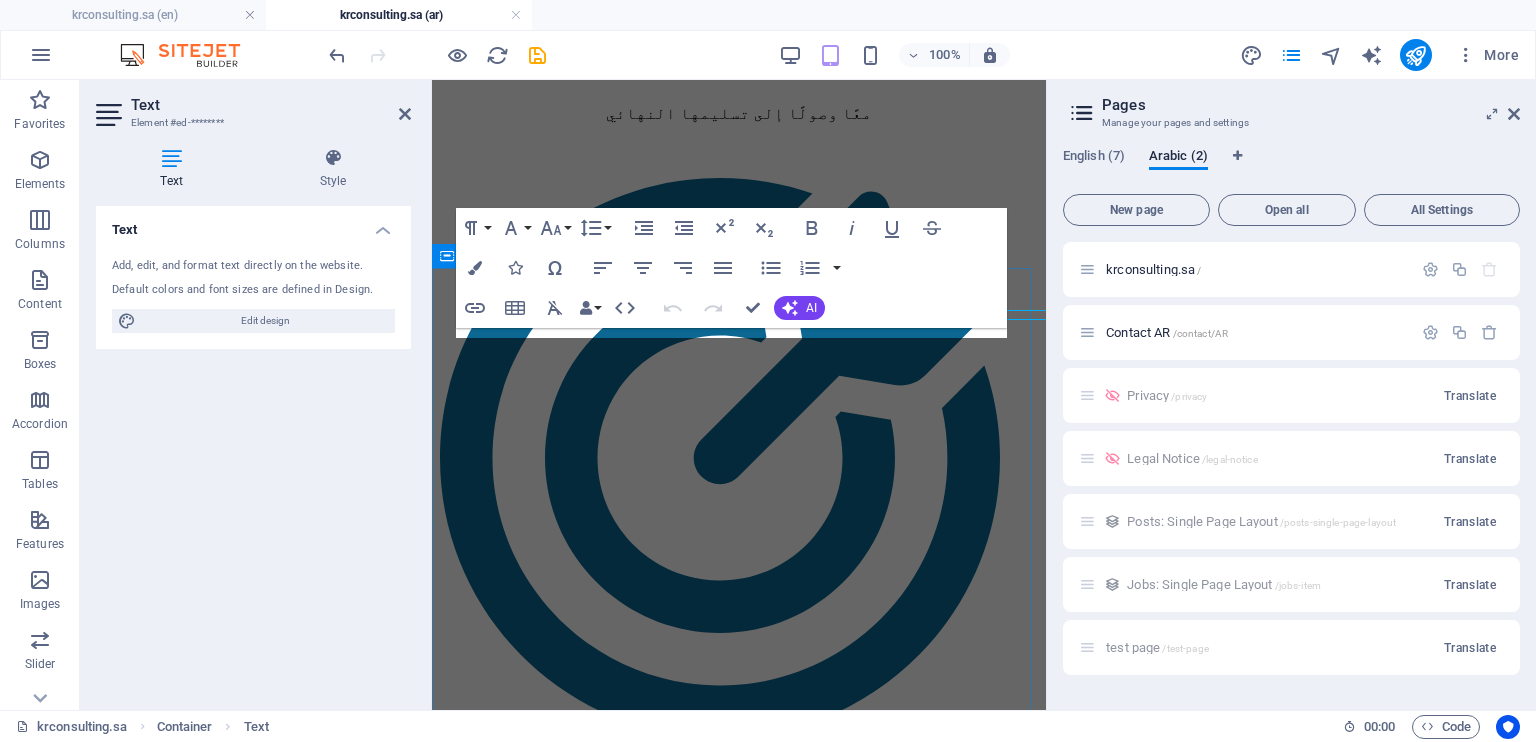 scroll, scrollTop: 1995, scrollLeft: 0, axis: vertical 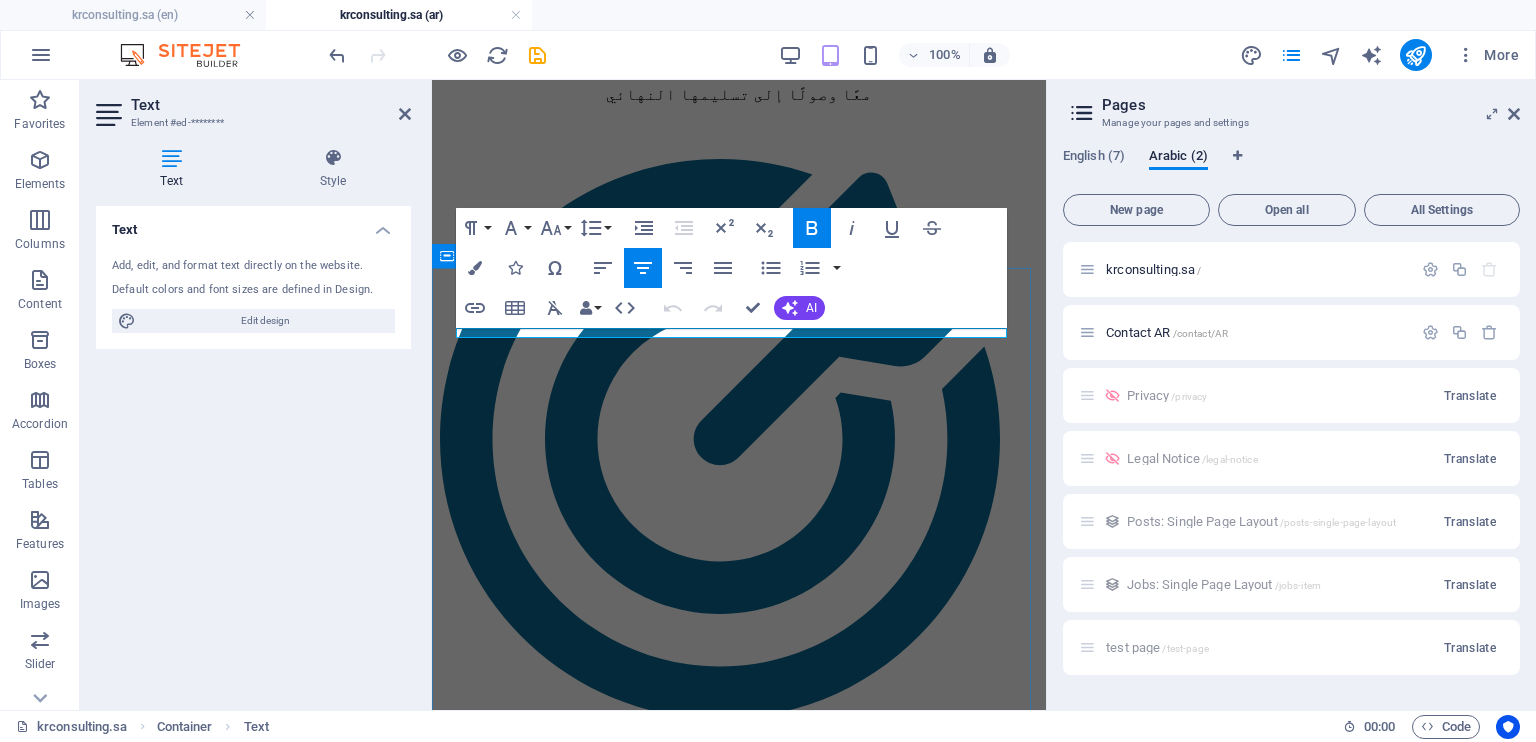 click on "Packages" at bounding box center [475, 2833] 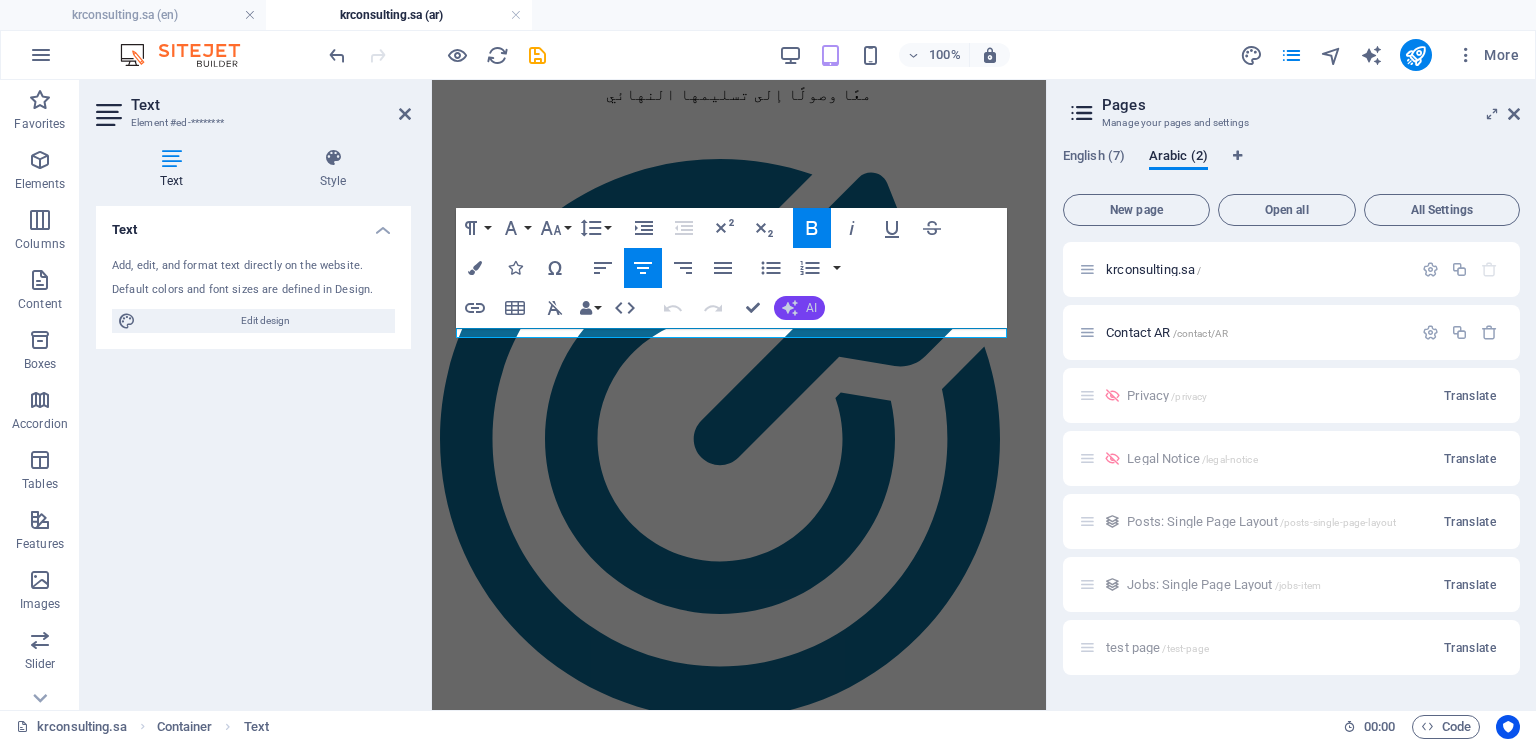 click on "AI" at bounding box center [799, 308] 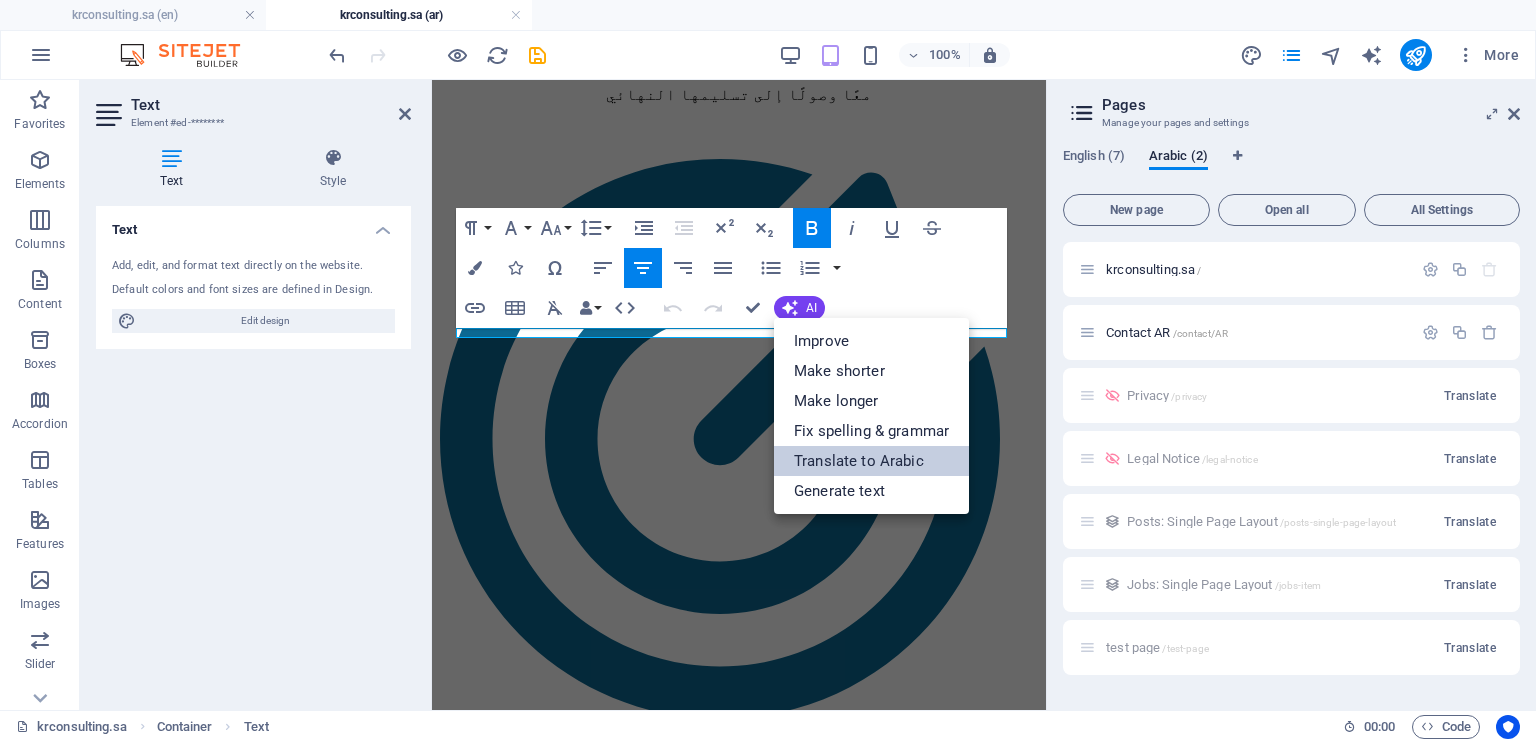 click on "Translate to Arabic" at bounding box center [871, 461] 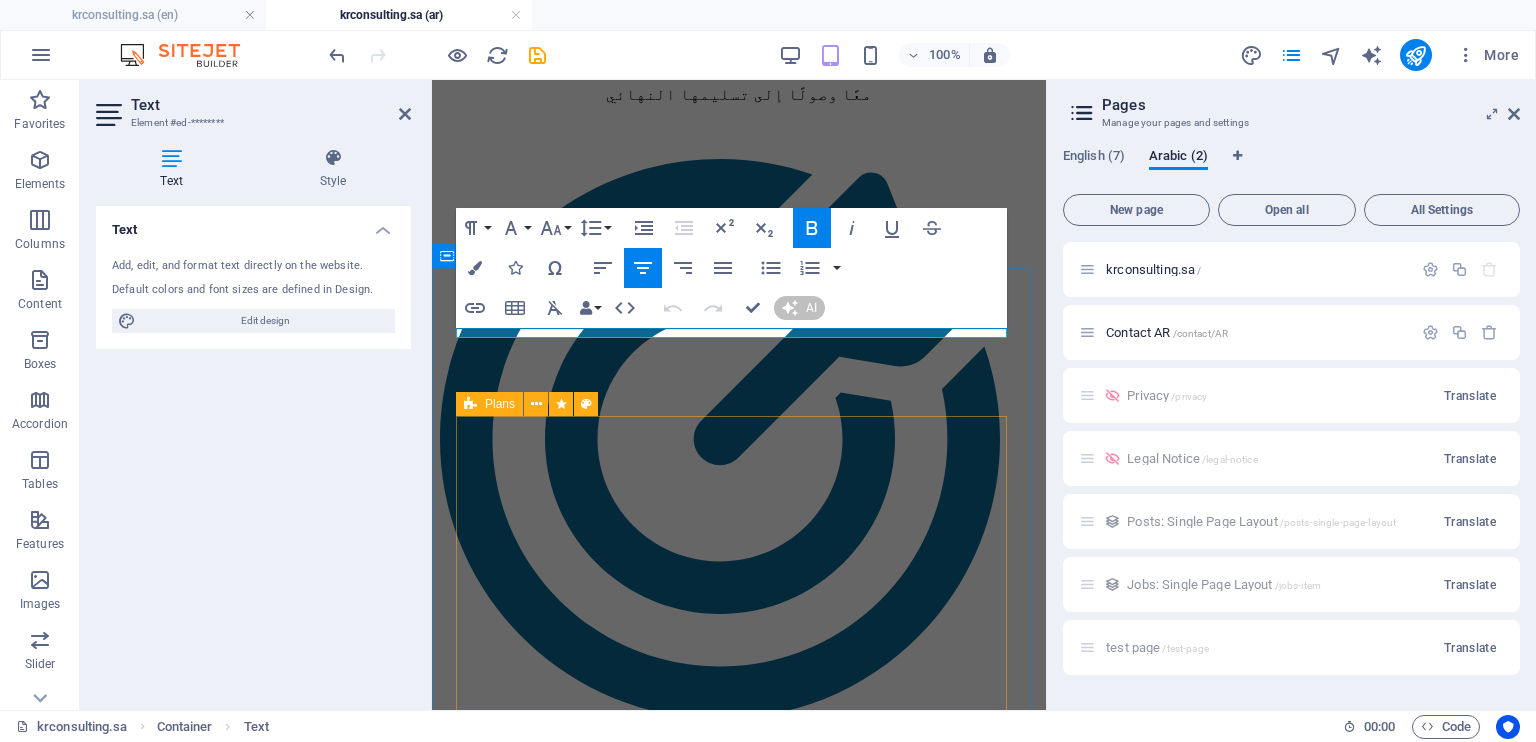 type 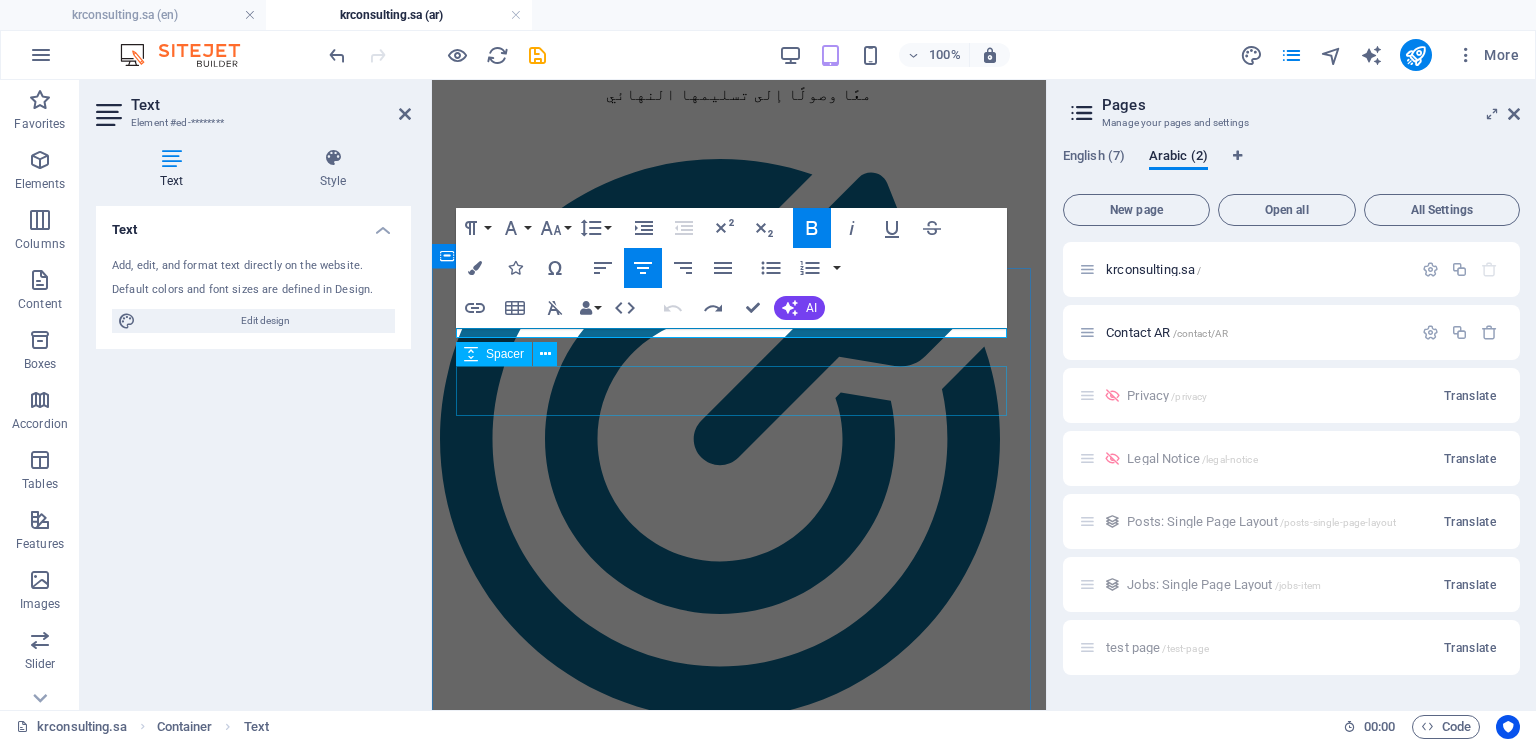 click at bounding box center [739, 2949] 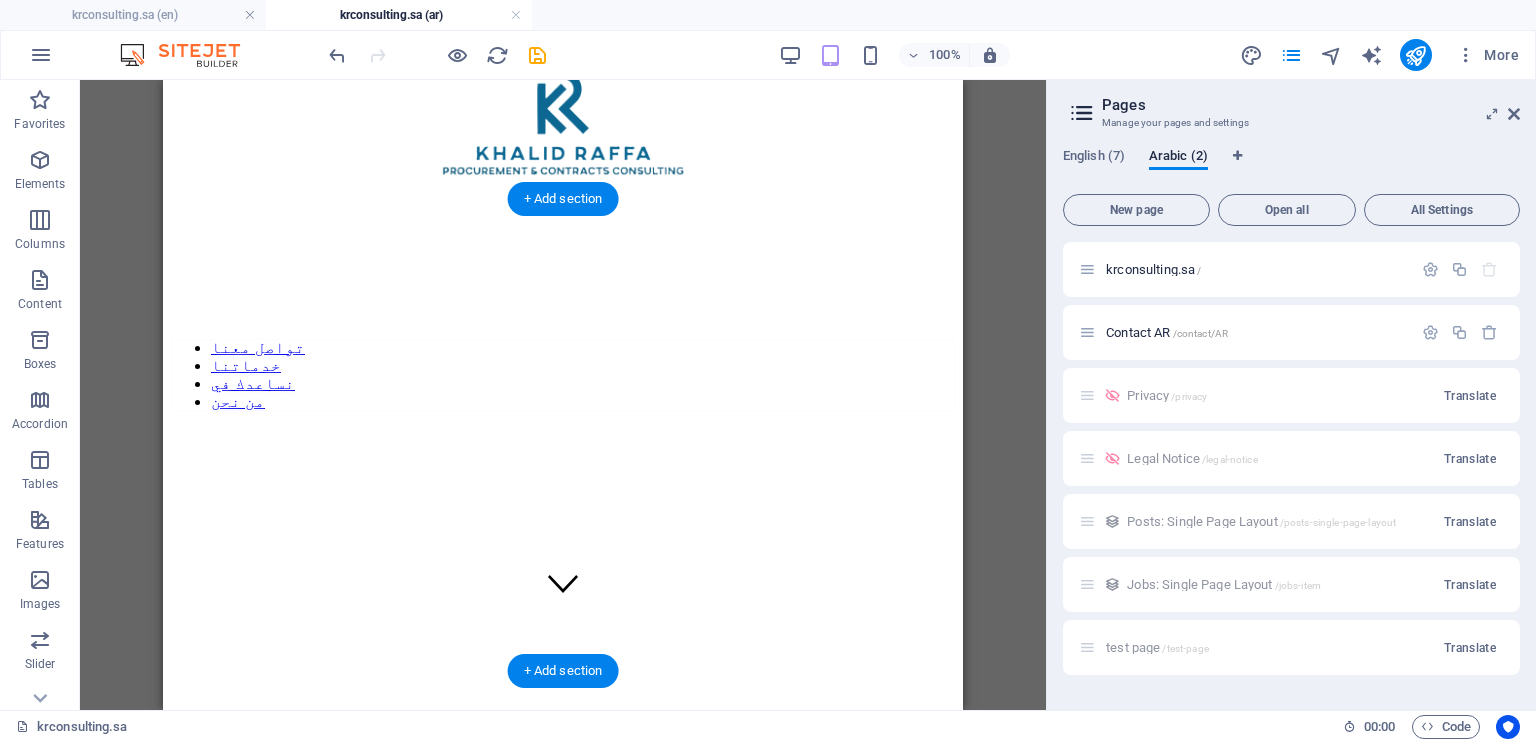 scroll, scrollTop: 0, scrollLeft: 0, axis: both 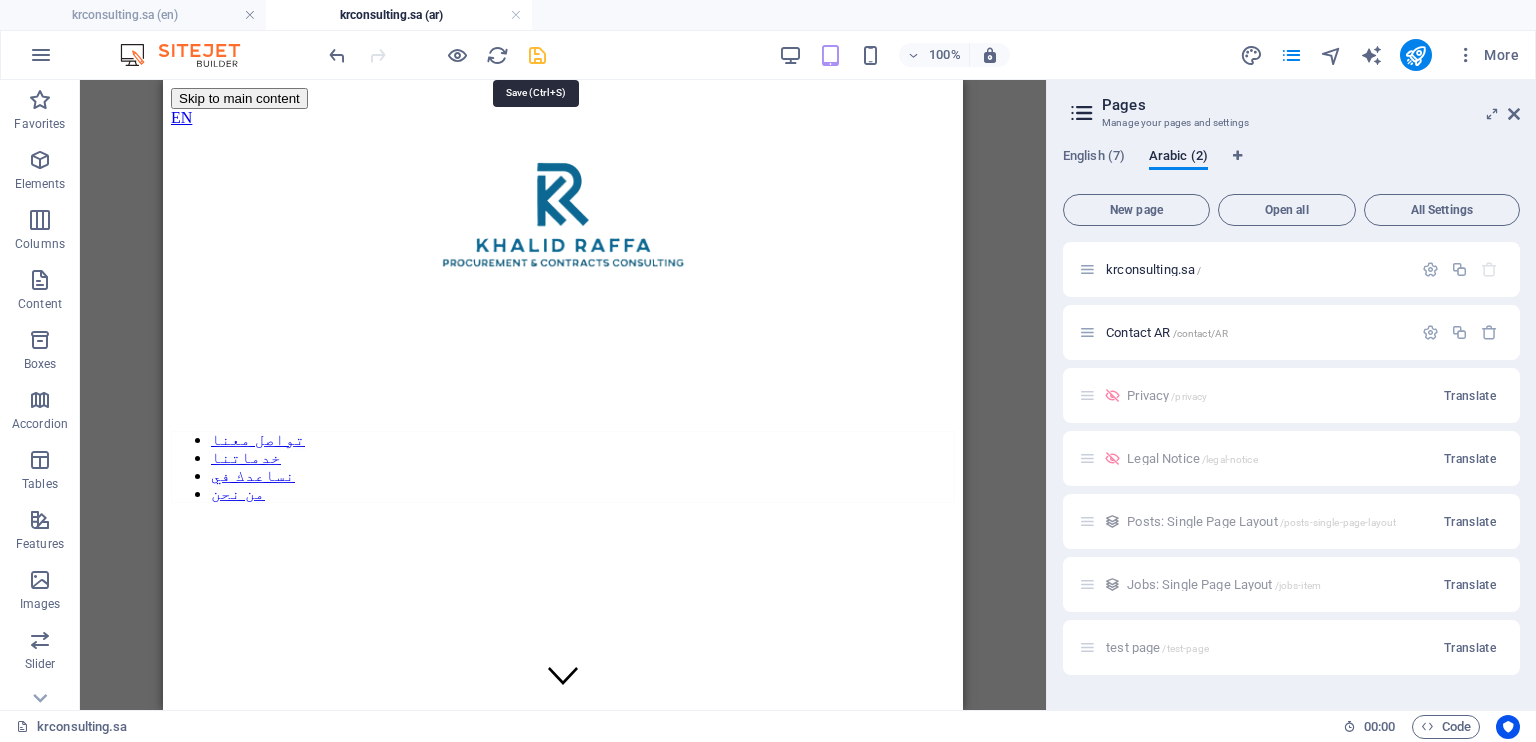 click at bounding box center [537, 55] 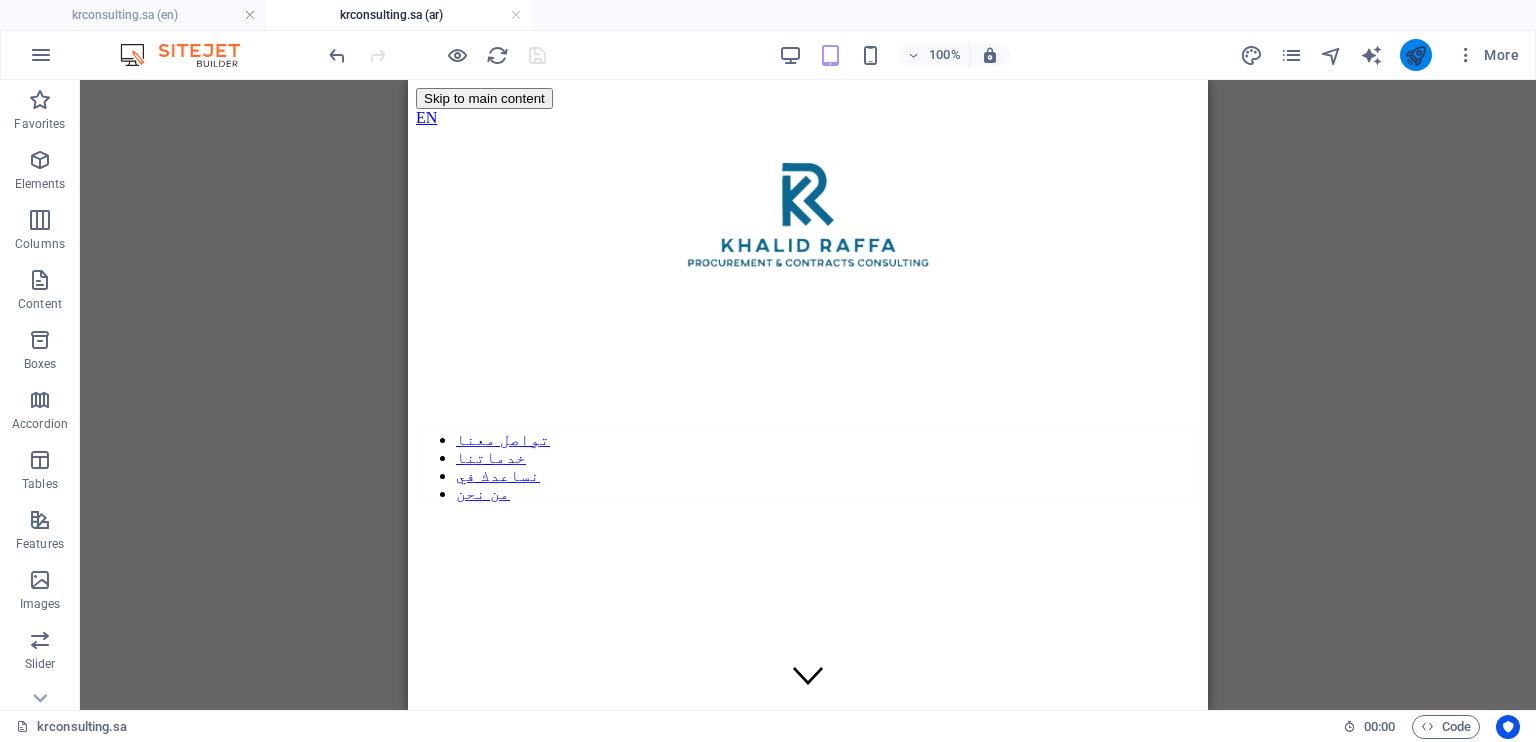 click at bounding box center [1416, 55] 